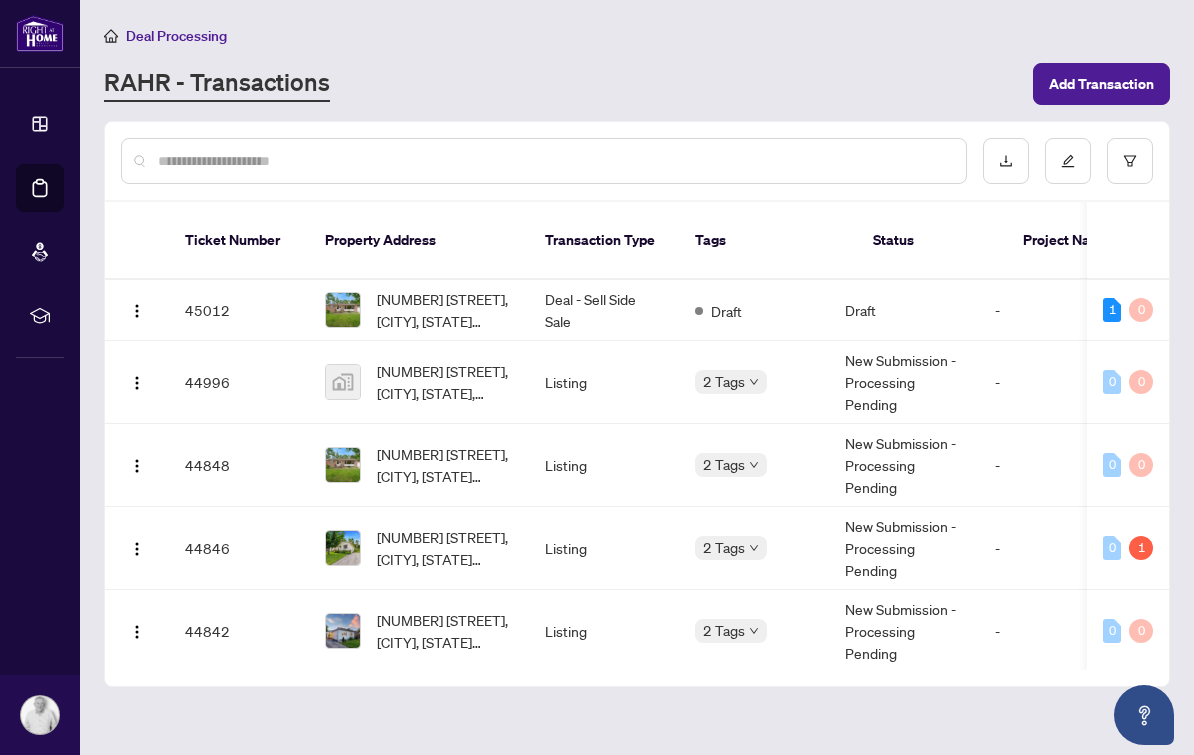 scroll, scrollTop: 12, scrollLeft: 0, axis: vertical 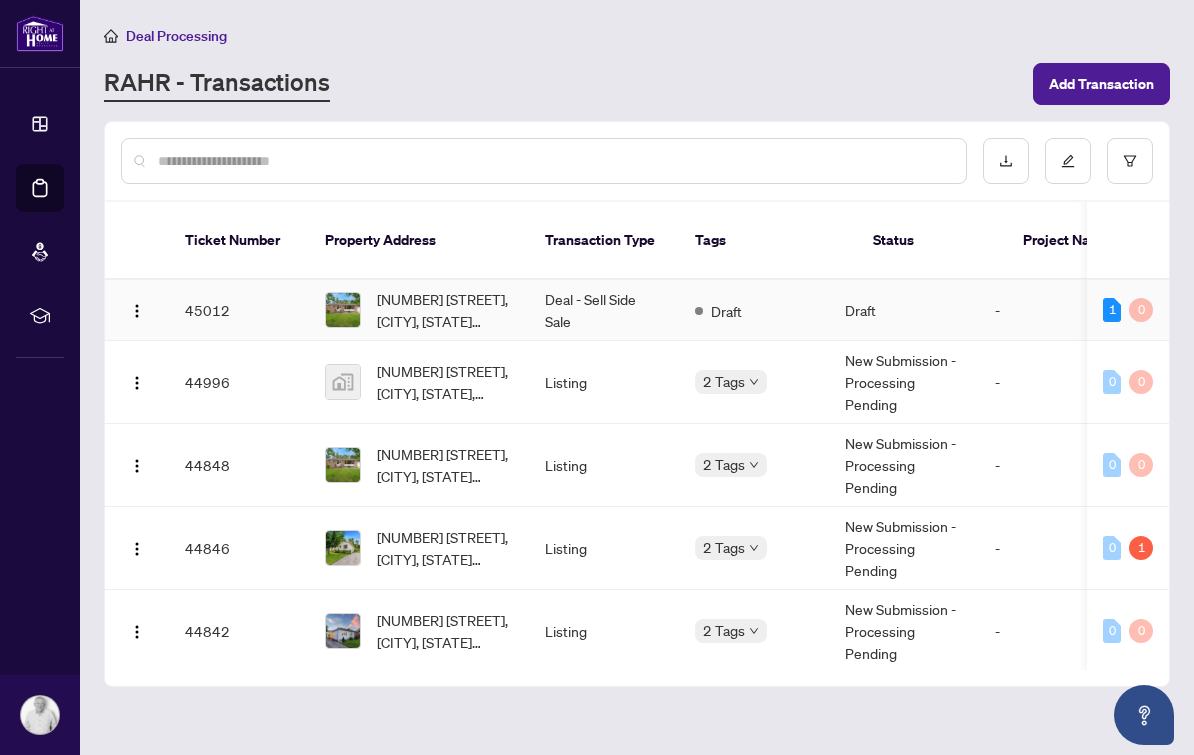 click on "45012" at bounding box center [239, 310] 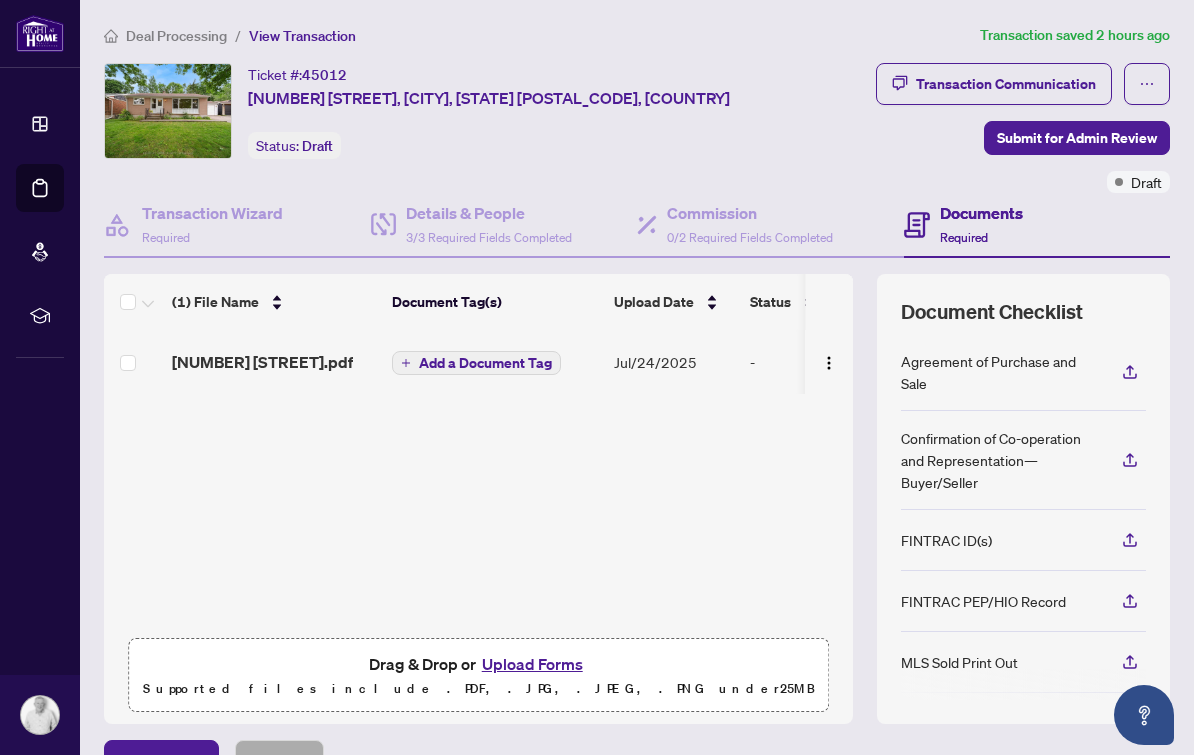 click on "Deal Processing" at bounding box center (176, 36) 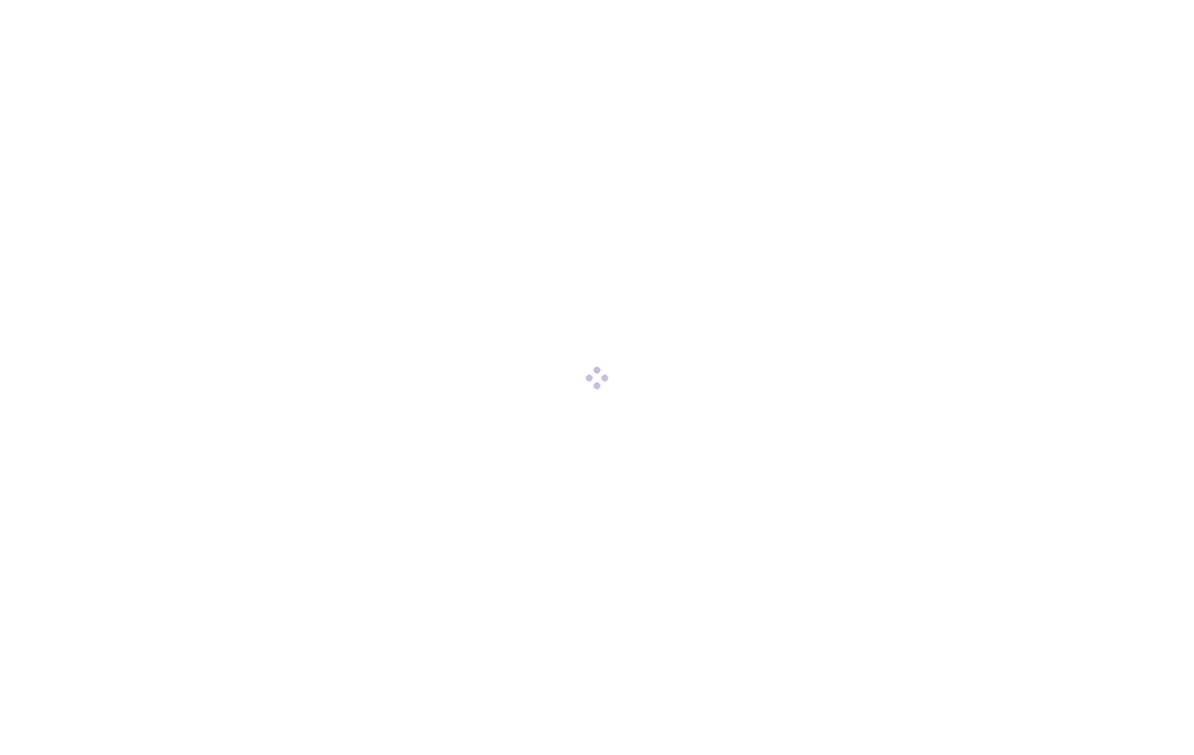 scroll, scrollTop: 0, scrollLeft: 0, axis: both 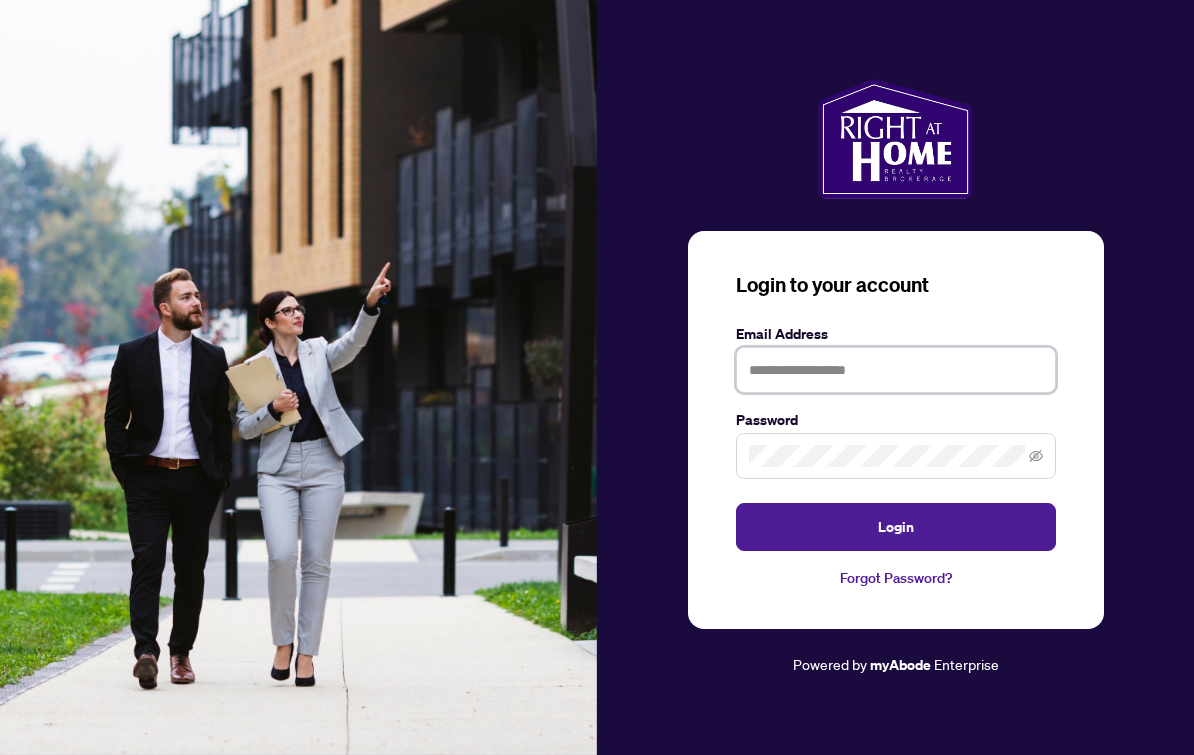 click at bounding box center (896, 370) 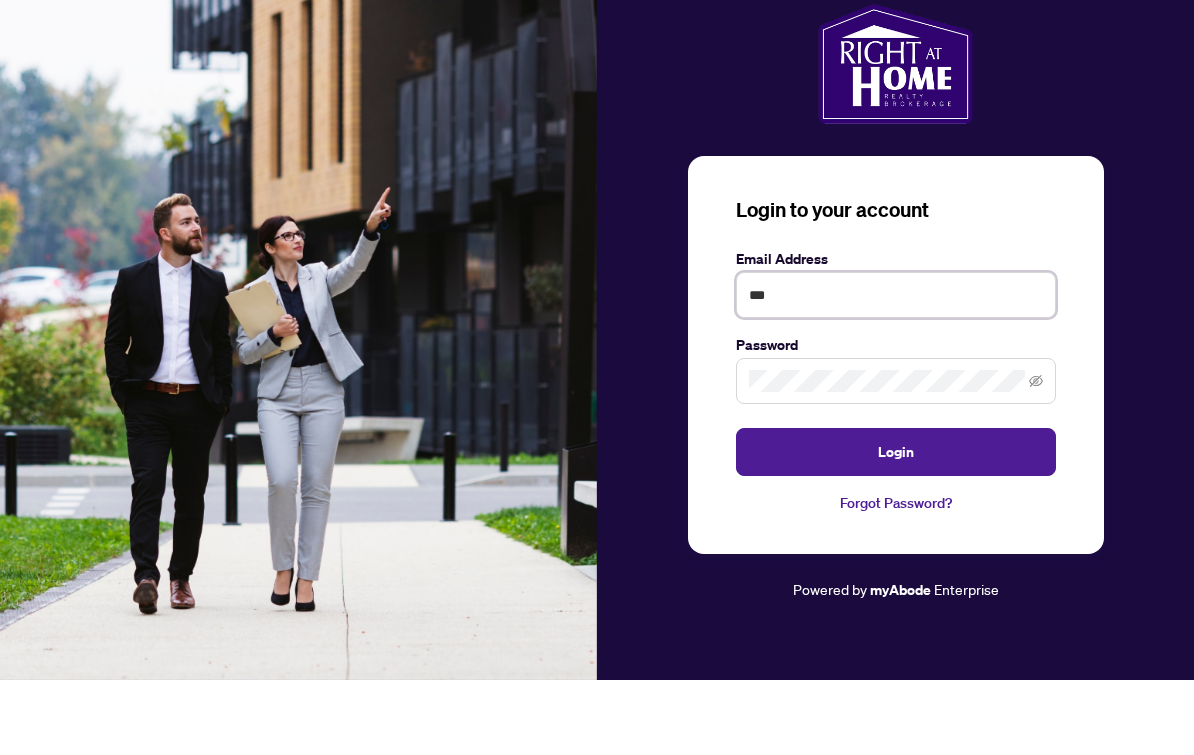 type on "*" 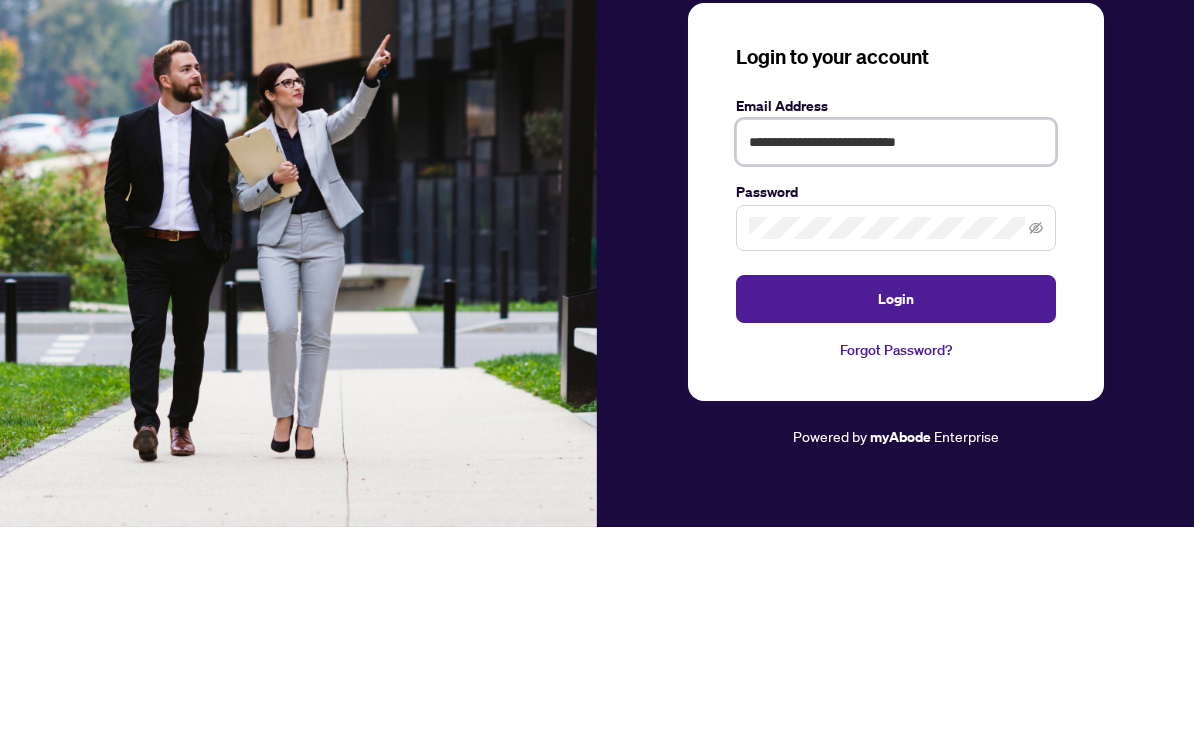 type on "**********" 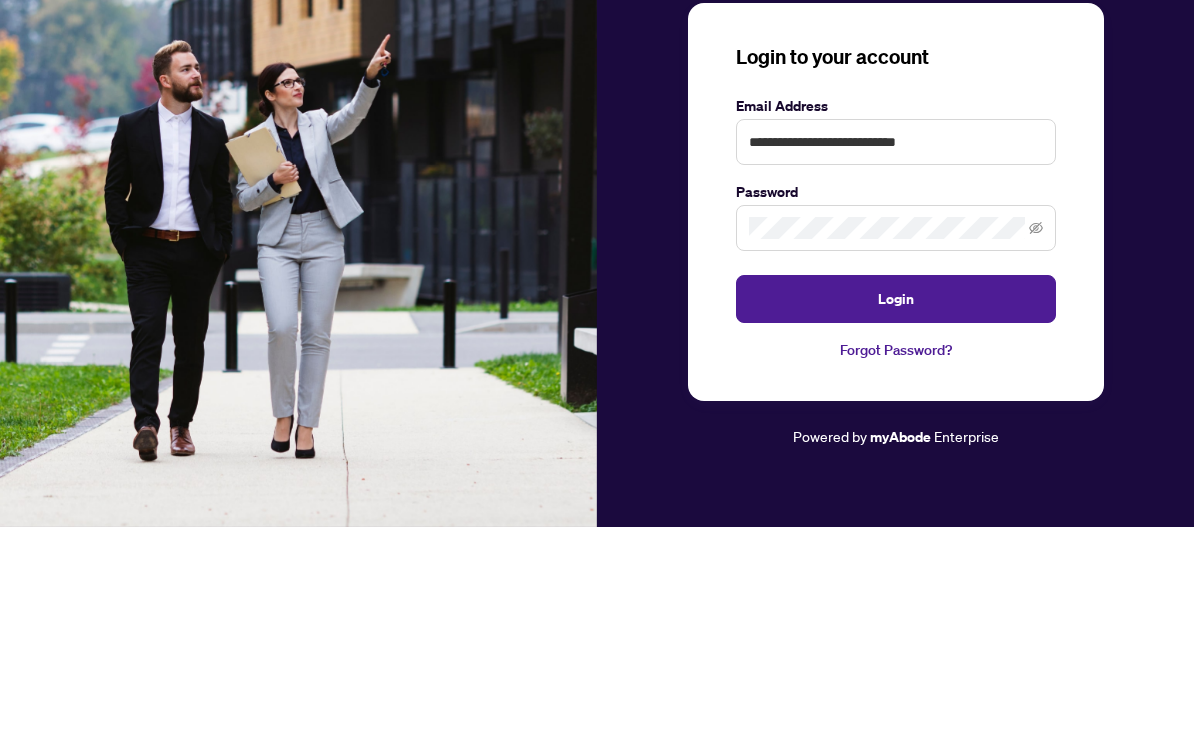 click on "Password" at bounding box center [896, 420] 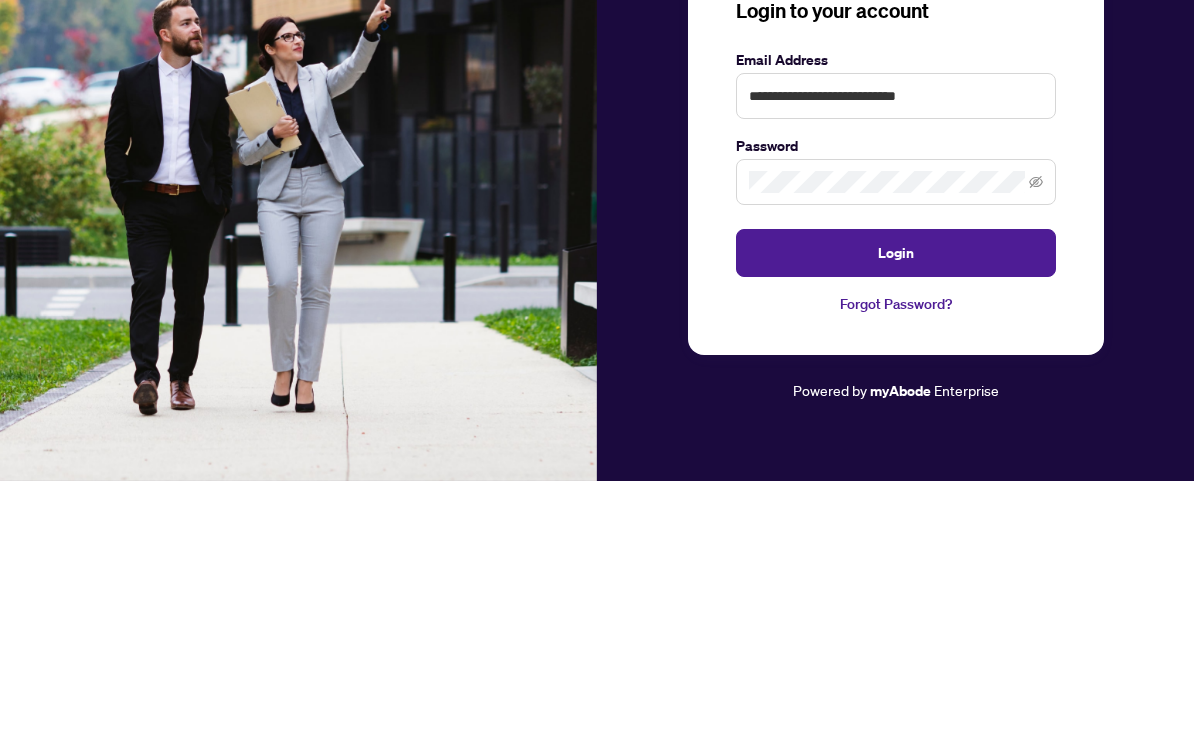 click on "Login" at bounding box center (896, 527) 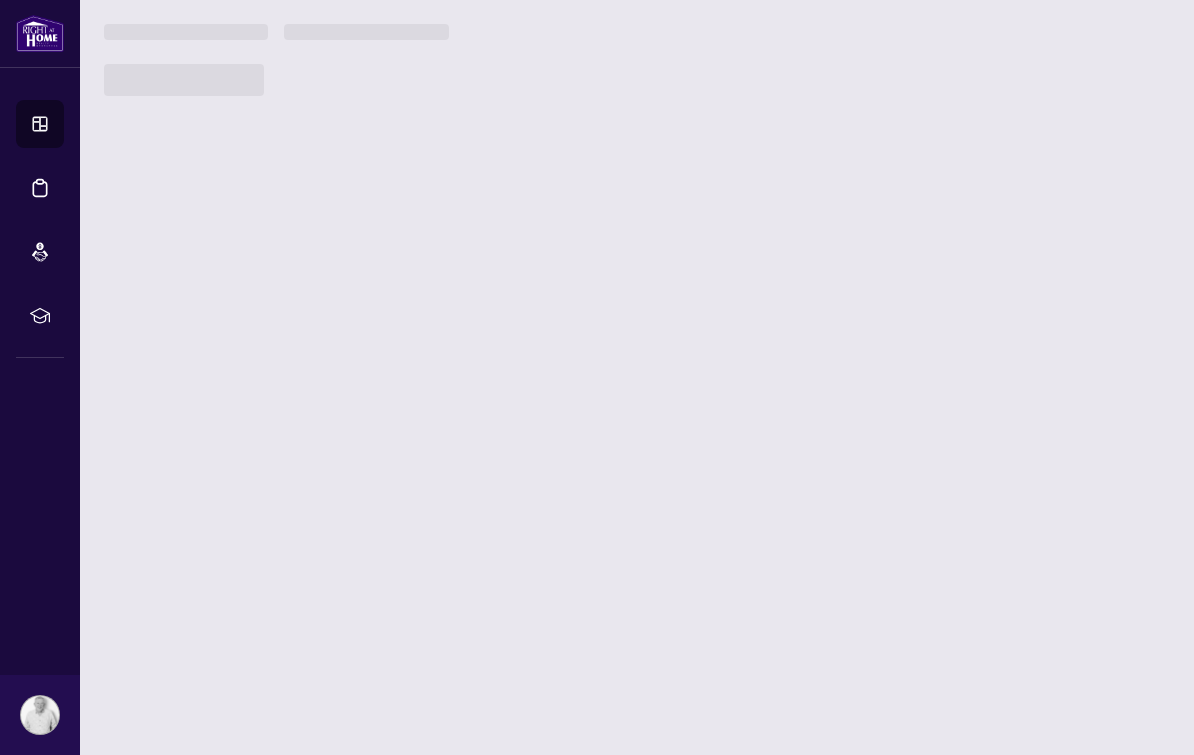 scroll, scrollTop: 0, scrollLeft: 0, axis: both 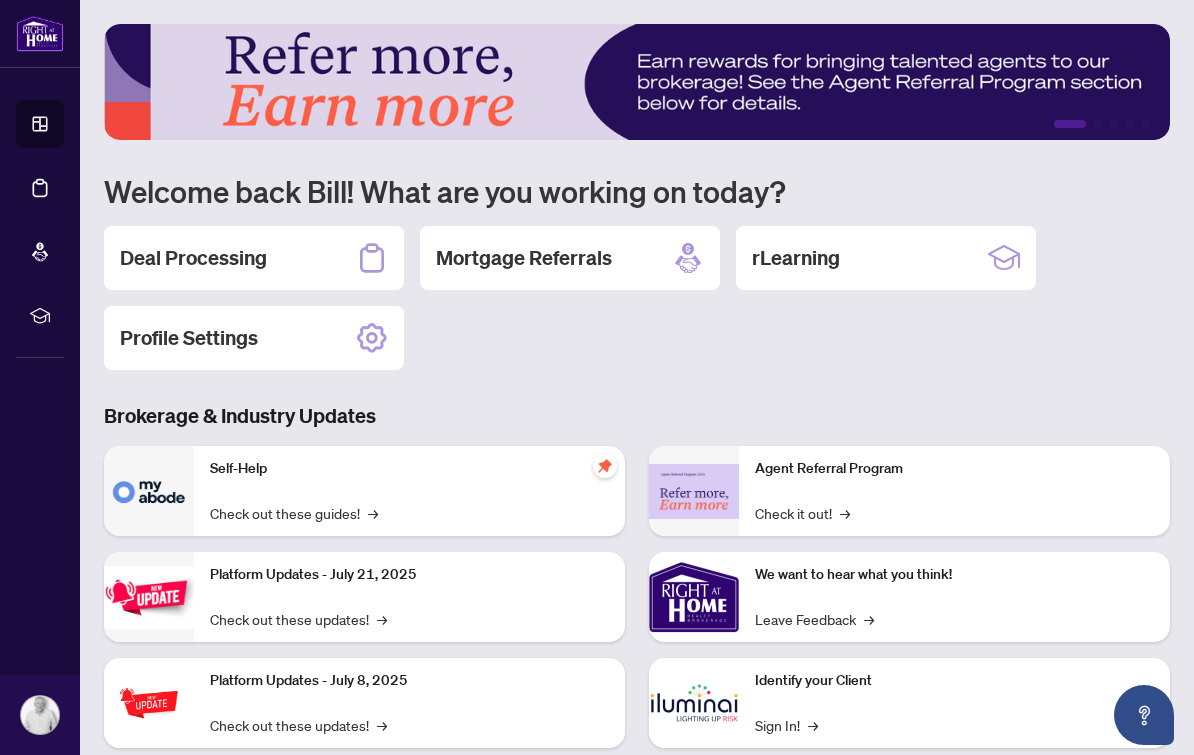 click on "Deal Processing" at bounding box center [0, 0] 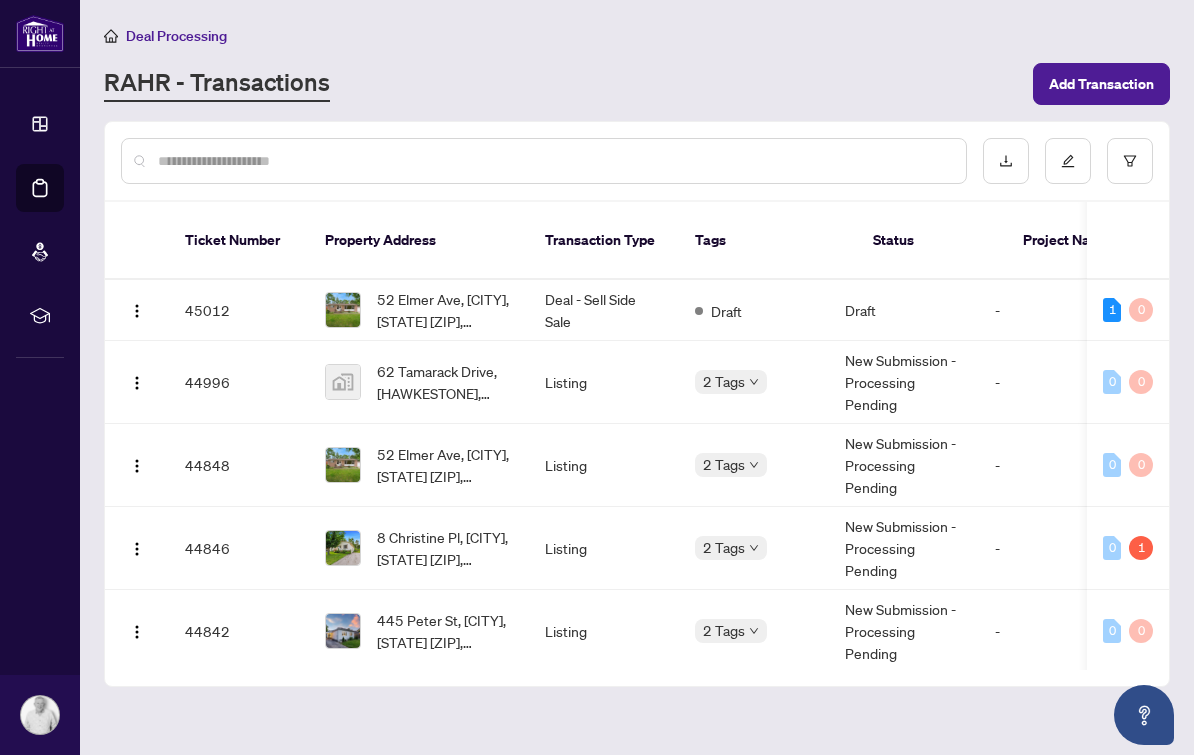 click at bounding box center (637, 161) 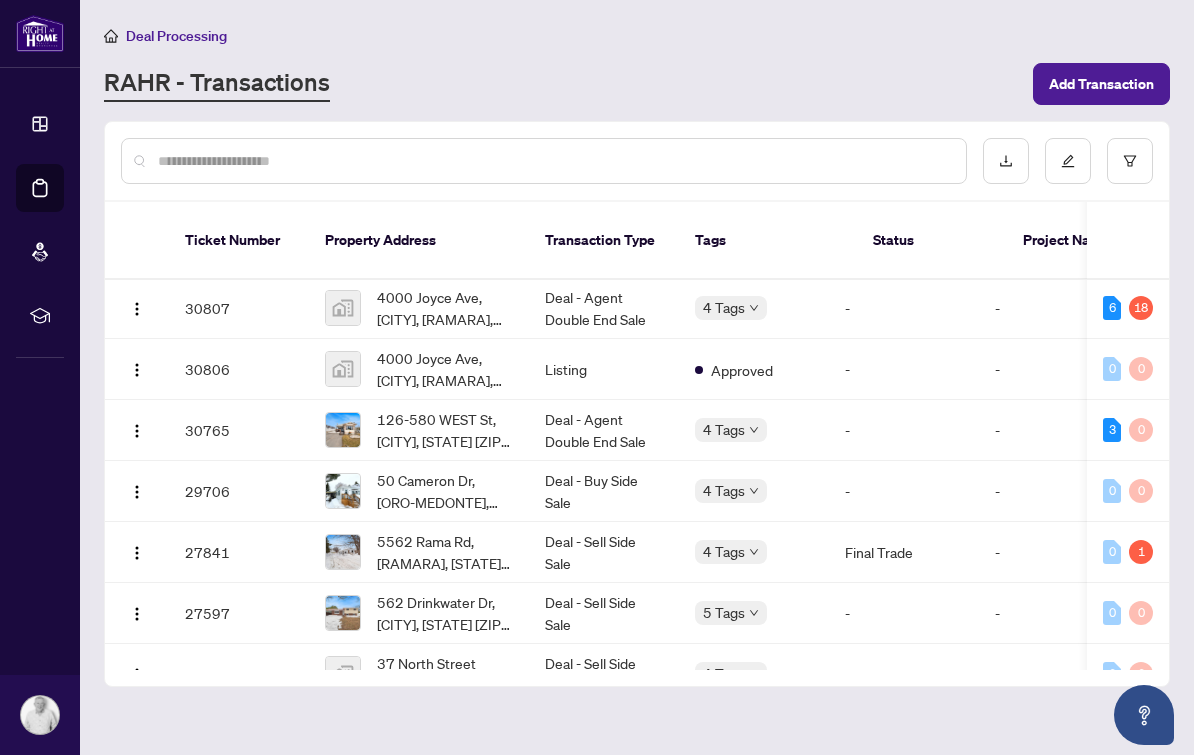 scroll, scrollTop: 665, scrollLeft: 0, axis: vertical 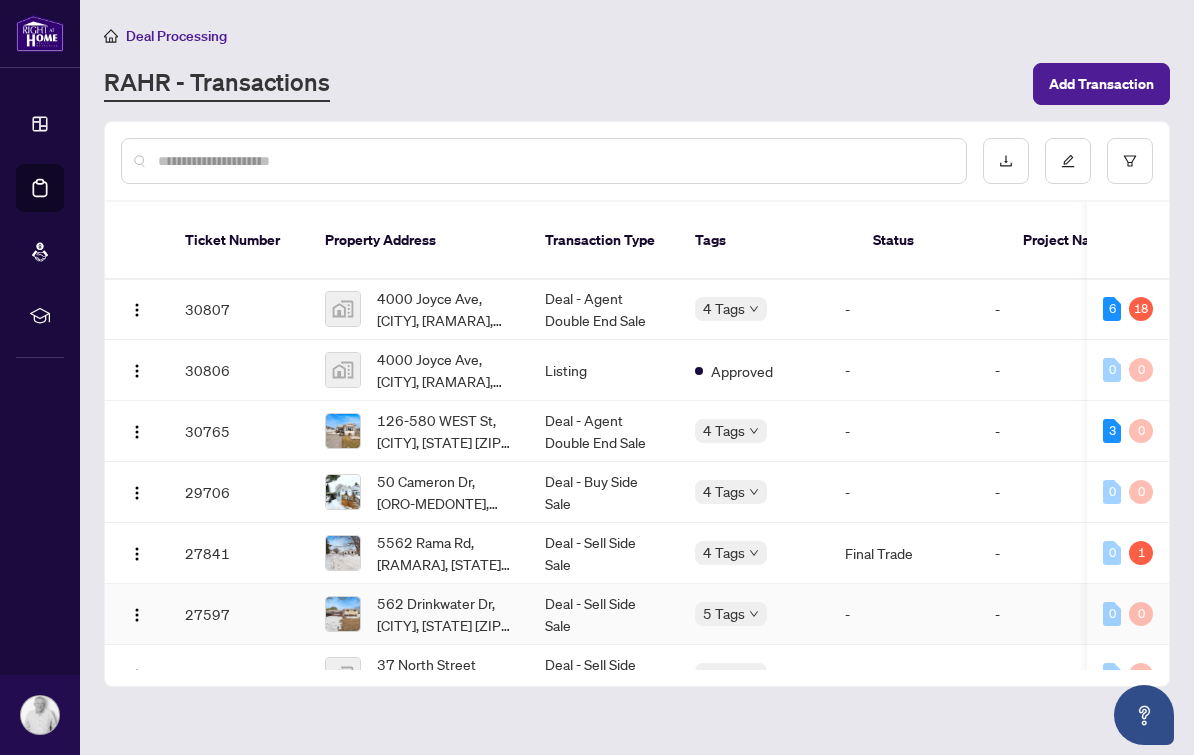 click on "562 Drinkwater Dr, [CITY], [STATE] [ZIP], [COUNTRY]" at bounding box center [445, 614] 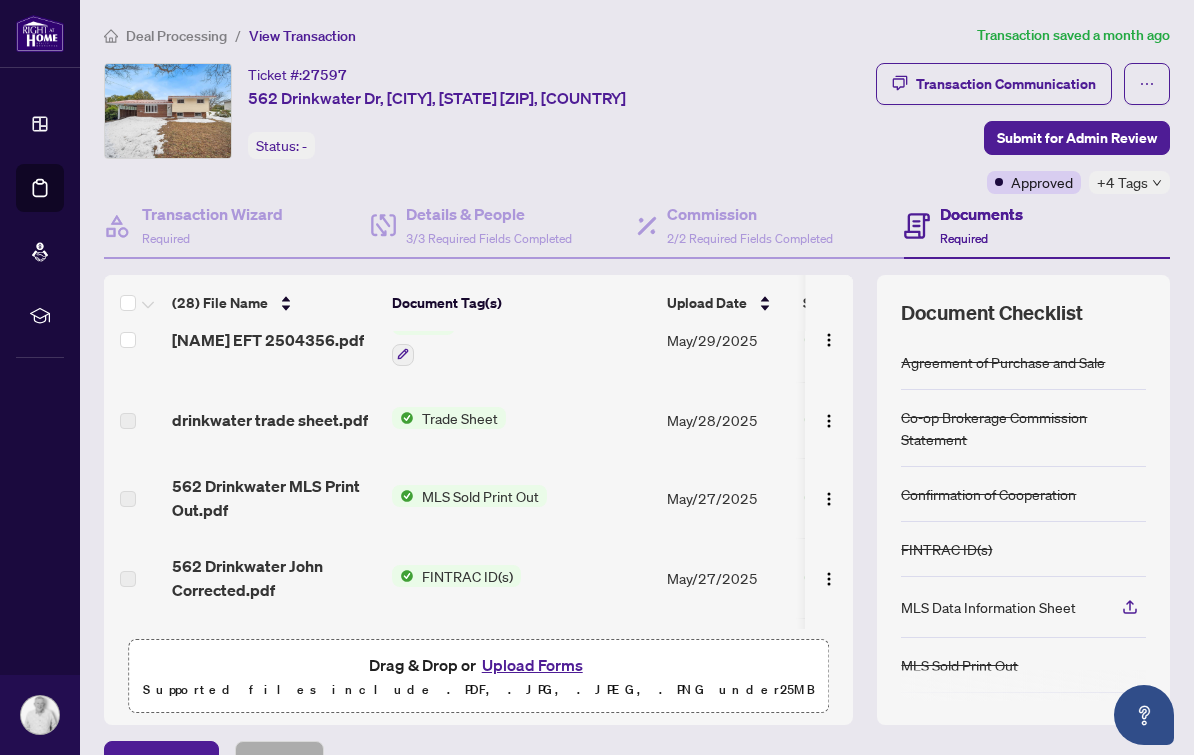scroll, scrollTop: 187, scrollLeft: 0, axis: vertical 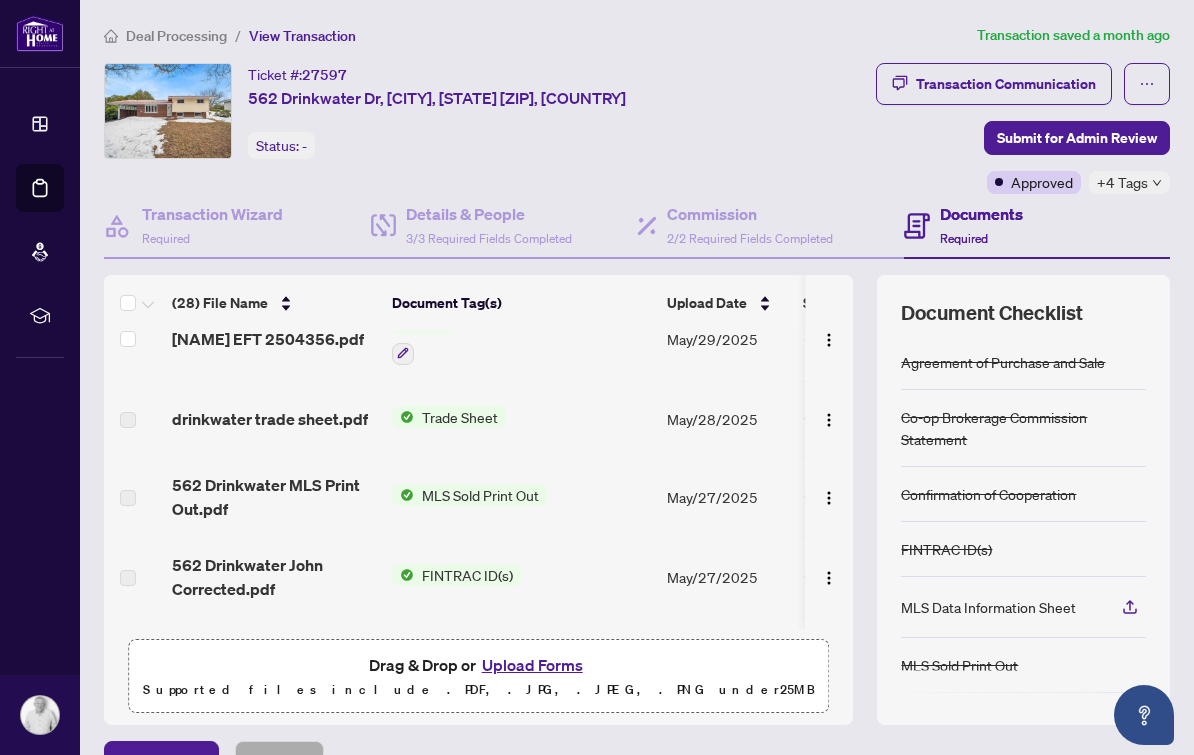click on "drinkwater trade sheet.pdf" at bounding box center [270, 419] 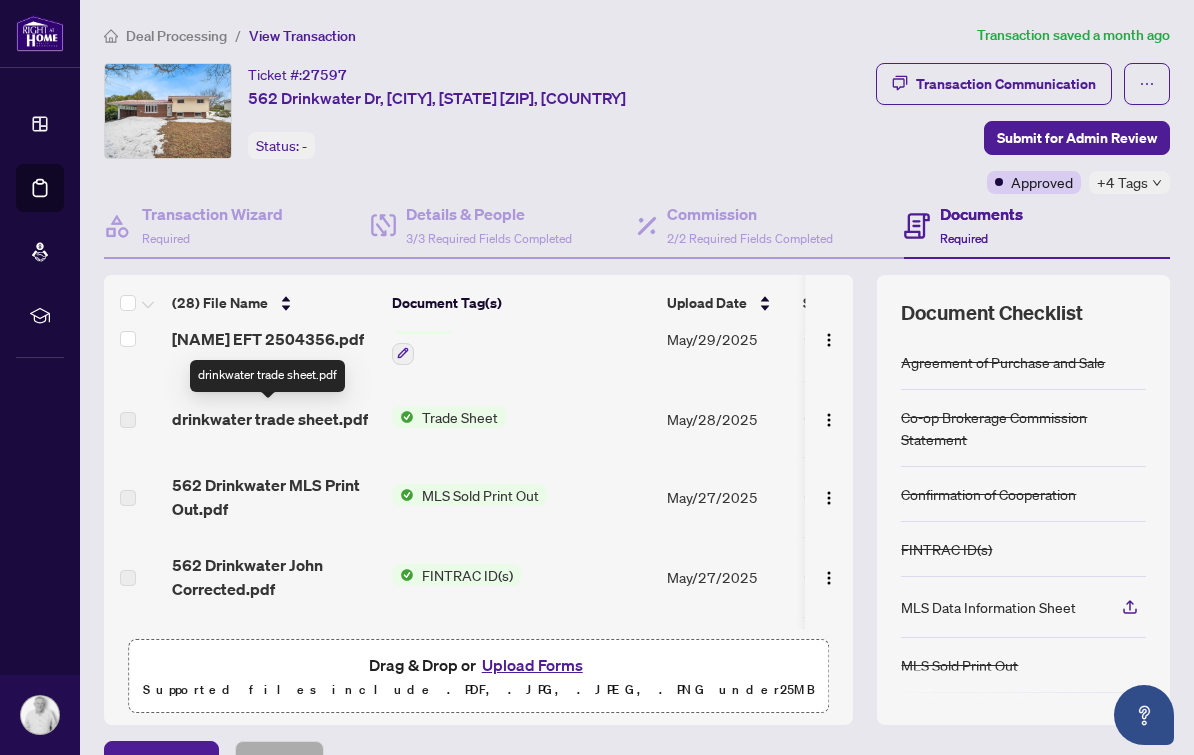 click on "drinkwater trade sheet.pdf" at bounding box center [267, 376] 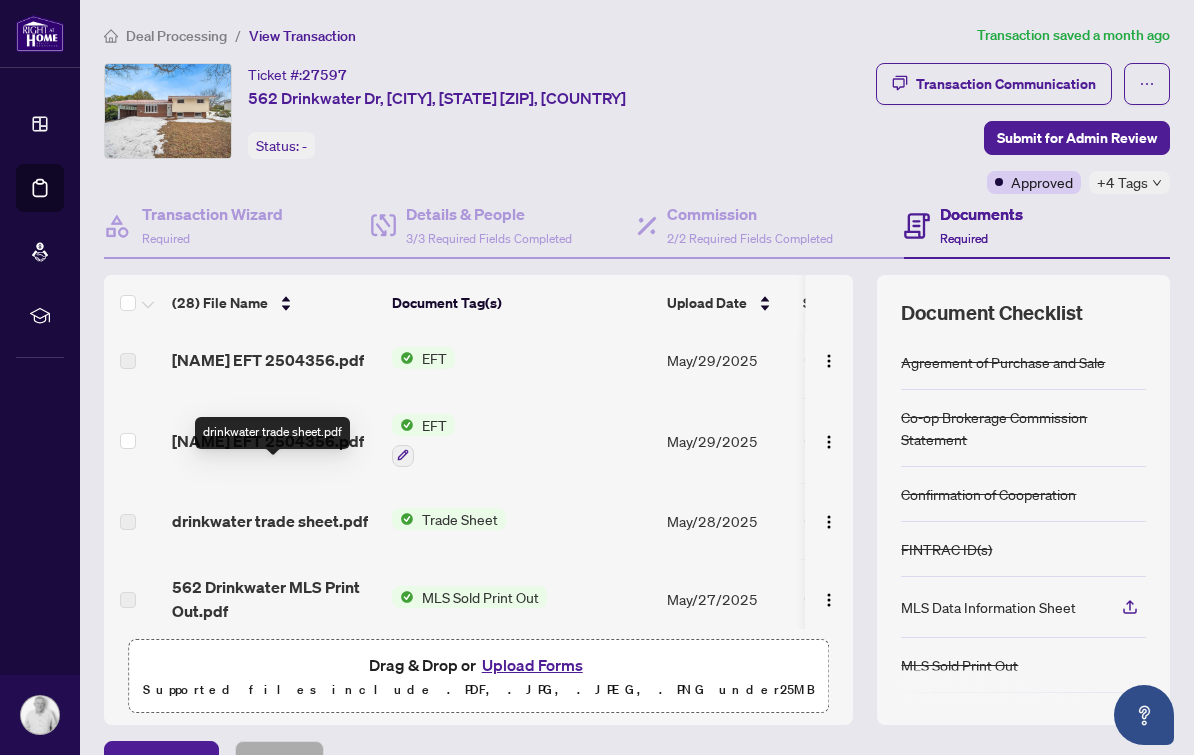 scroll, scrollTop: 33, scrollLeft: 1, axis: both 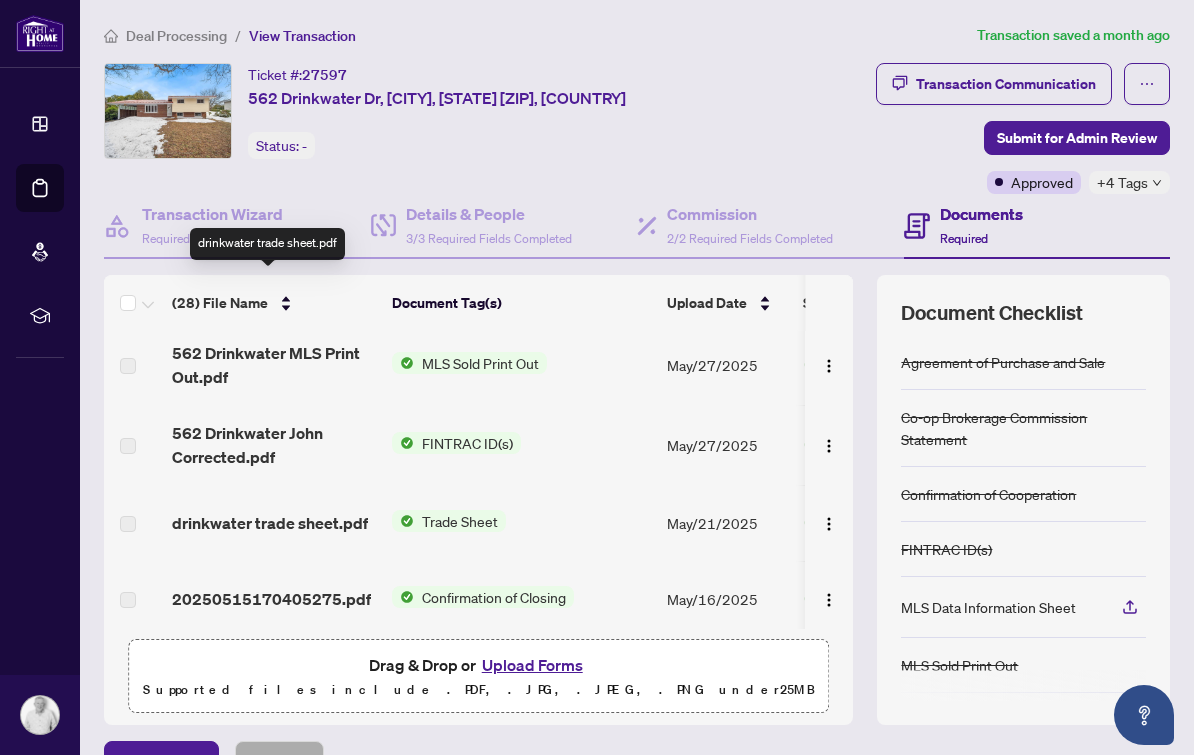 click on "drinkwater trade sheet.pdf" at bounding box center [270, 523] 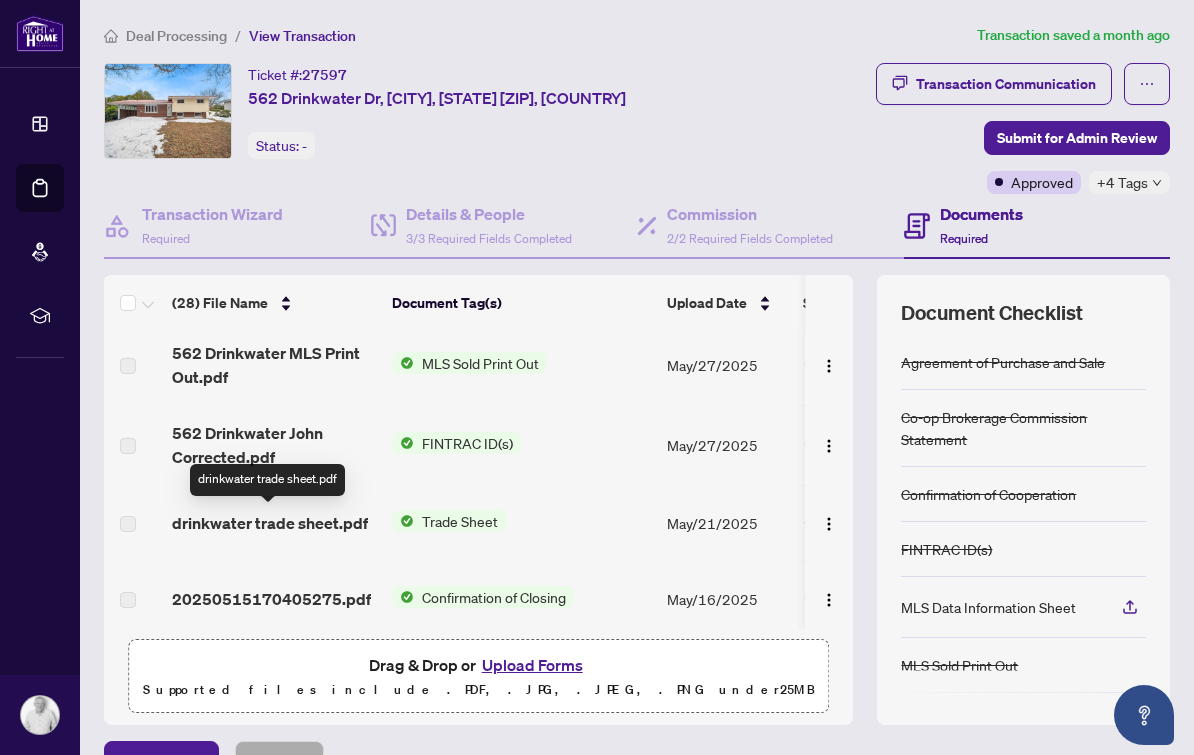 click on "drinkwater trade sheet.pdf" at bounding box center [270, 523] 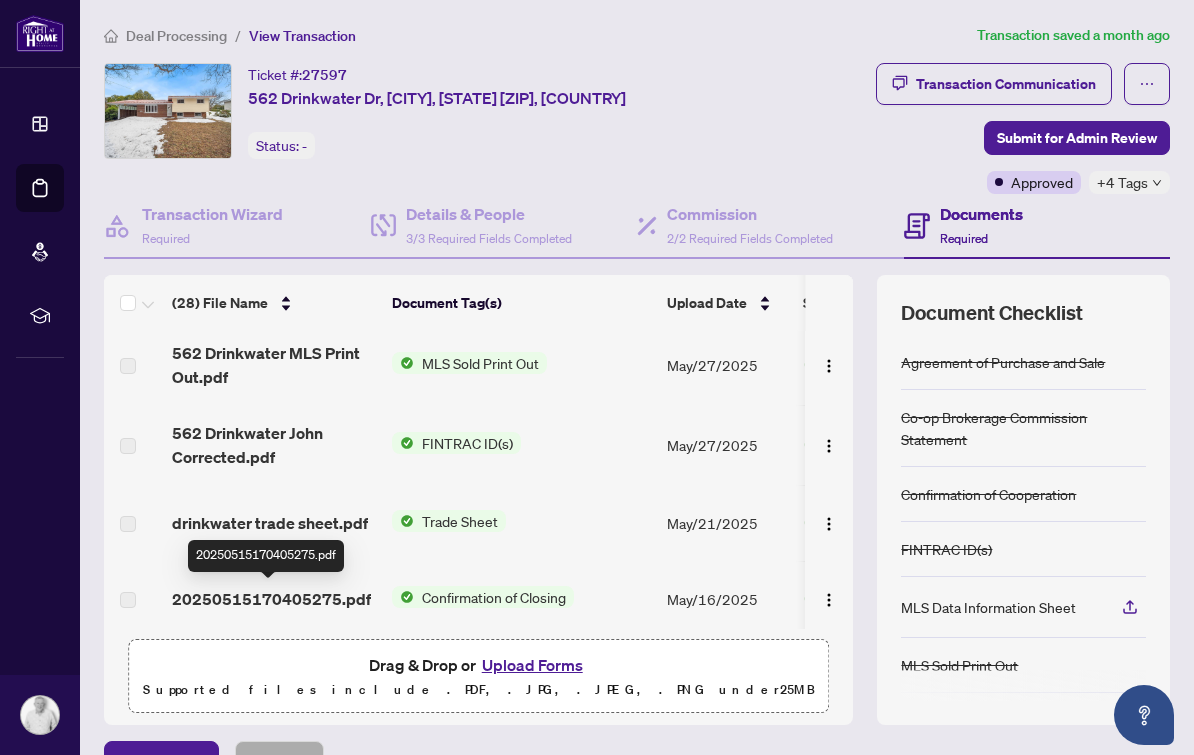 scroll, scrollTop: 419, scrollLeft: -5, axis: both 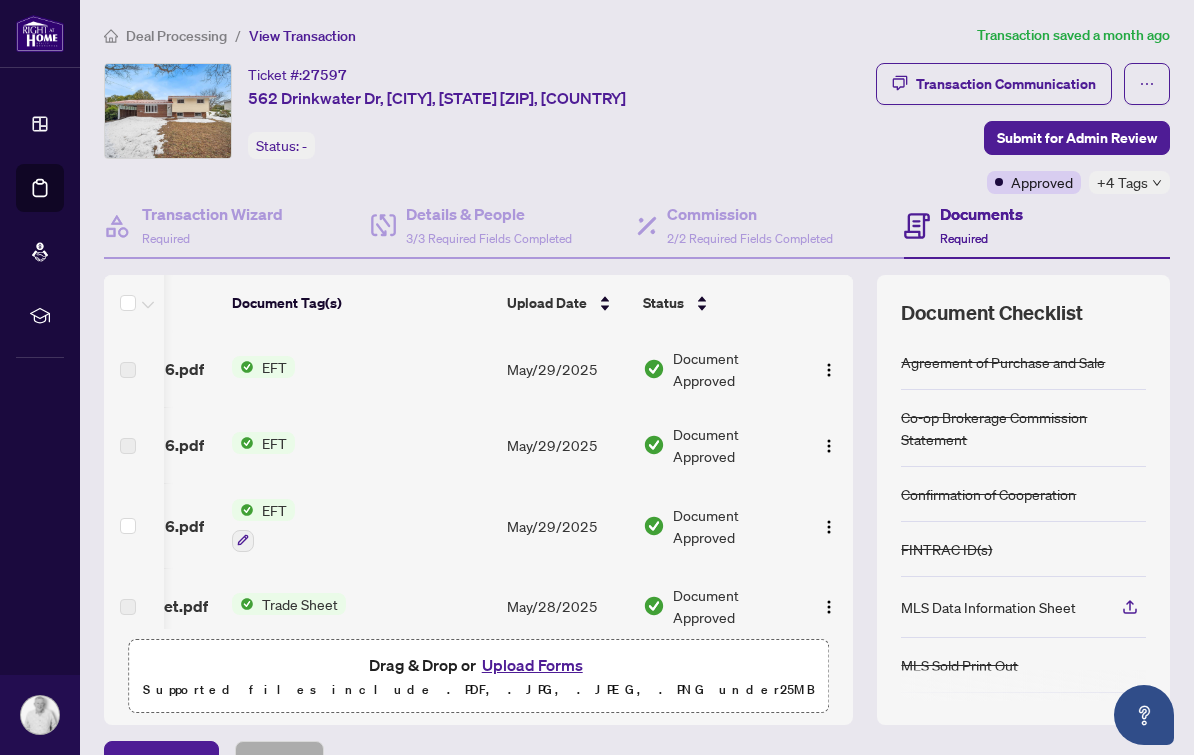 click on "Deal Processing" at bounding box center (176, 36) 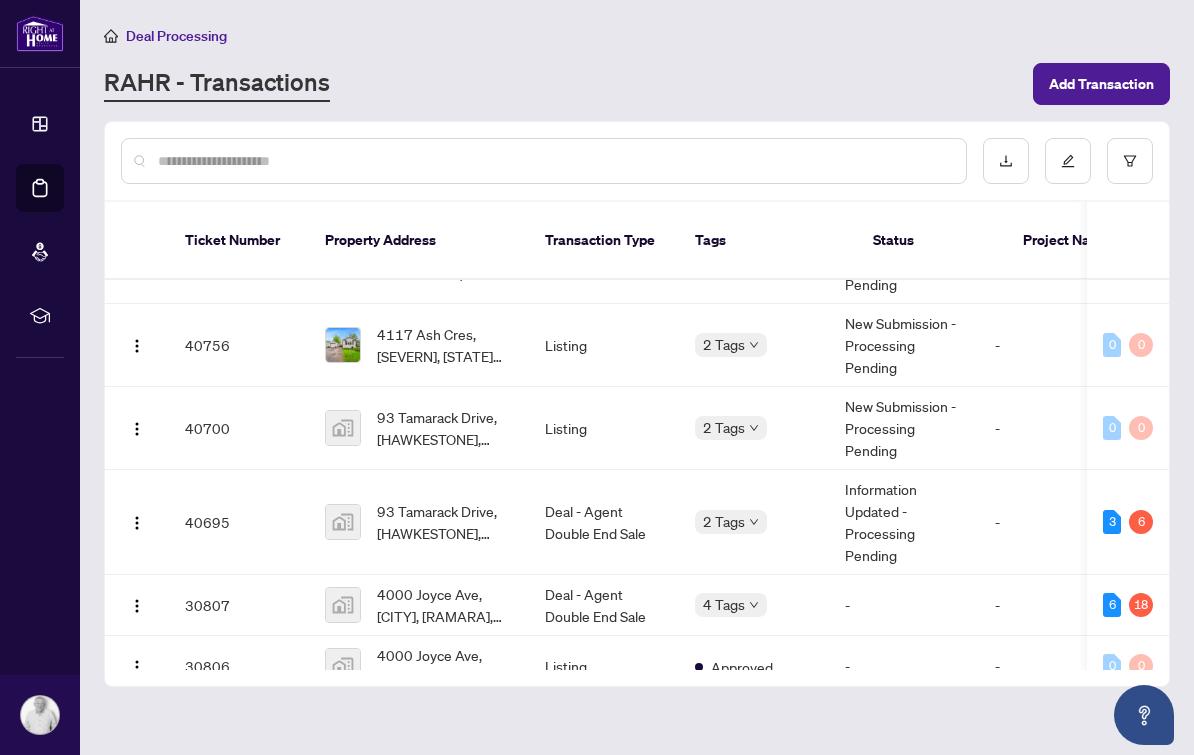 scroll, scrollTop: 368, scrollLeft: 0, axis: vertical 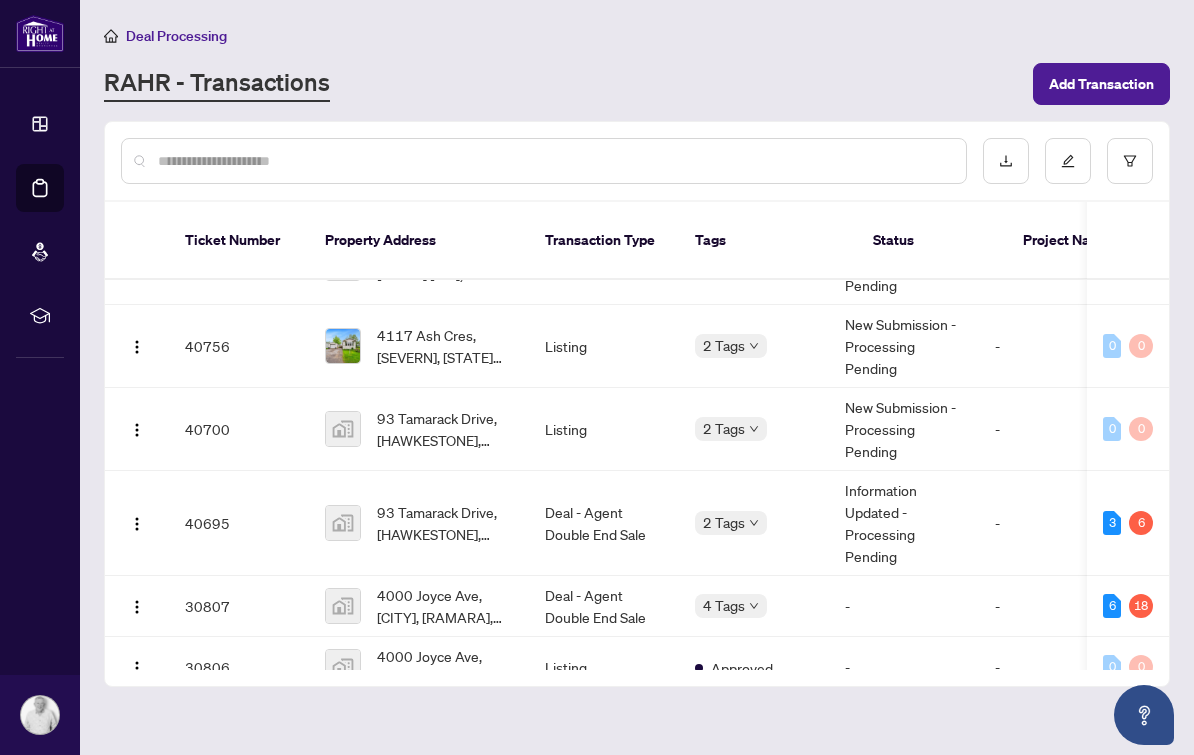 click on "40700" at bounding box center [239, 429] 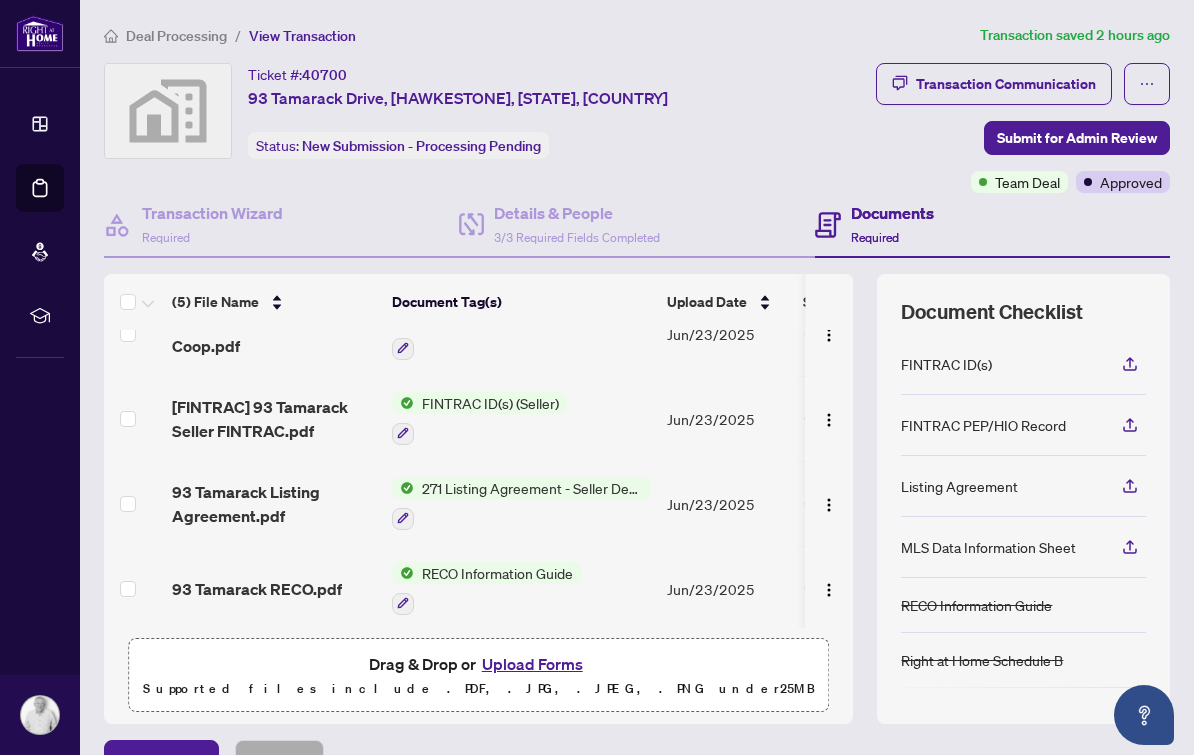scroll, scrollTop: 123, scrollLeft: 0, axis: vertical 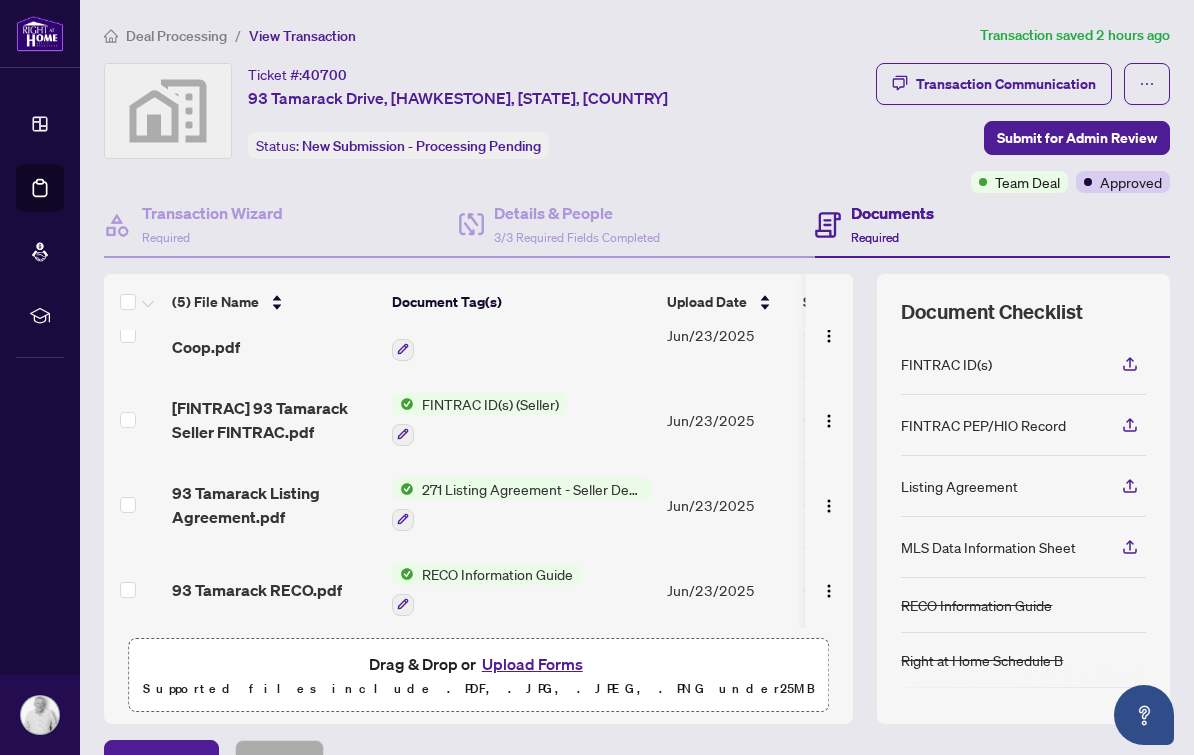 click at bounding box center (829, 506) 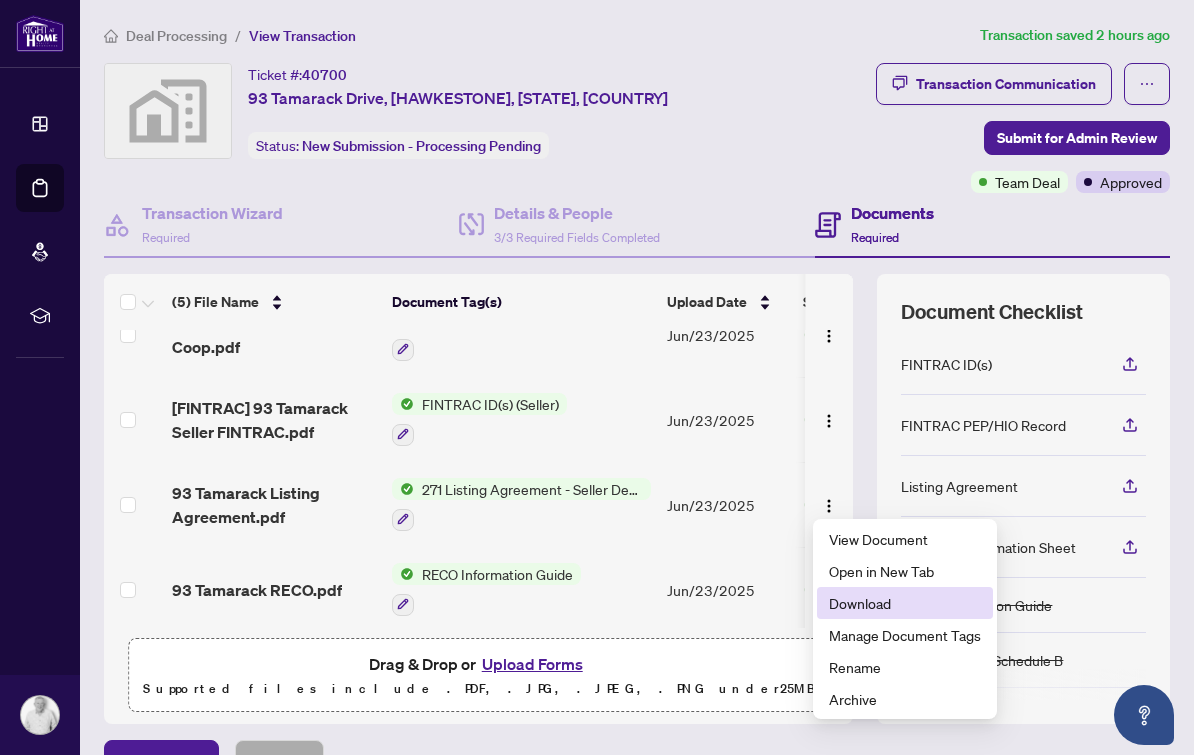 click on "Download" at bounding box center (905, 603) 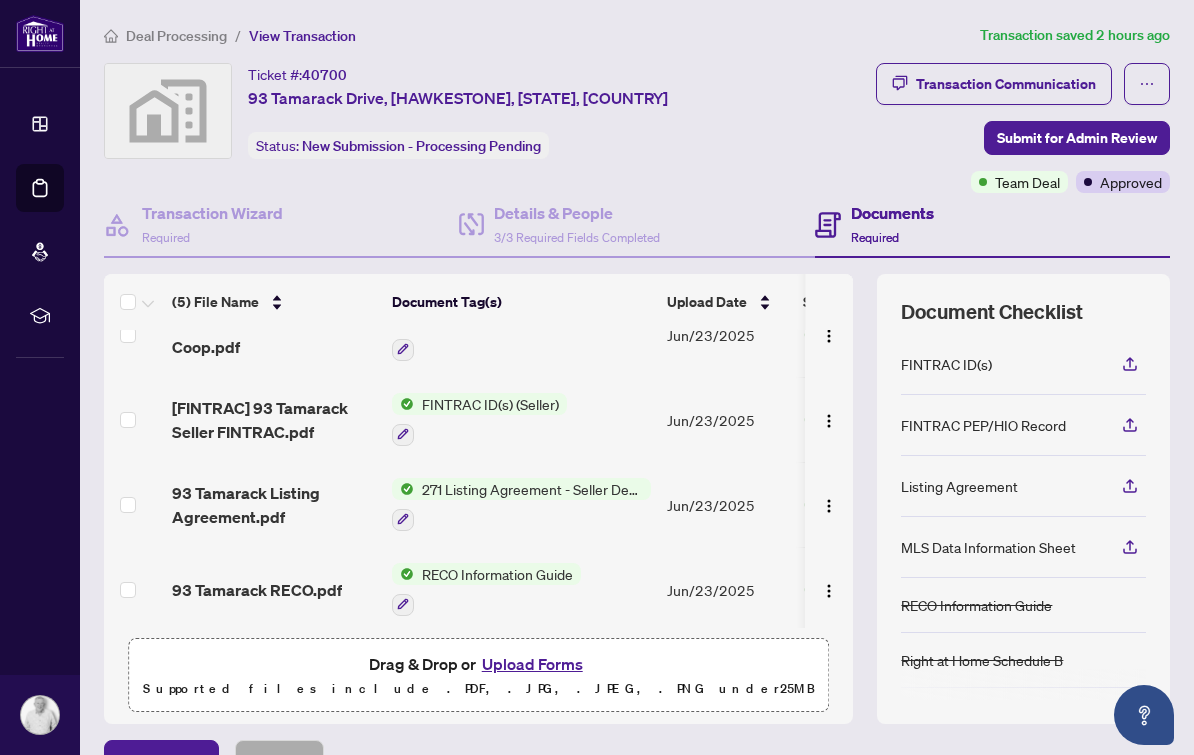 click on "Deal Processing" at bounding box center [176, 36] 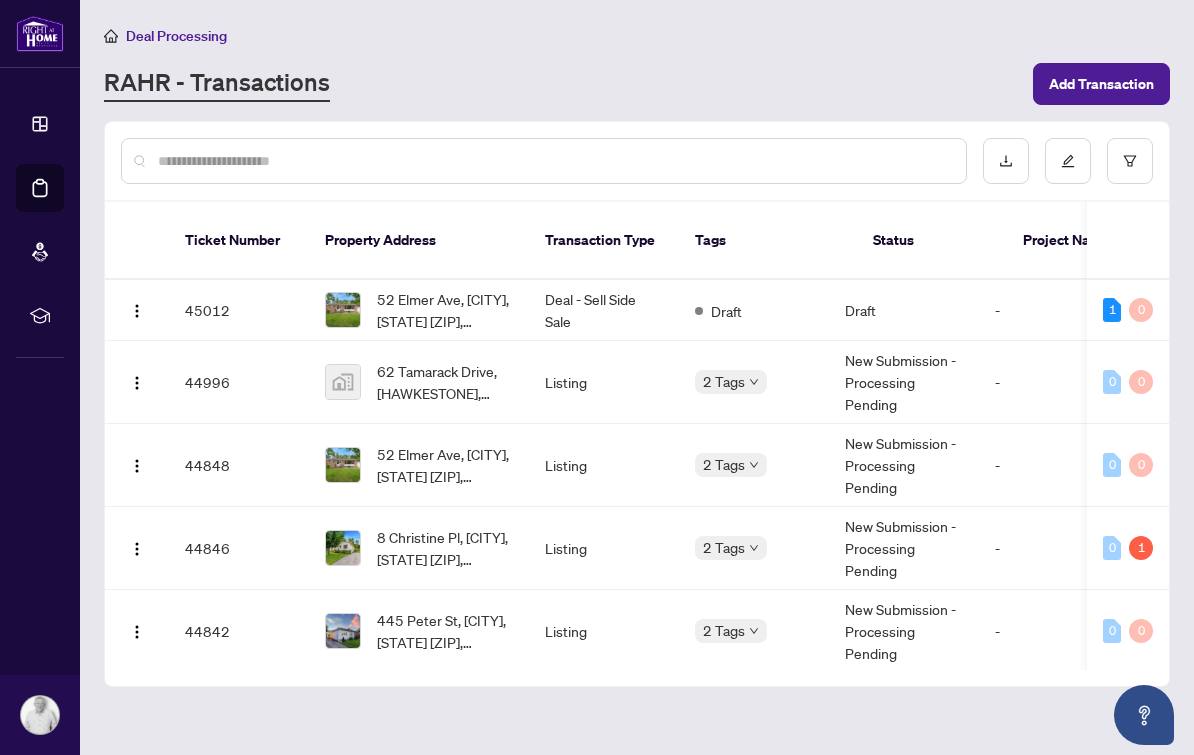 scroll, scrollTop: 157, scrollLeft: -5, axis: both 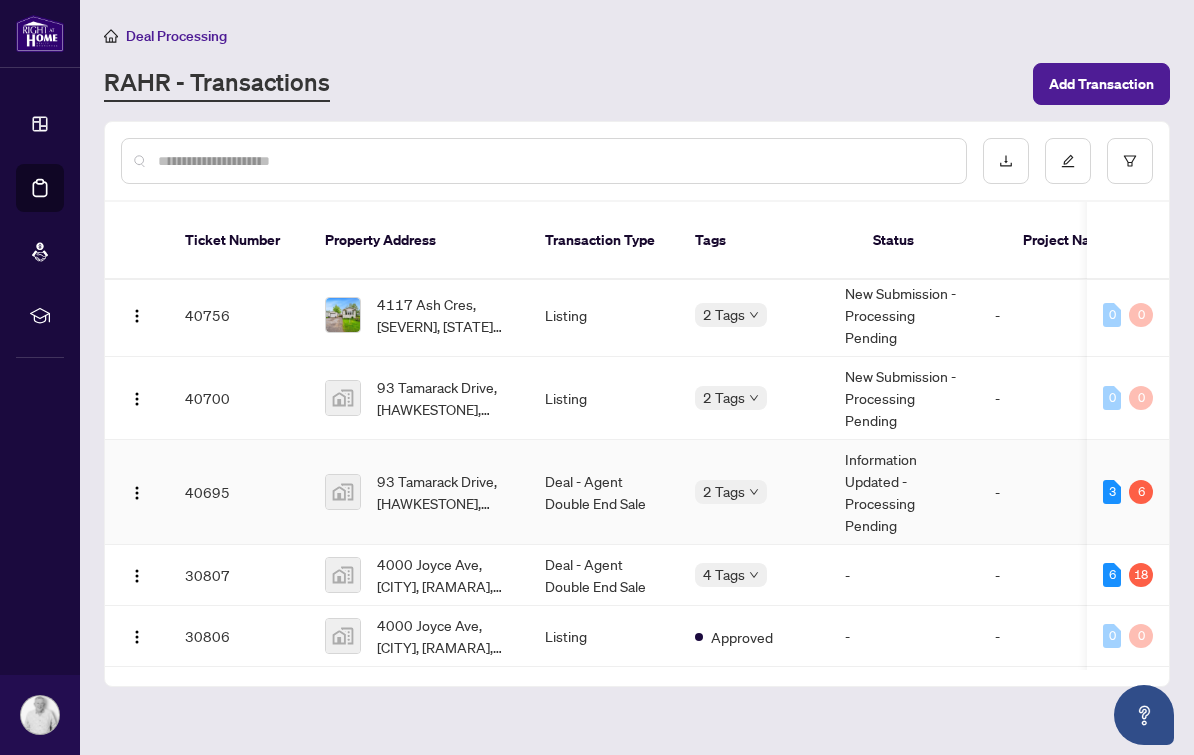 click on "40695" at bounding box center [239, 492] 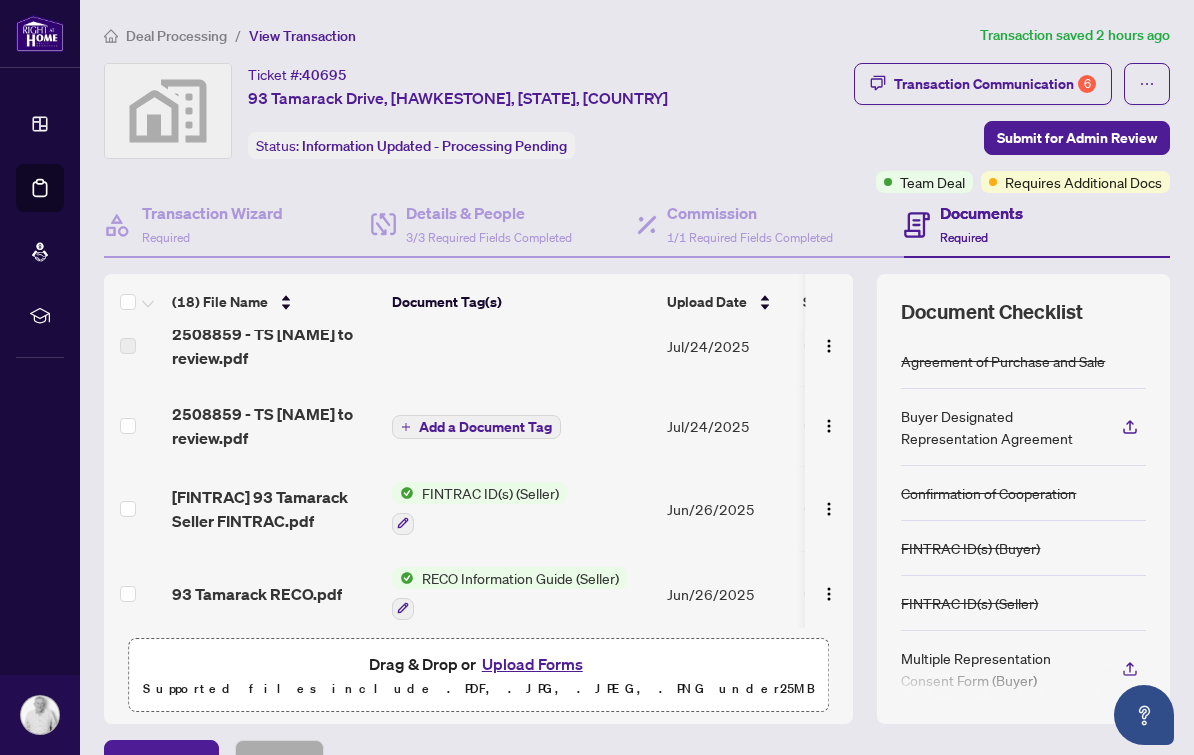 scroll, scrollTop: 192, scrollLeft: 0, axis: vertical 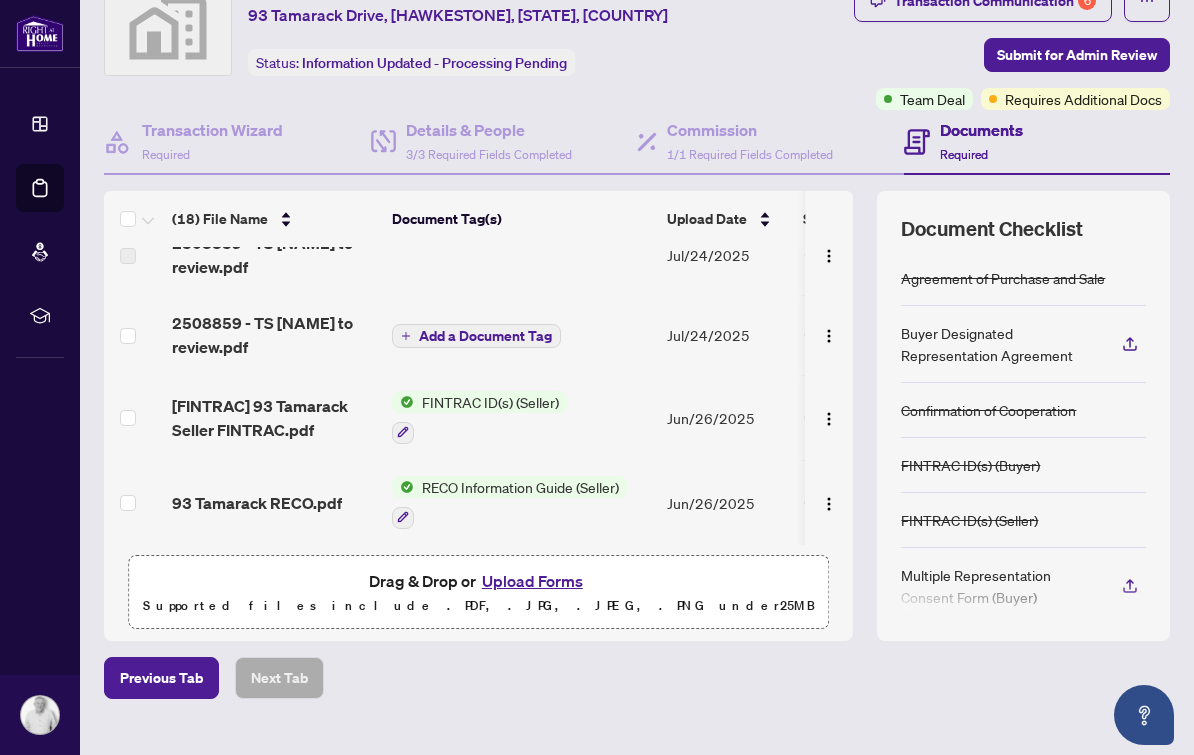 click on "Upload Forms" at bounding box center (532, 581) 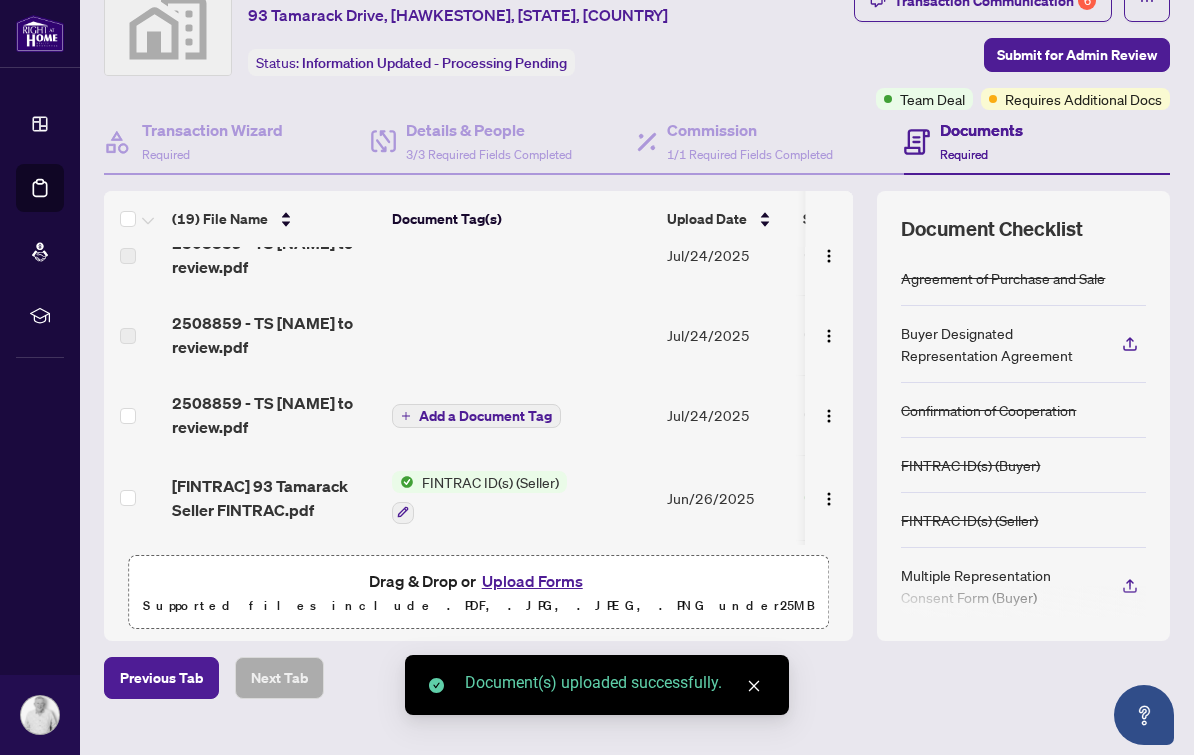 scroll, scrollTop: 61, scrollLeft: 26, axis: both 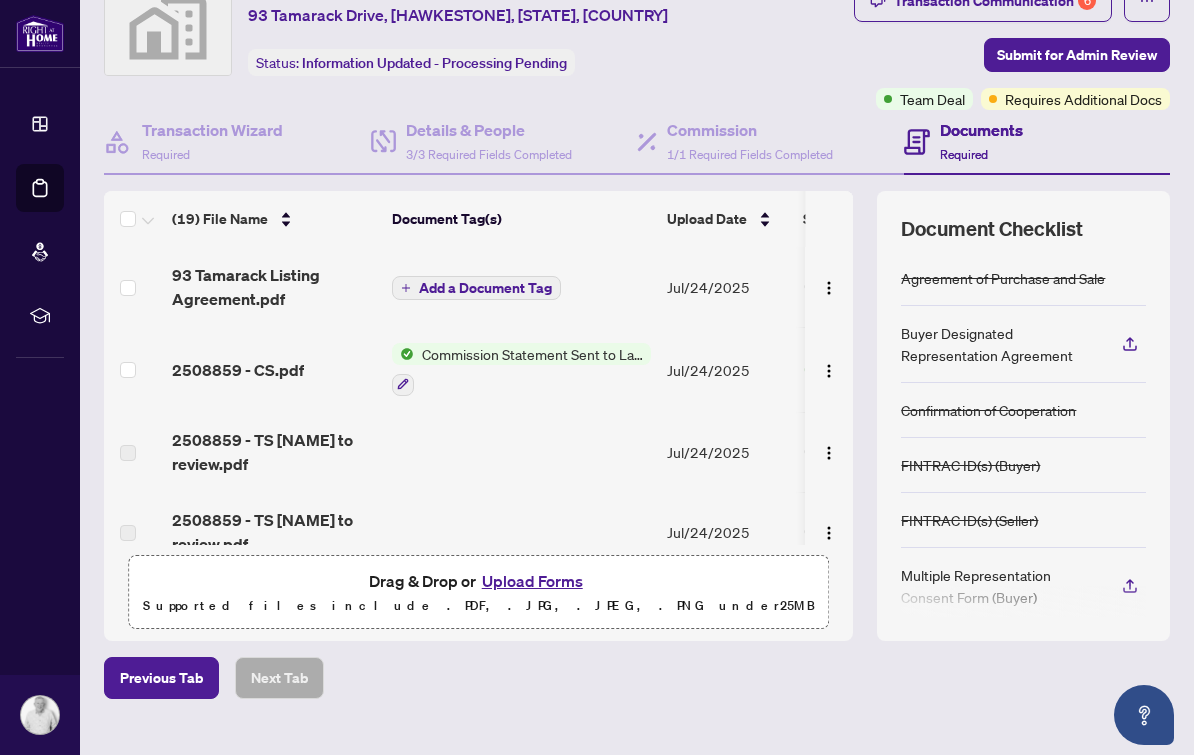 click on "93 Tamarack Listing Agreement.pdf" at bounding box center (274, 287) 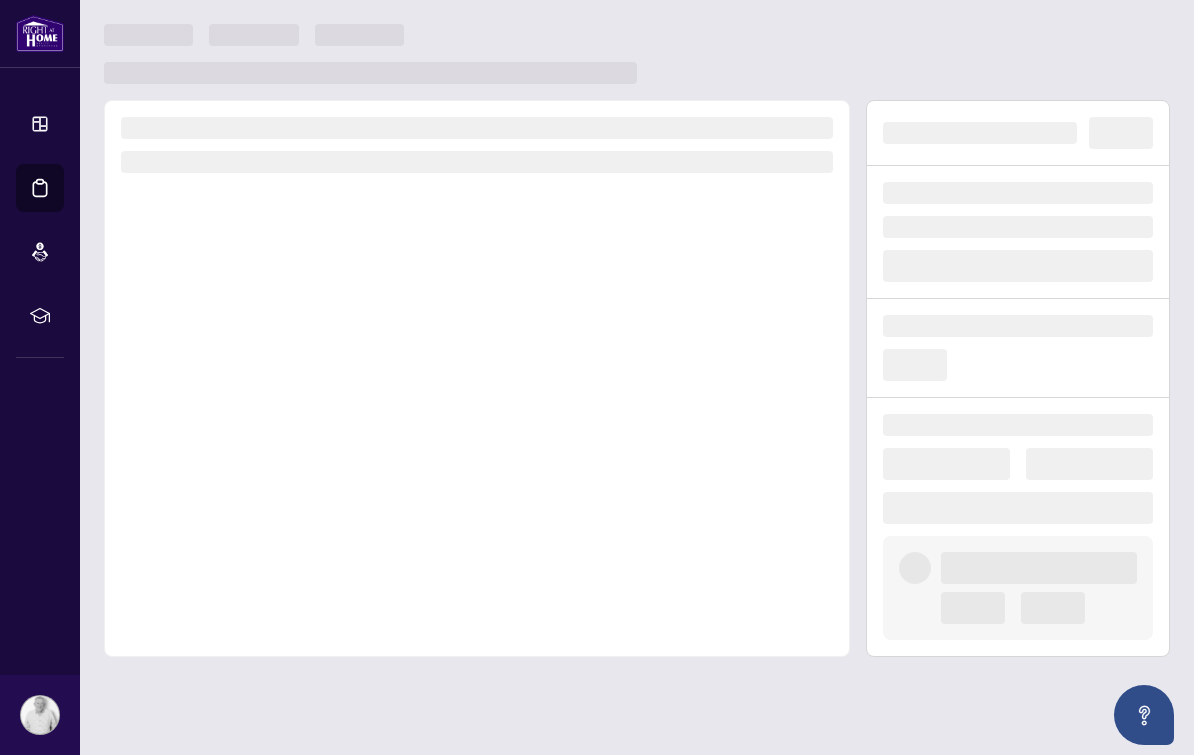 scroll, scrollTop: 0, scrollLeft: 0, axis: both 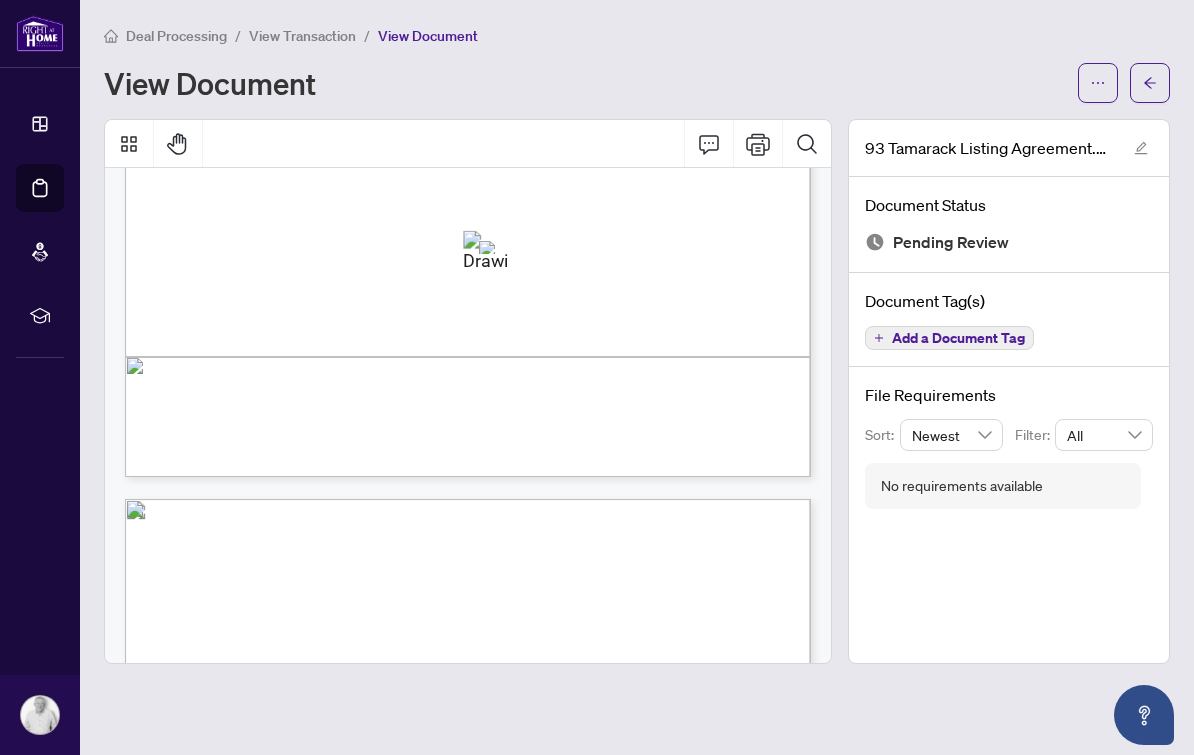 click on "Document Tag(s) Add a Document Tag" at bounding box center (1009, 320) 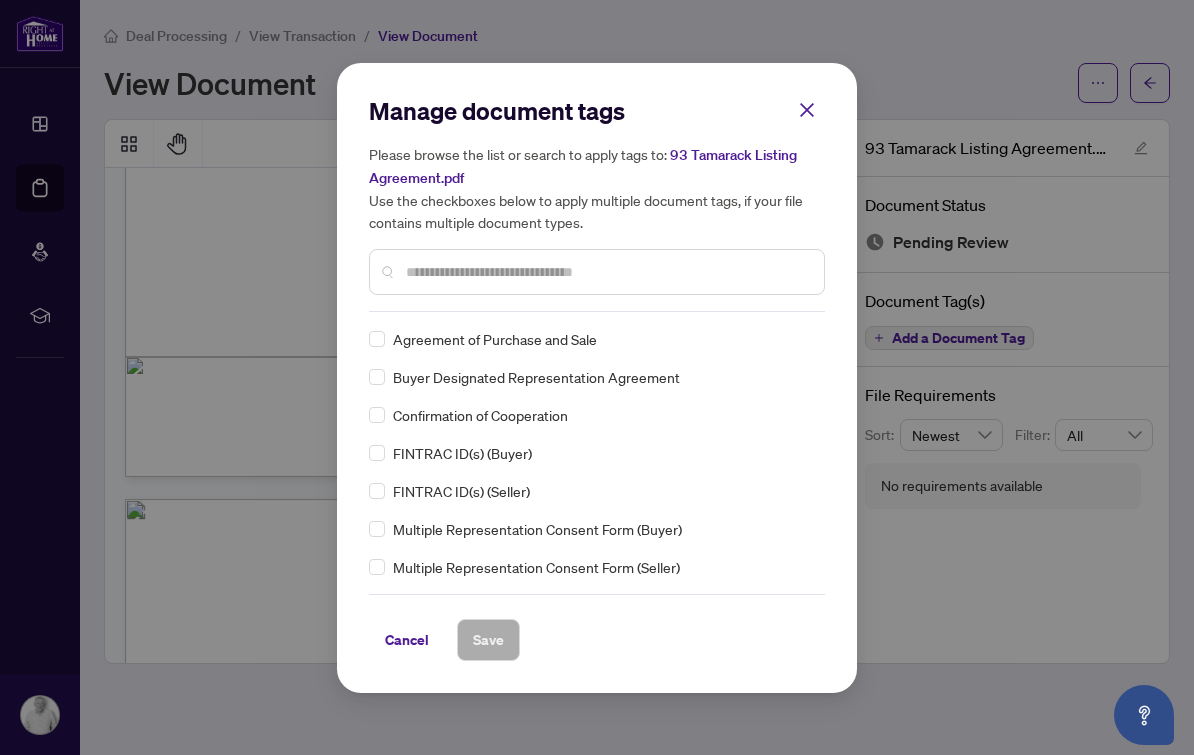 click at bounding box center [607, 272] 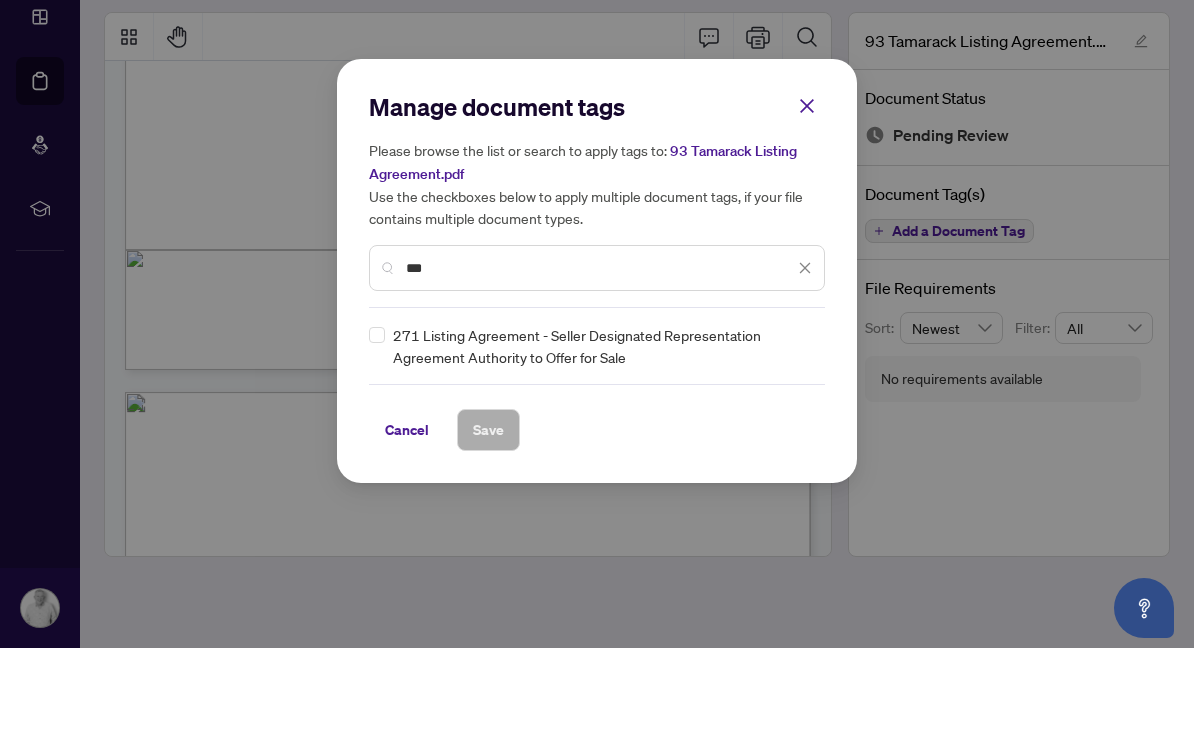 scroll, scrollTop: 36, scrollLeft: 0, axis: vertical 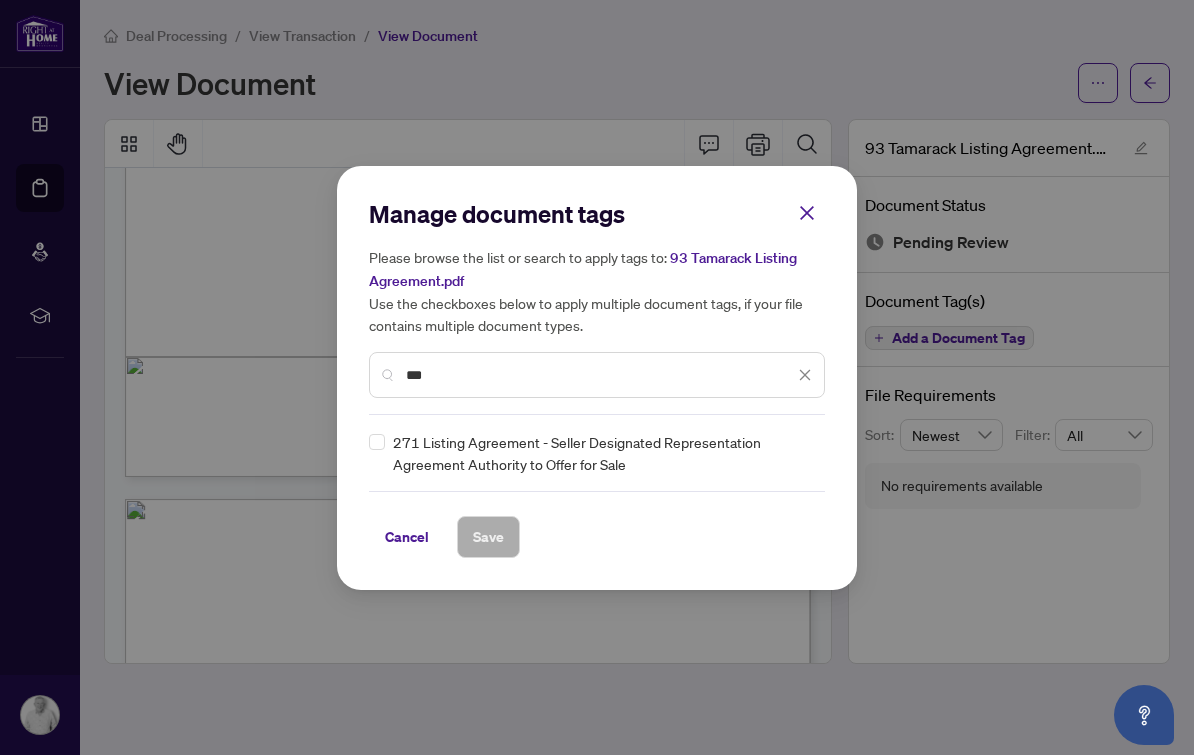 type on "***" 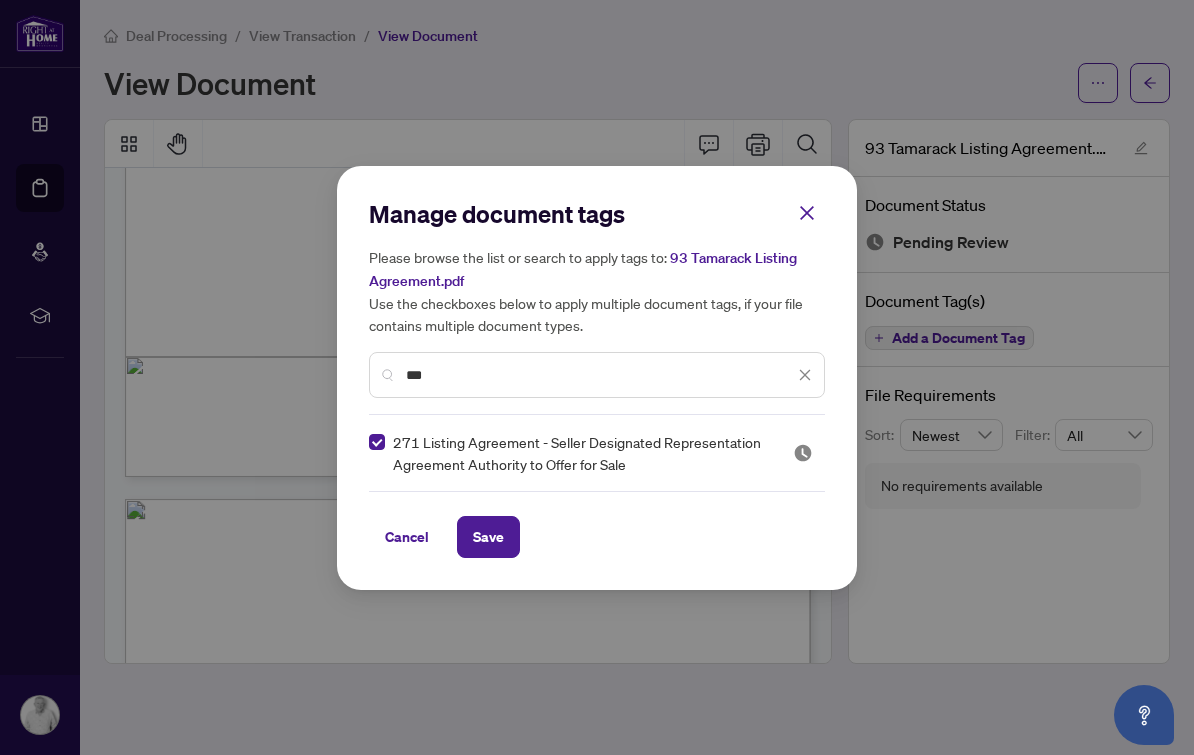 click on "Save" at bounding box center [488, 537] 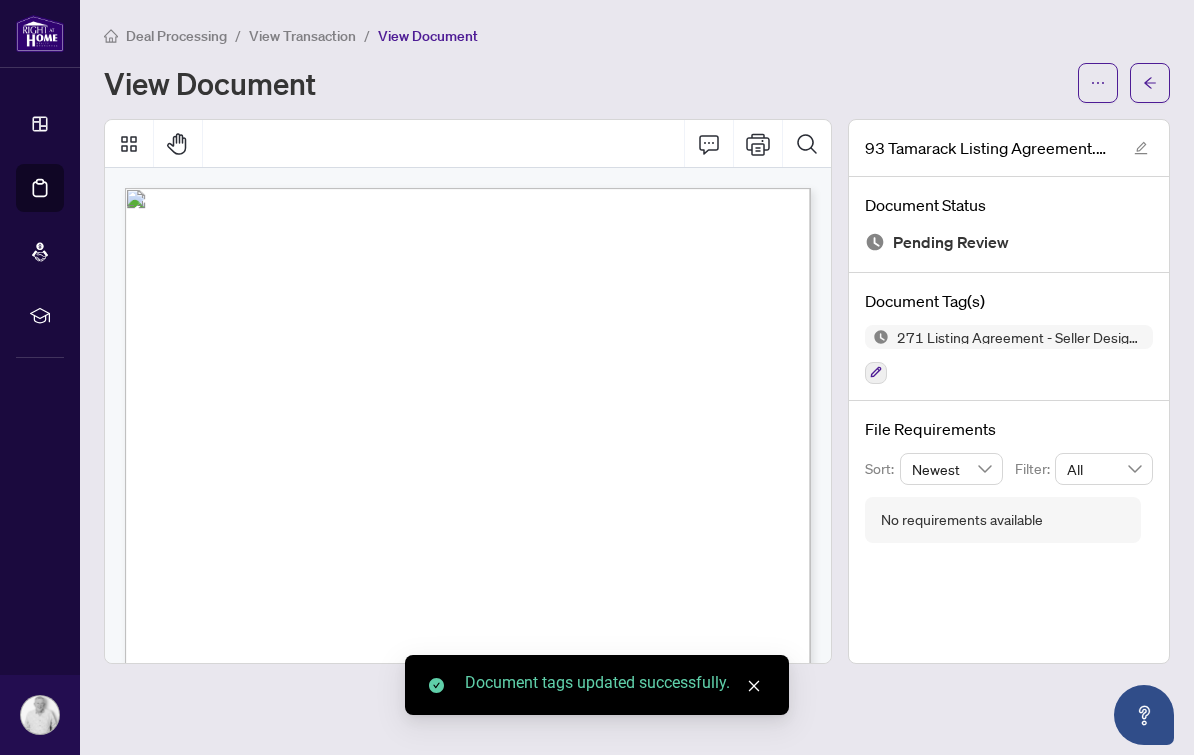 scroll, scrollTop: -5, scrollLeft: 0, axis: vertical 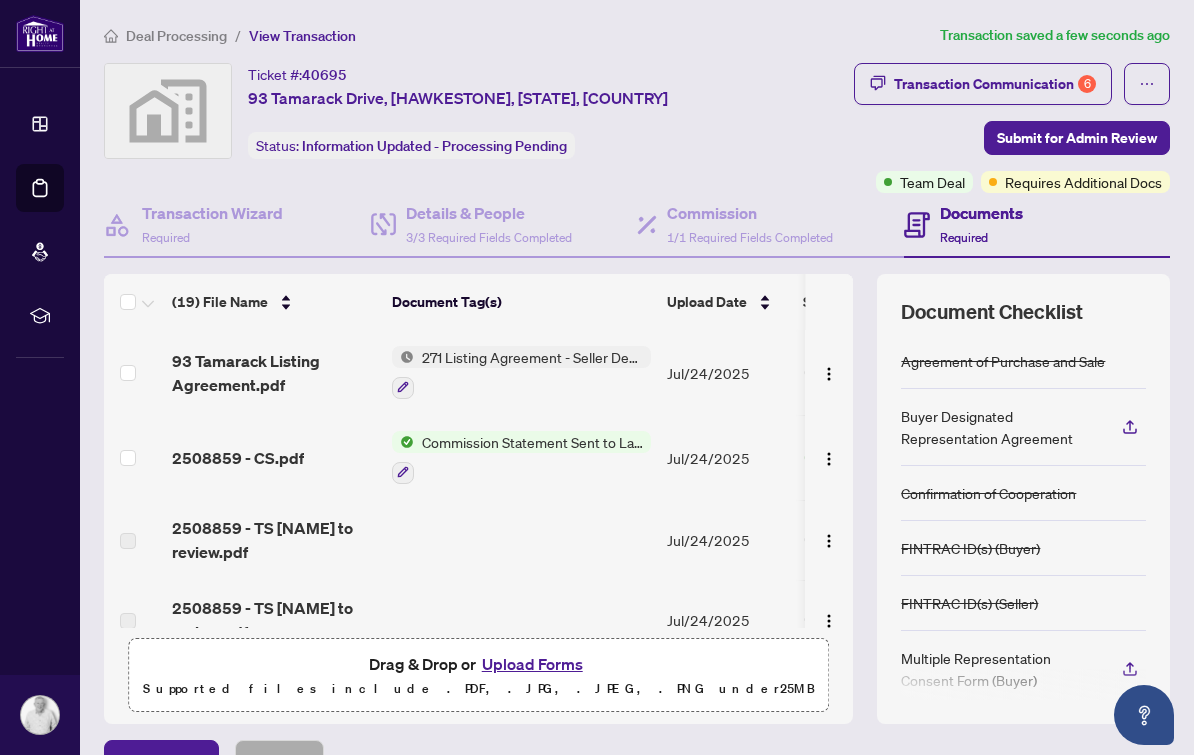 click on "Transaction Communication 6" at bounding box center [995, 84] 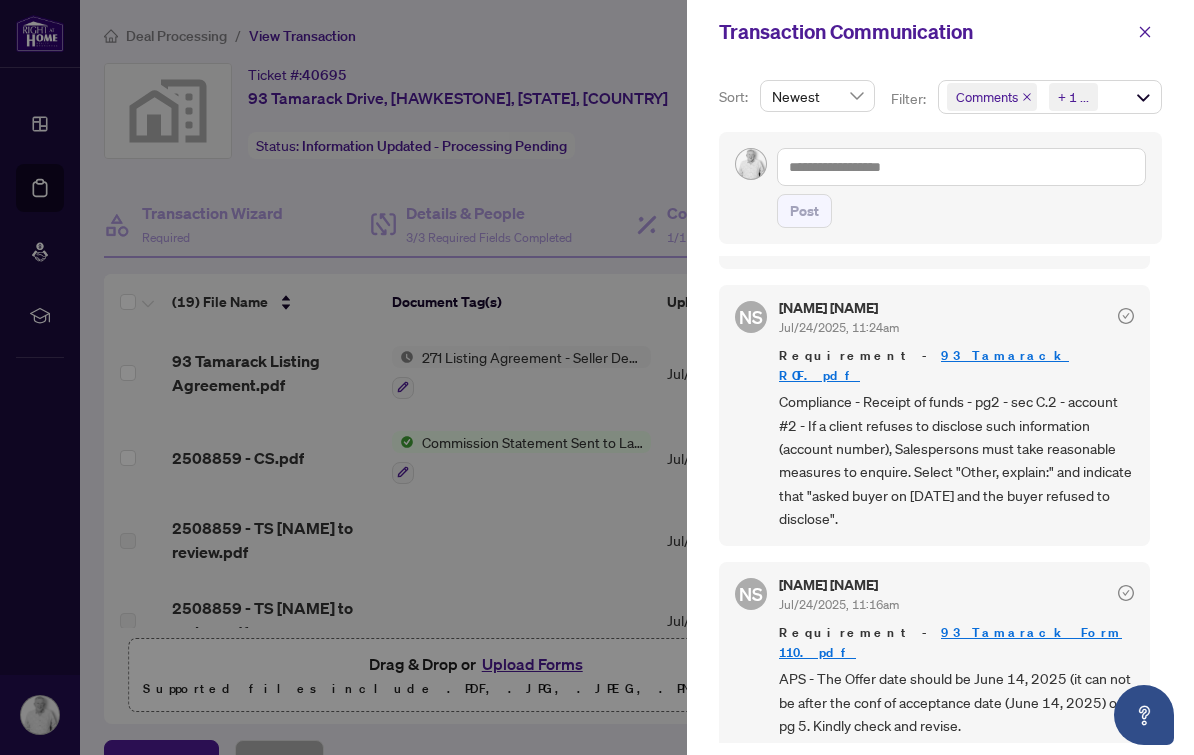 scroll, scrollTop: 964, scrollLeft: 0, axis: vertical 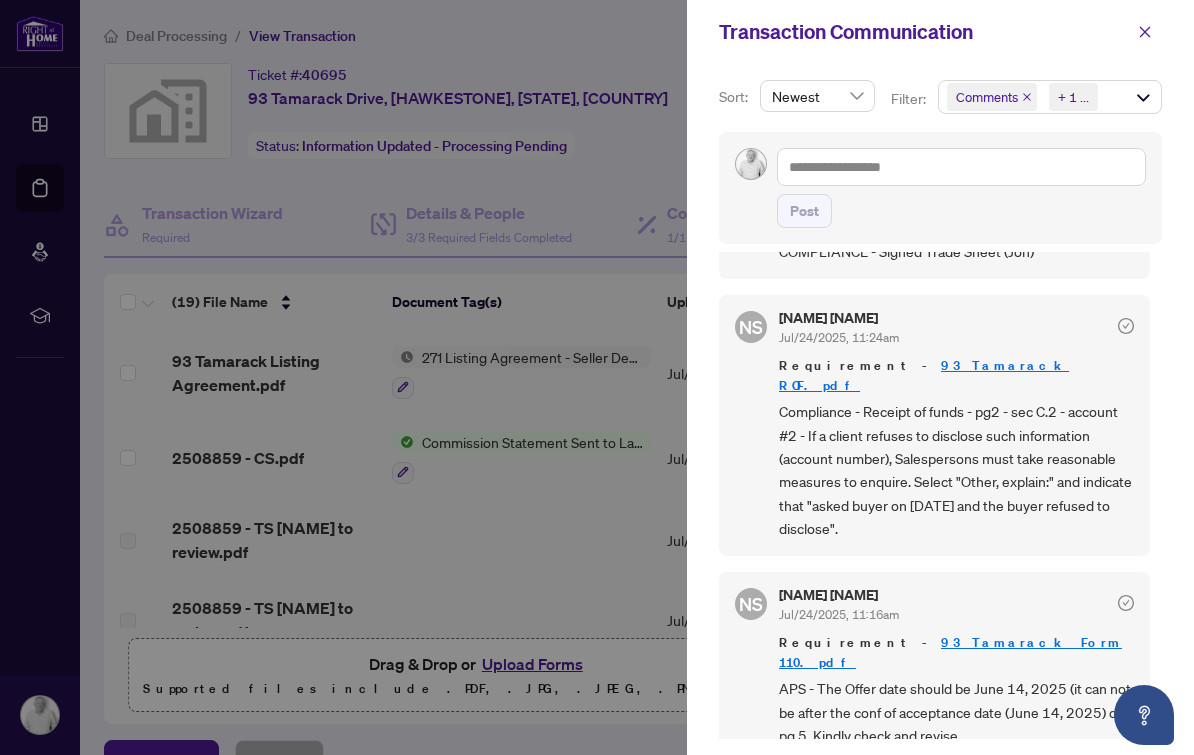 click at bounding box center (1145, 32) 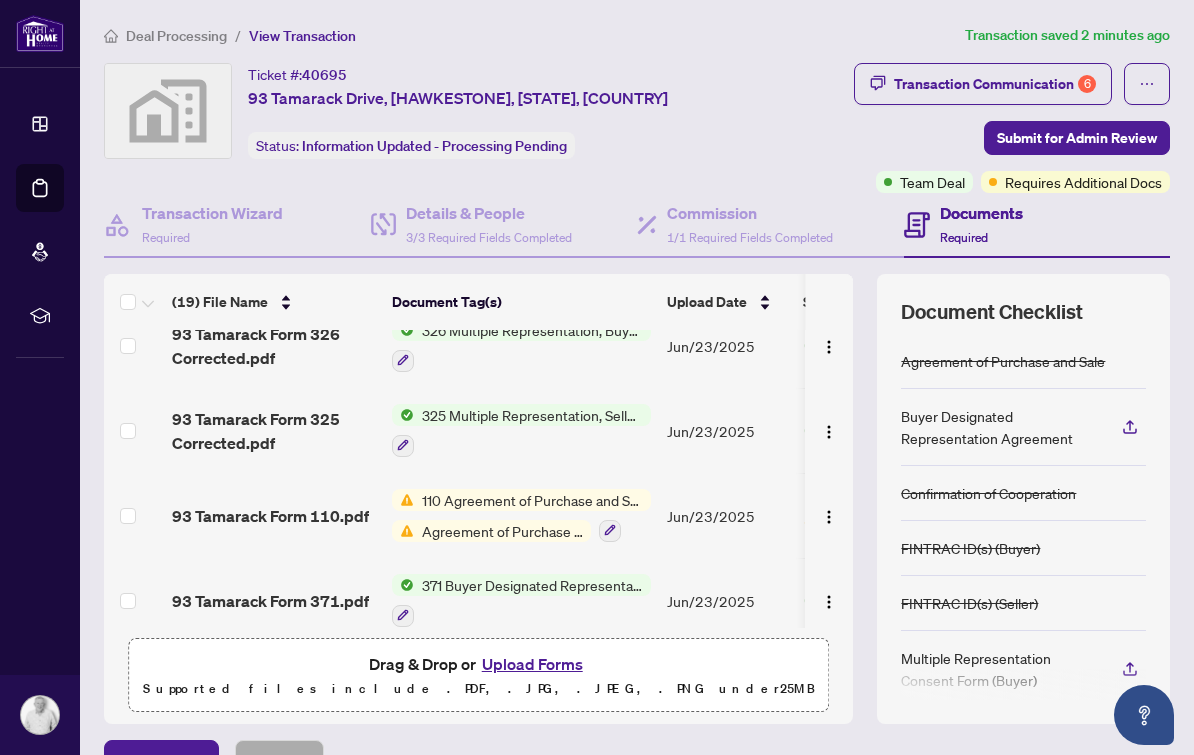 scroll, scrollTop: 1183, scrollLeft: 6, axis: both 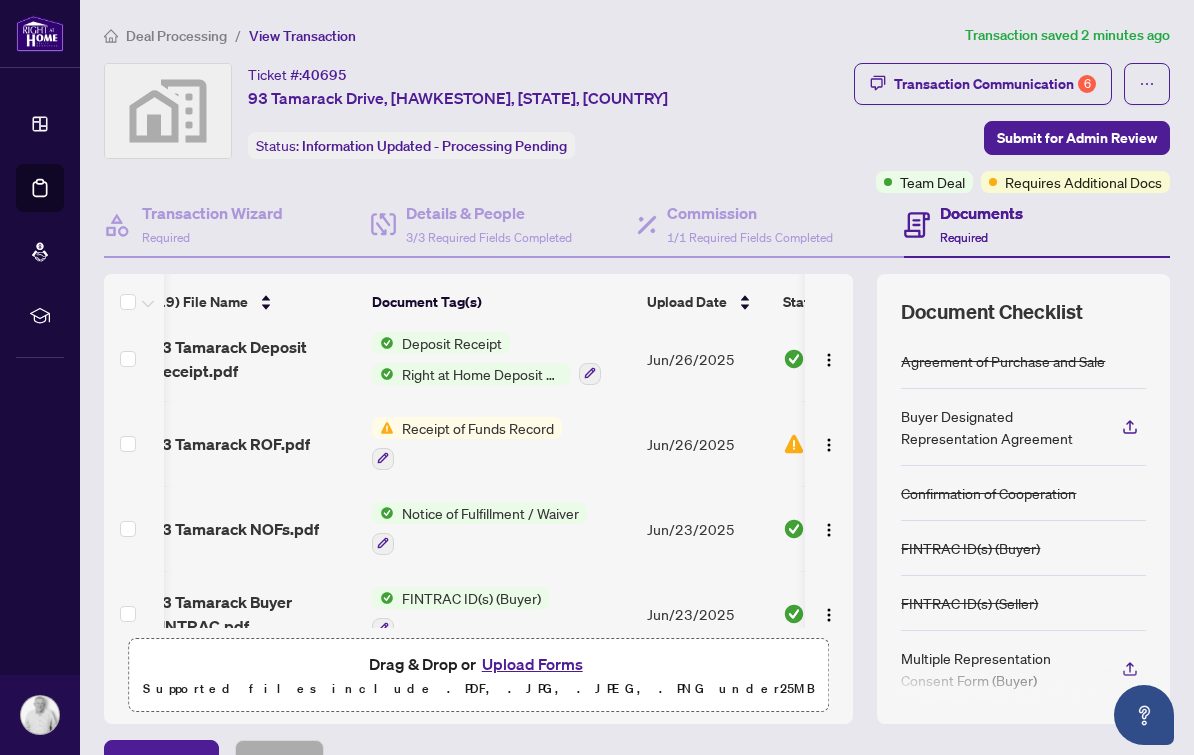 click on "93 Tamarack ROF.pdf" at bounding box center [231, 444] 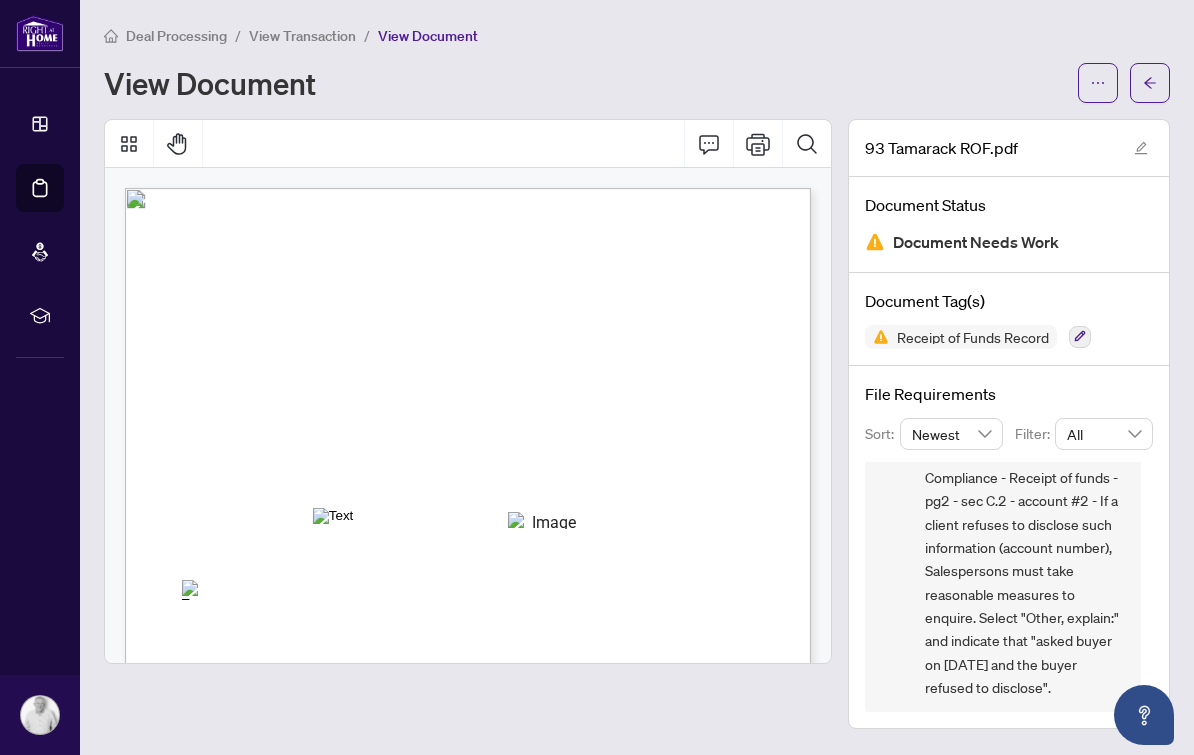 scroll, scrollTop: 56, scrollLeft: 0, axis: vertical 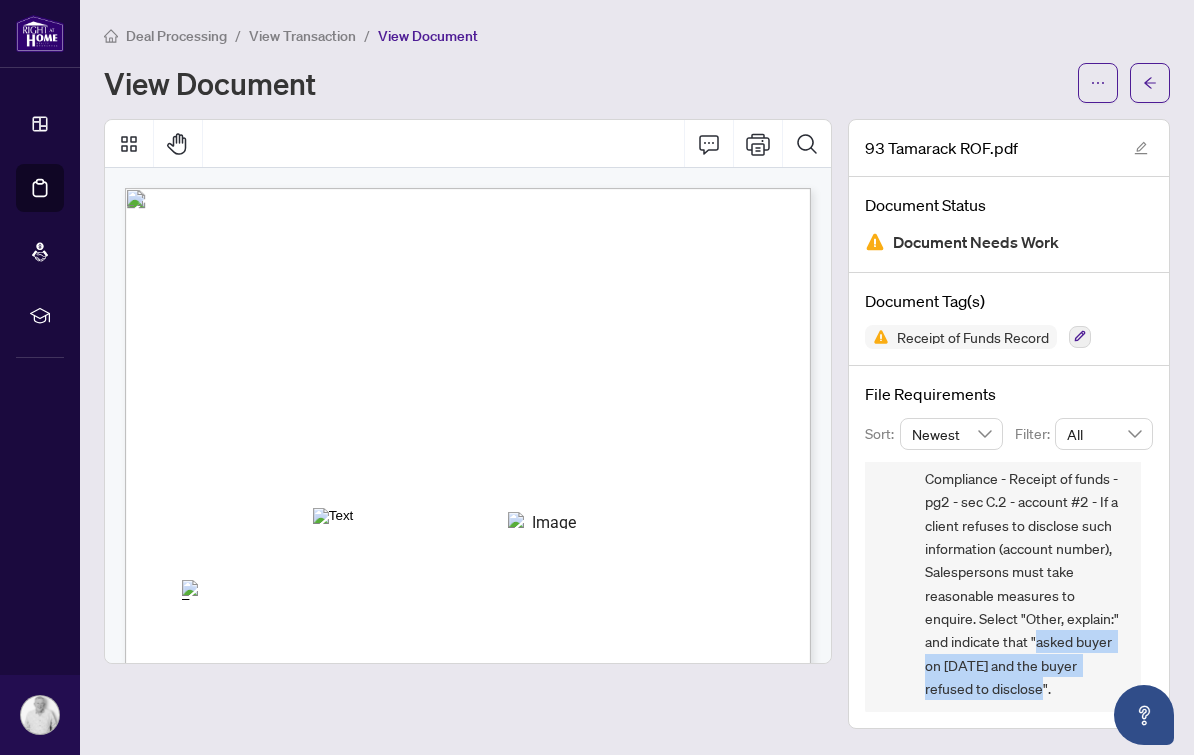 copy on "asked buyer on [DATE] and the buyer refused to disclose" 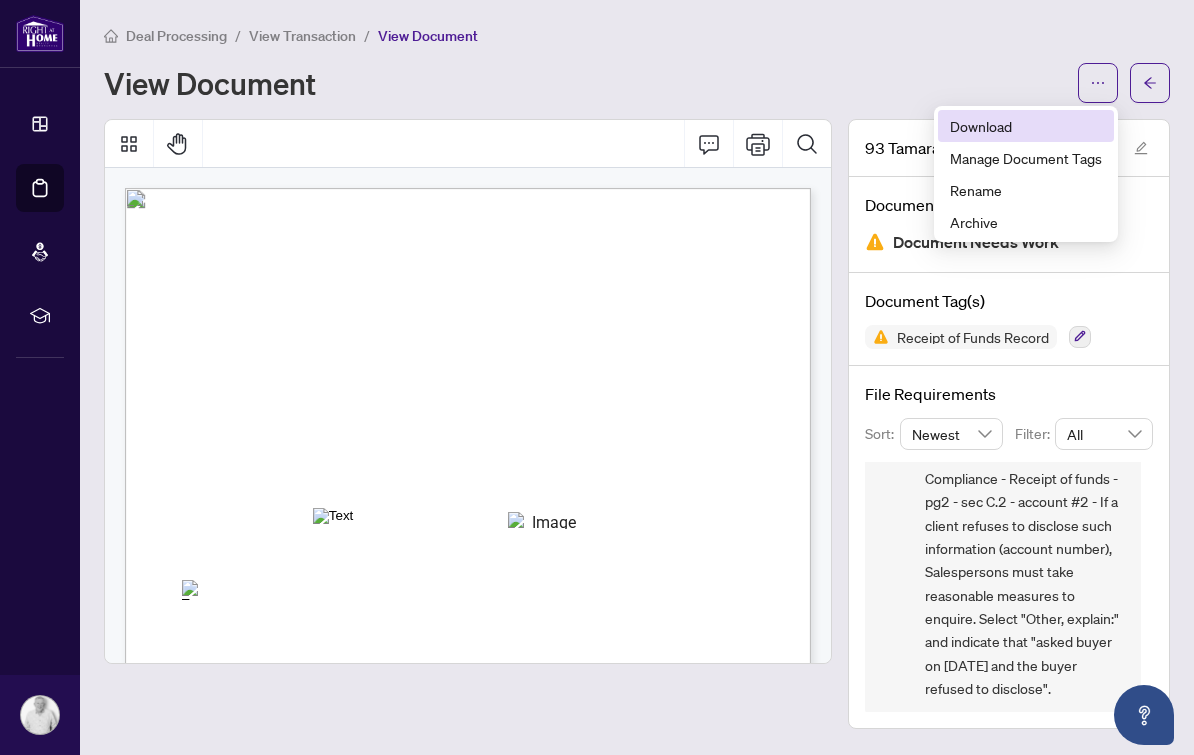 click on "Download" at bounding box center (1026, 126) 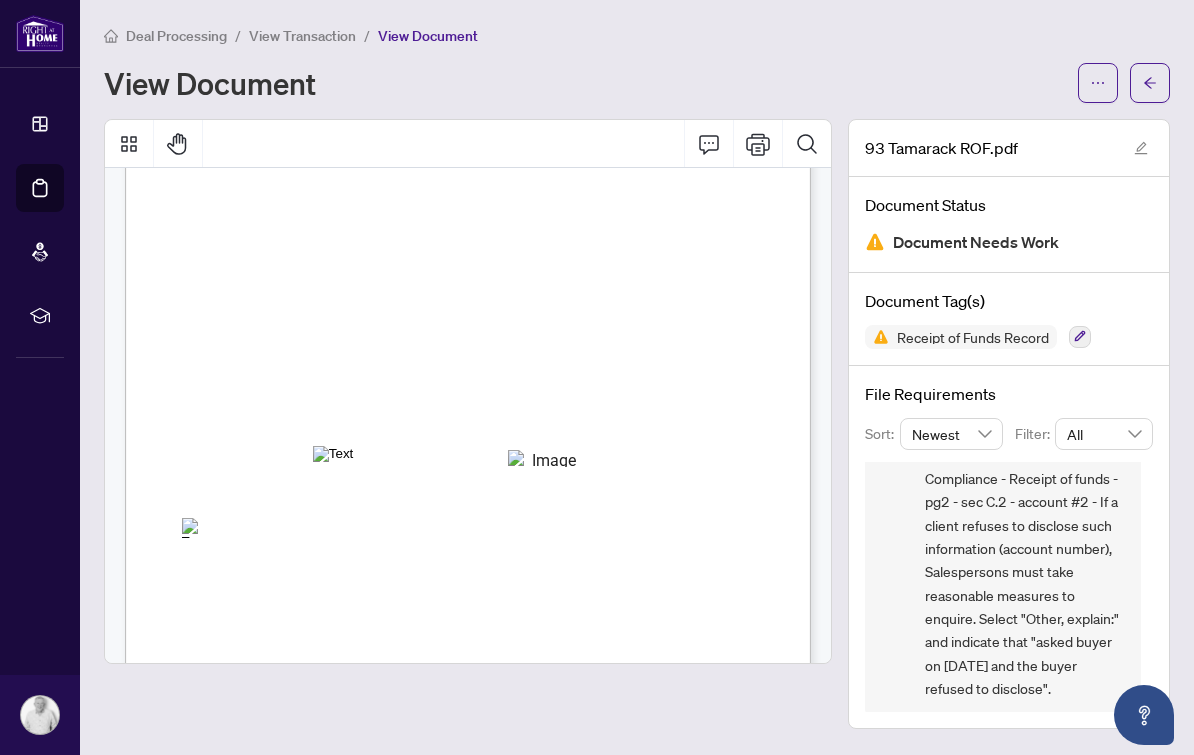 scroll, scrollTop: 60, scrollLeft: -1, axis: both 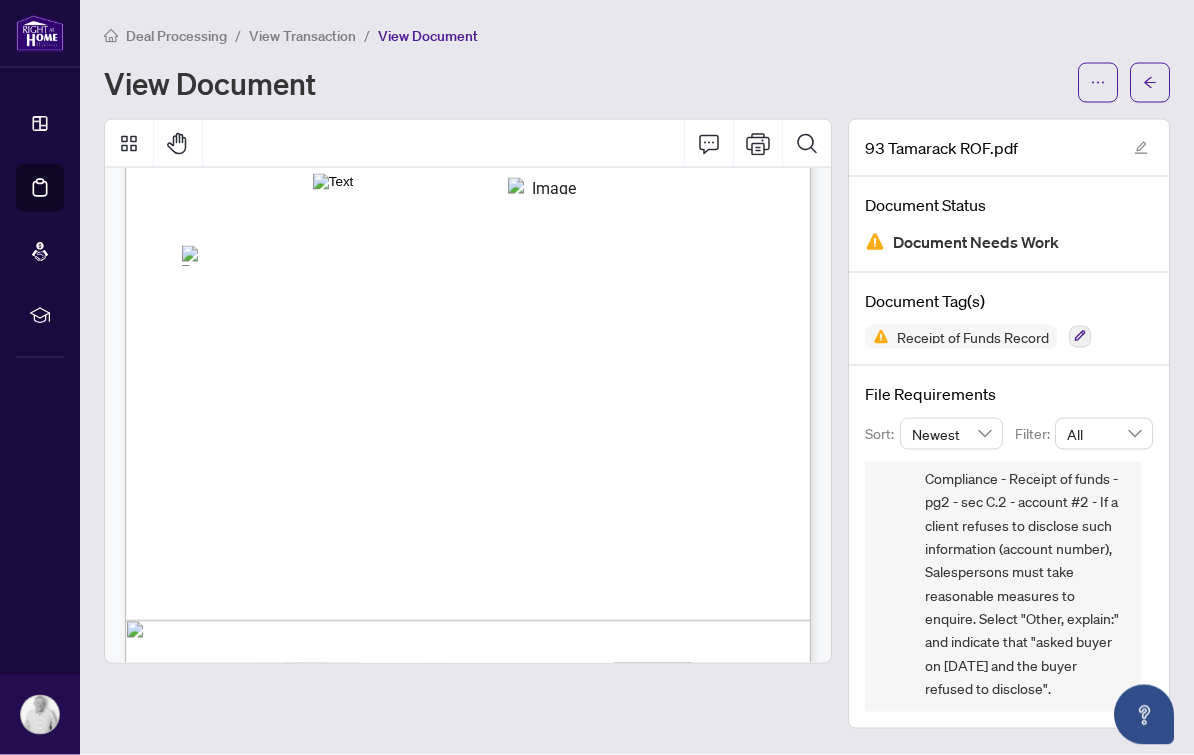 click on "Compliance - Receipt of funds - pg2 - sec C.2 - account #2 - If a client refuses to disclose such information (account number), Salespersons must take reasonable measures to enquire. Select "Other, explain:" and indicate that "asked buyer on [DATE] and the buyer refused to disclose"." at bounding box center [1025, 584] 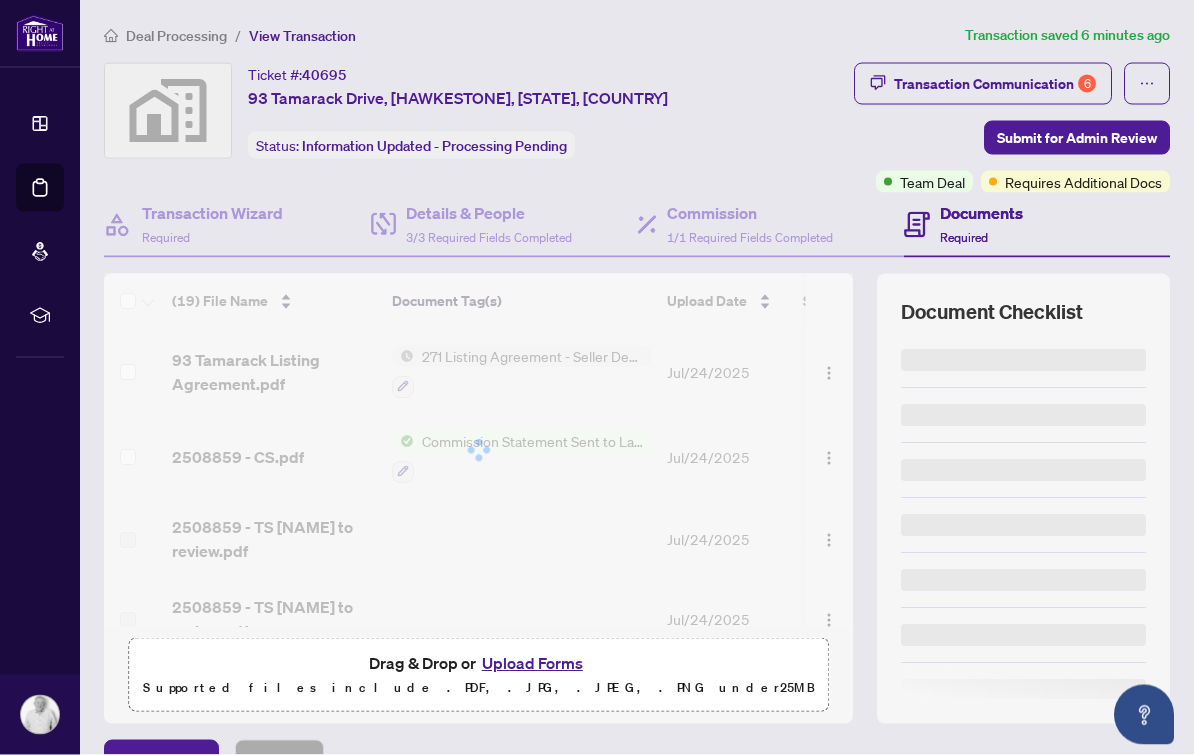 scroll, scrollTop: 8, scrollLeft: 0, axis: vertical 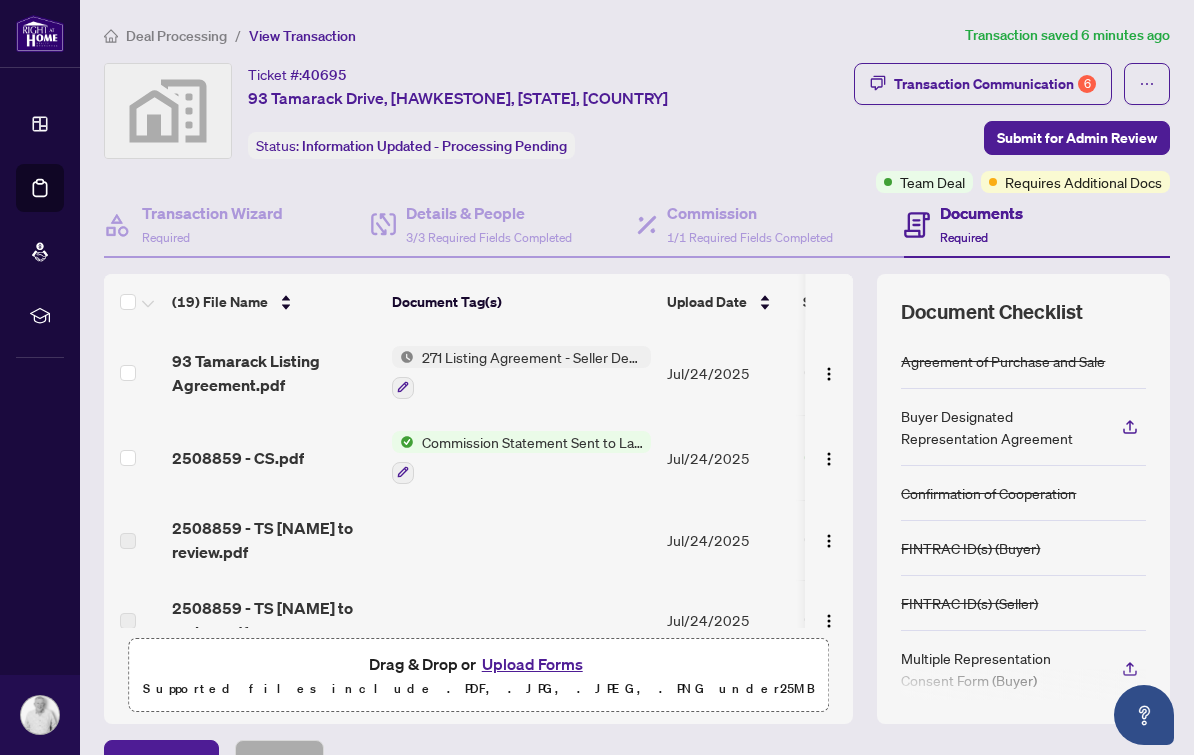 click on "Upload Forms" at bounding box center (532, 664) 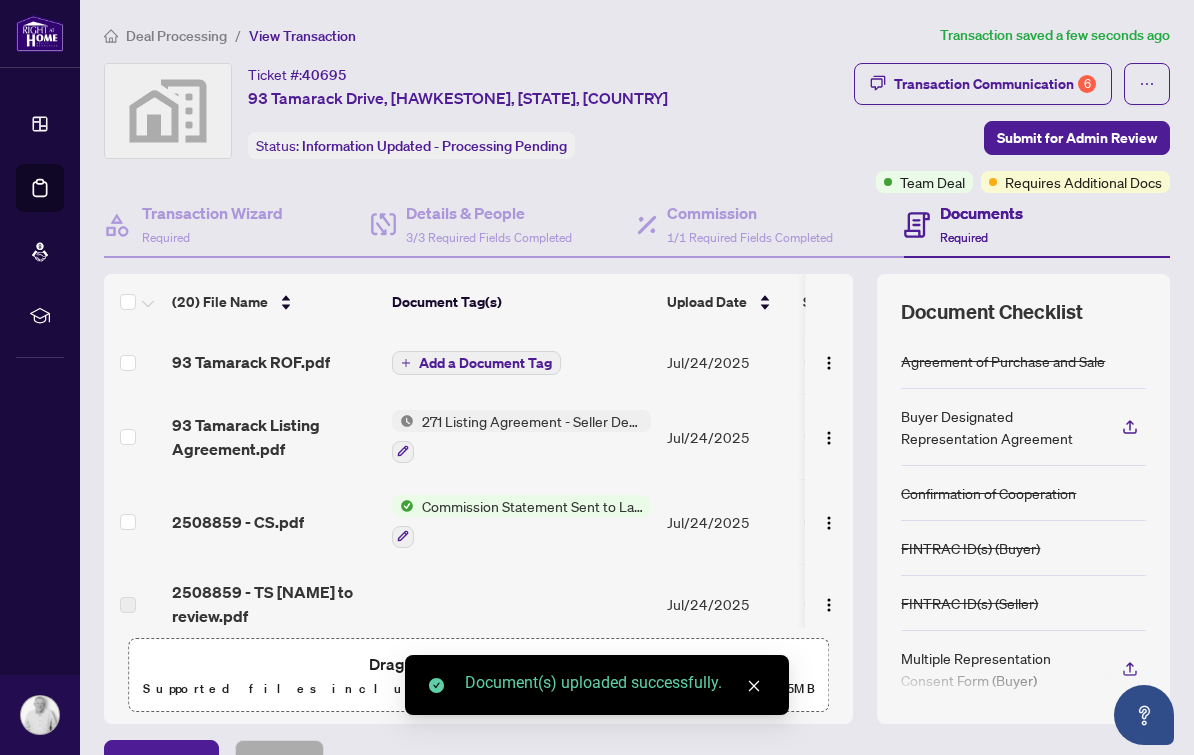 click on "93 Tamarack ROF.pdf" at bounding box center (251, 362) 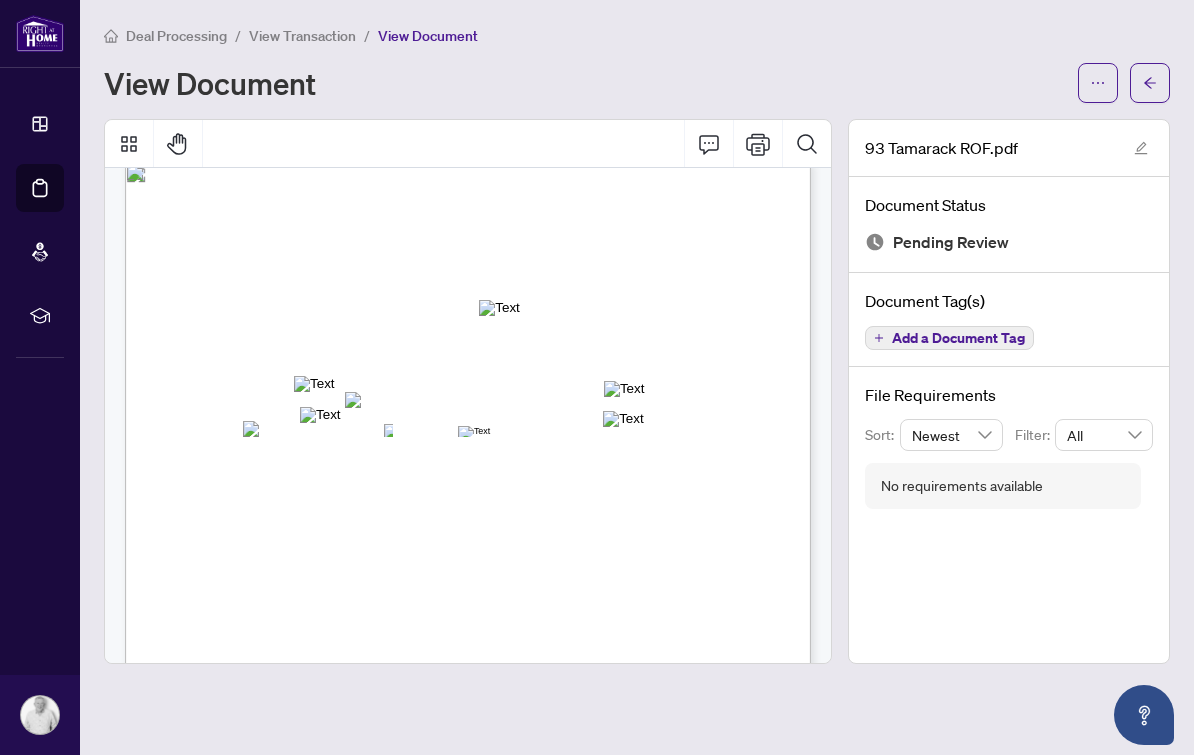 scroll, scrollTop: 1017, scrollLeft: 0, axis: vertical 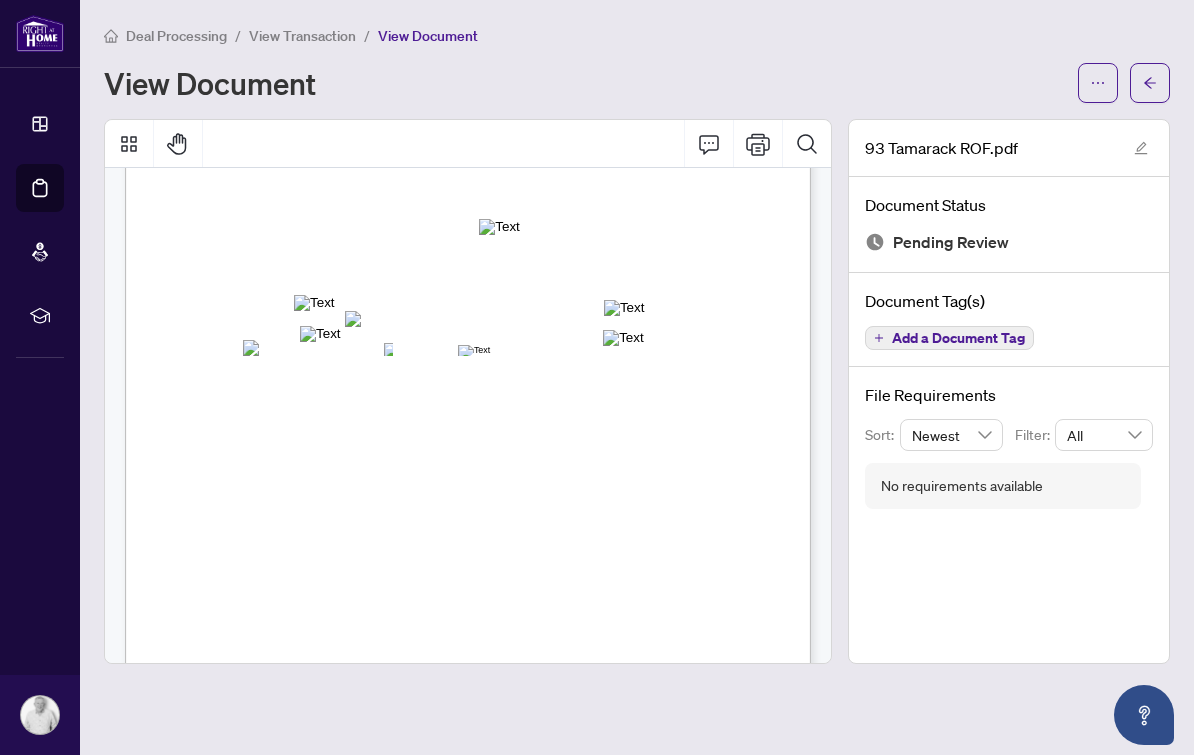 click on "Add a Document Tag" at bounding box center (958, 338) 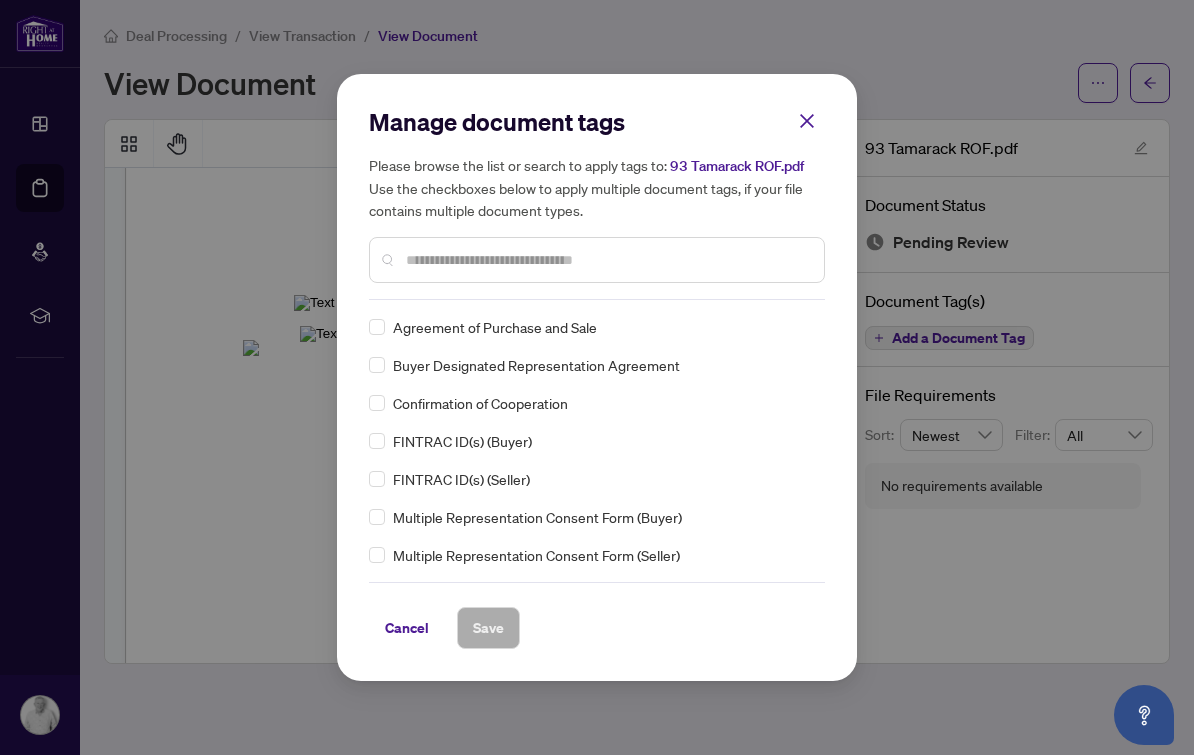 click at bounding box center (607, 260) 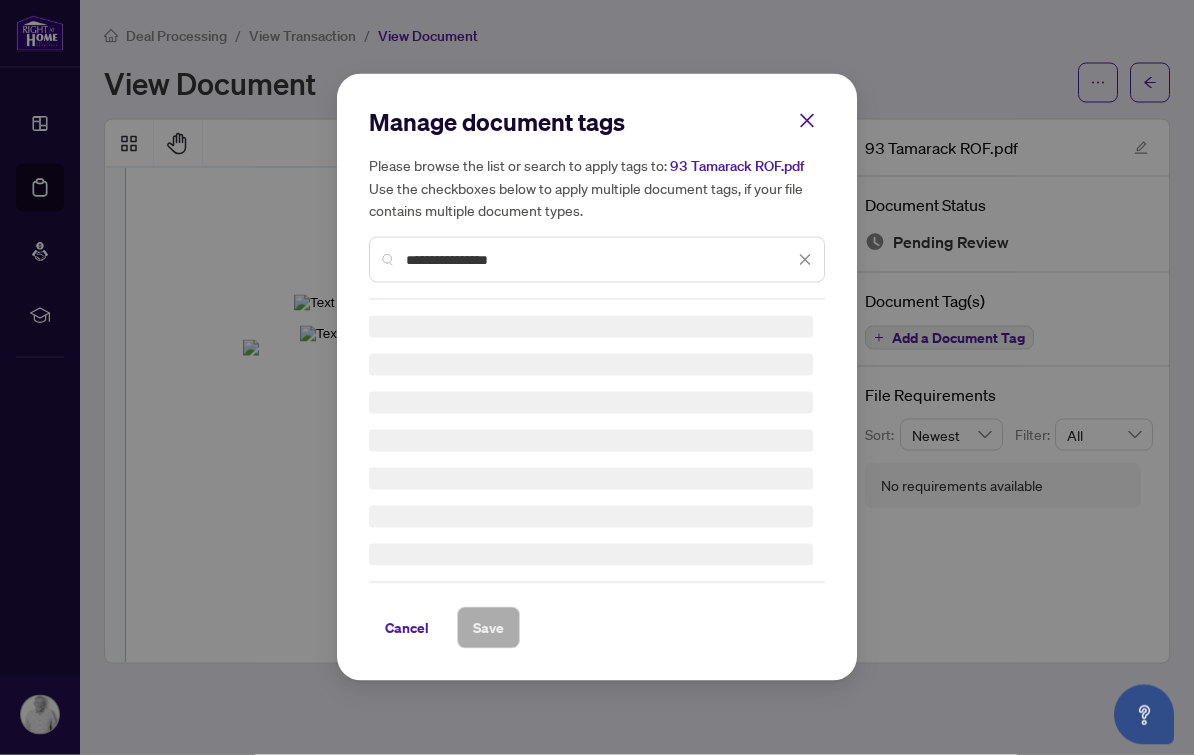 scroll, scrollTop: 8, scrollLeft: 0, axis: vertical 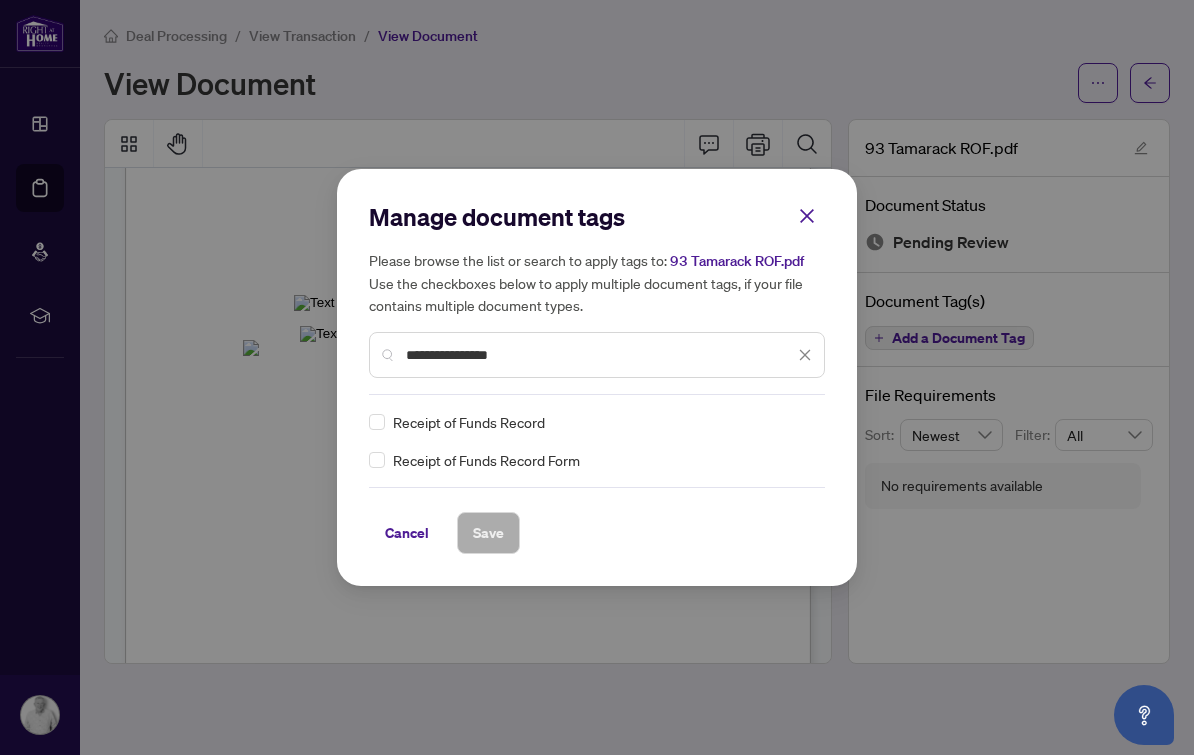 type on "**********" 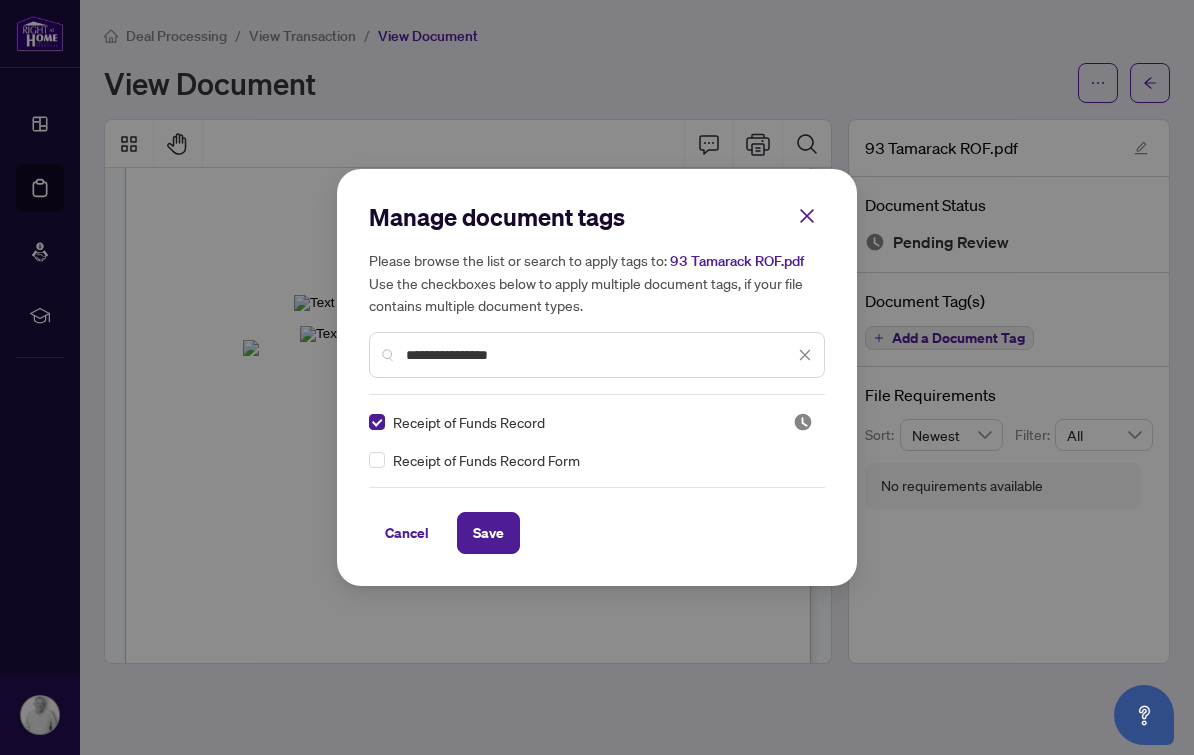 click on "Save" at bounding box center [488, 533] 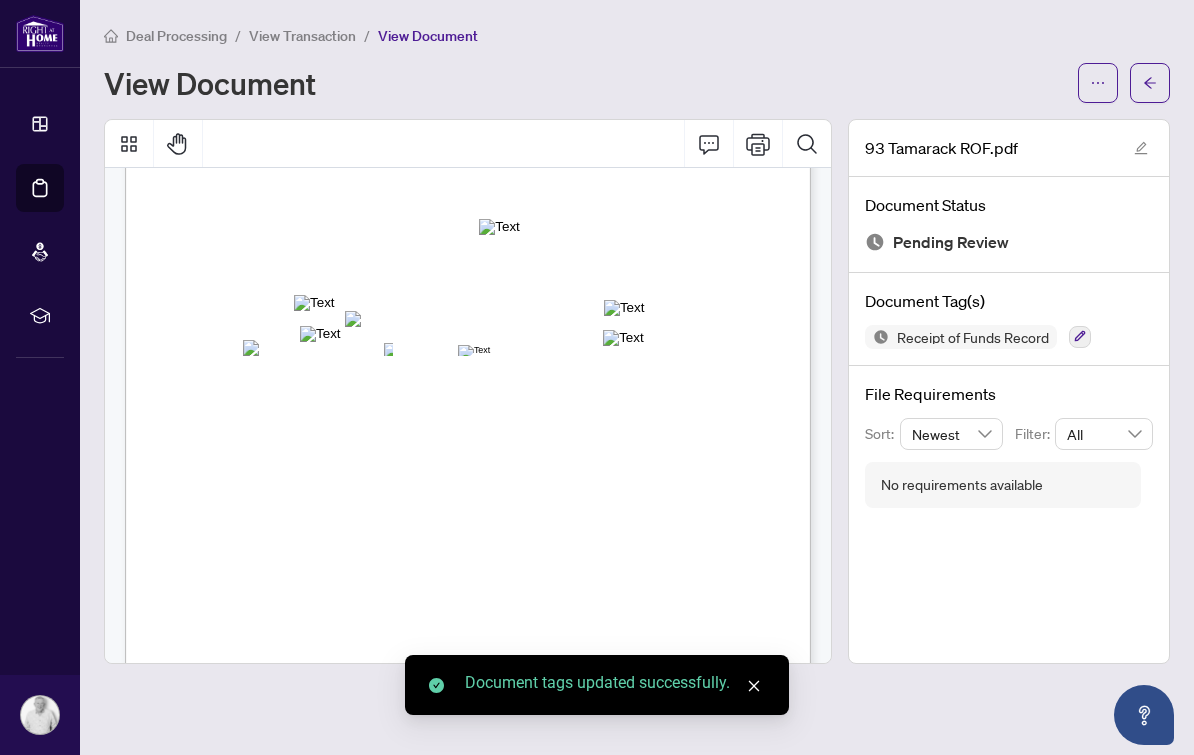 click on "View Transaction" at bounding box center (302, 36) 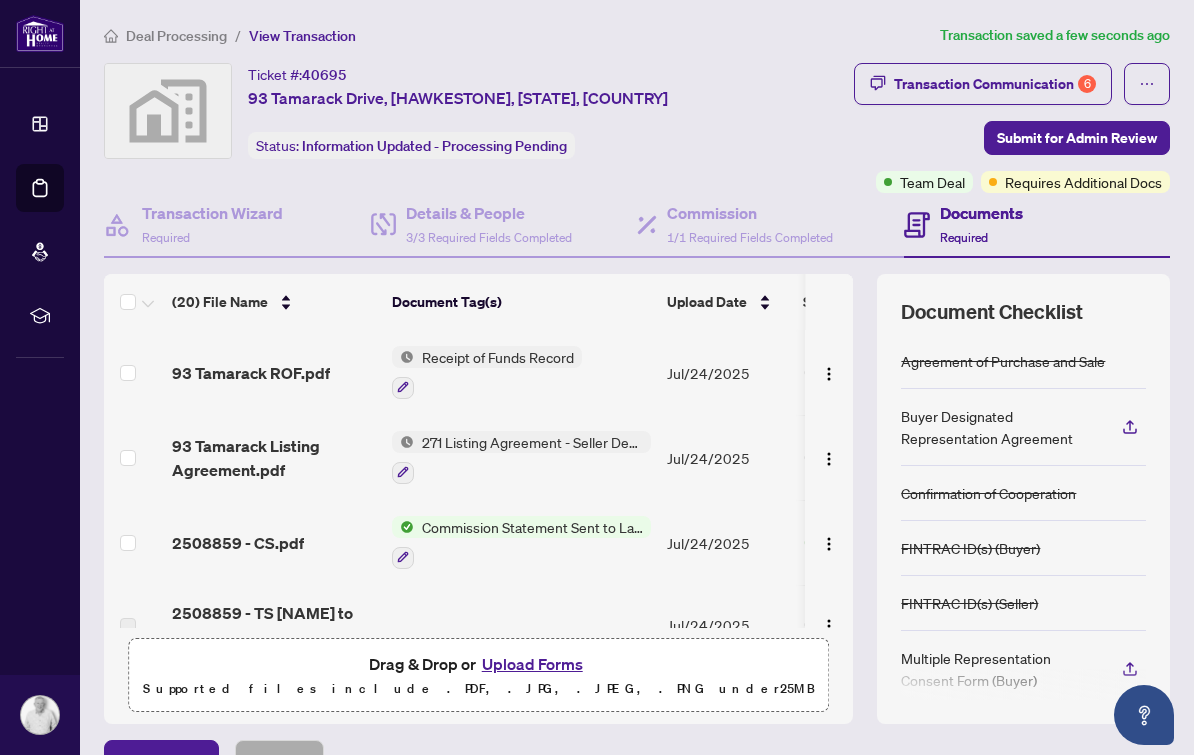 scroll, scrollTop: 128, scrollLeft: 1, axis: both 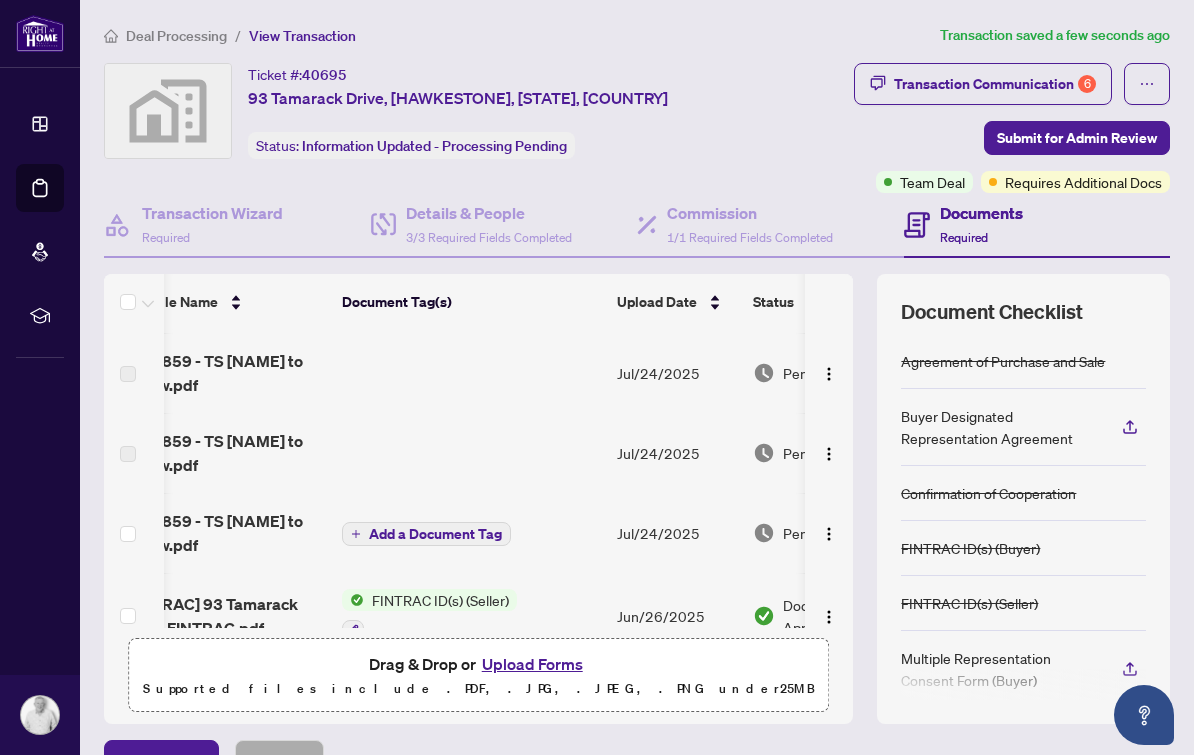 click on "Transaction Communication 6" at bounding box center (995, 84) 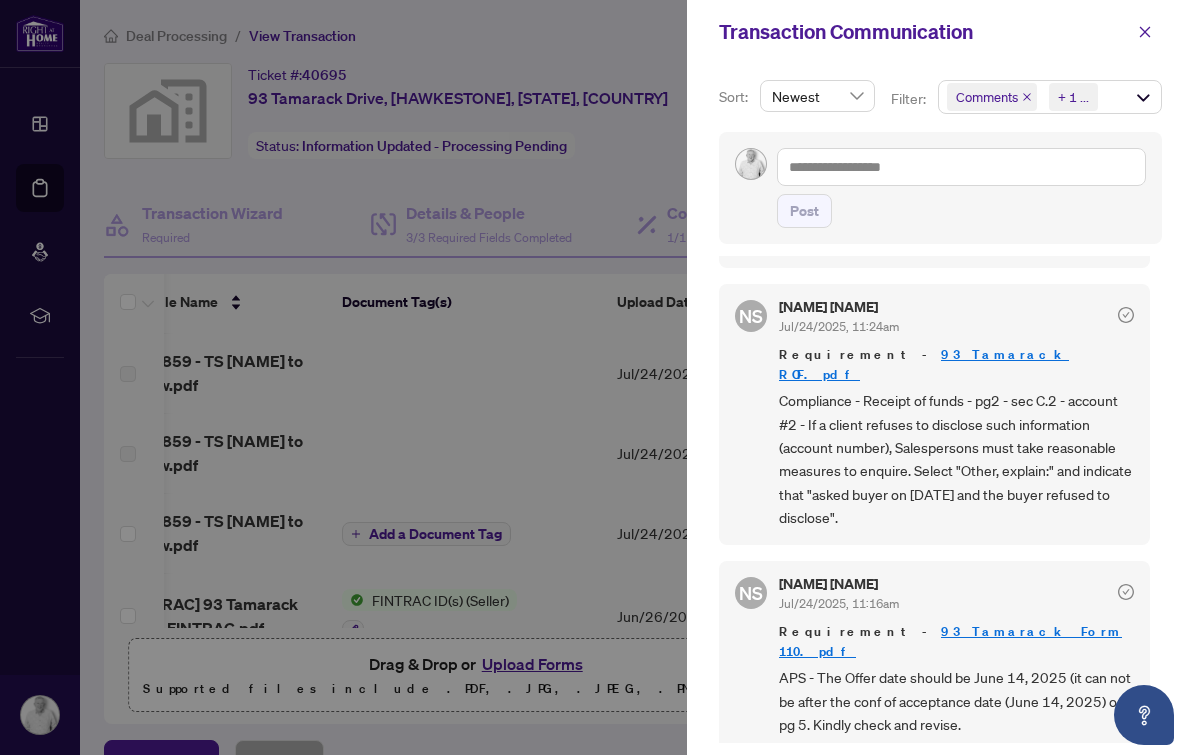 scroll, scrollTop: 964, scrollLeft: 0, axis: vertical 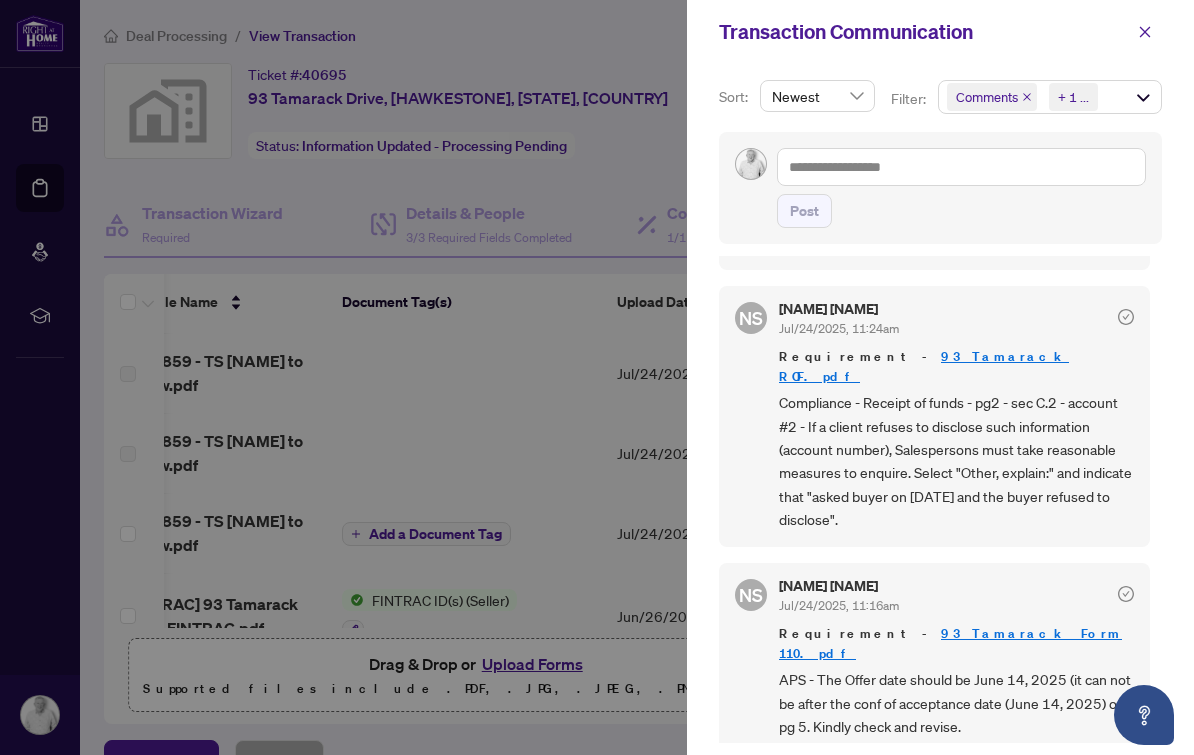 click at bounding box center [1145, 32] 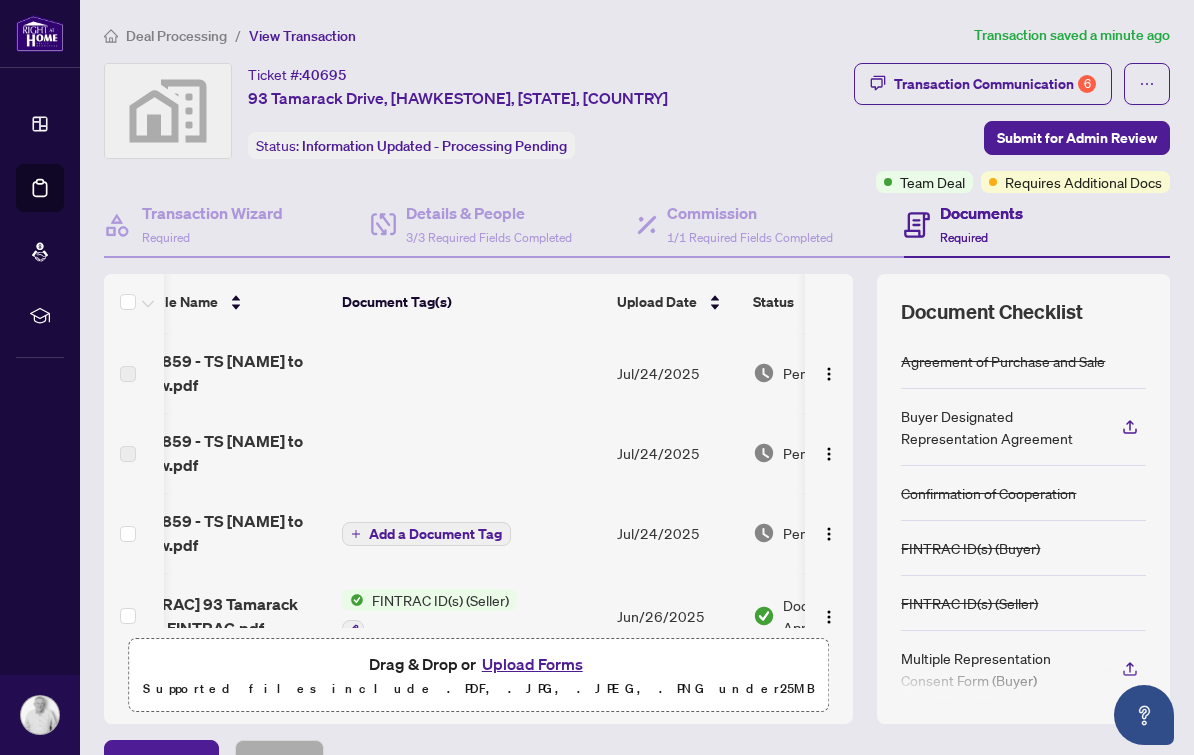 scroll, scrollTop: 250, scrollLeft: -76, axis: both 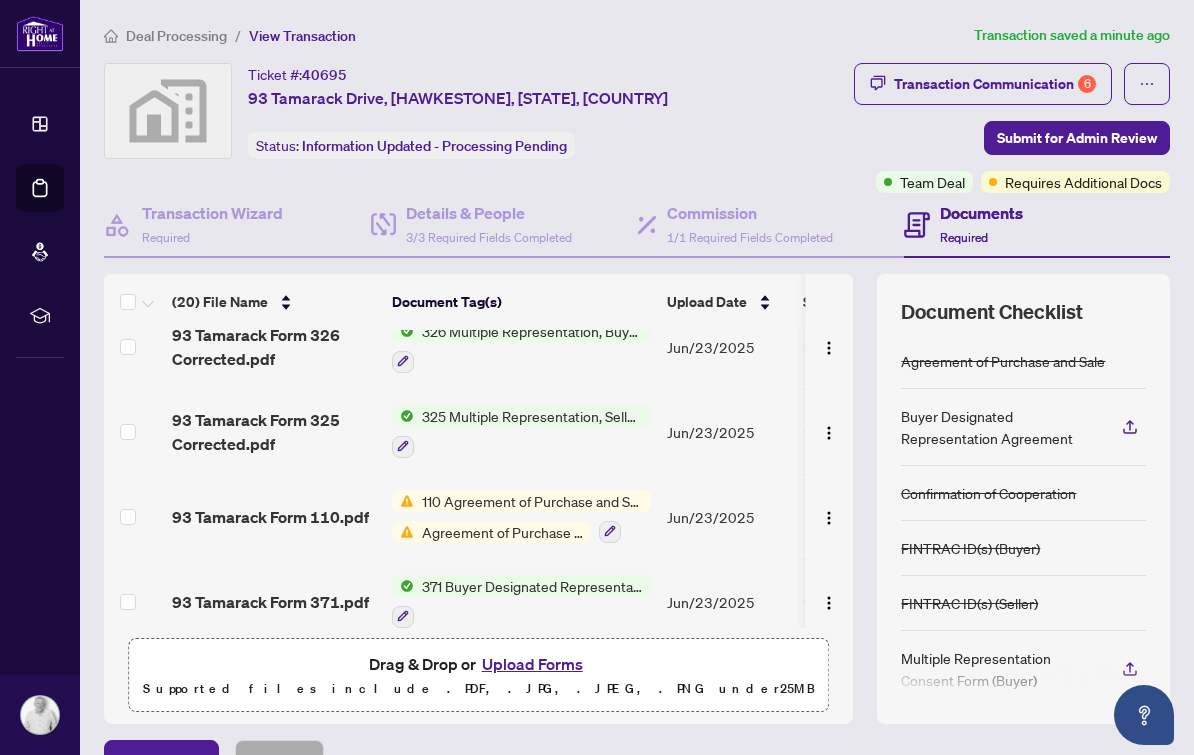 click on "93 Tamarack Form 110.pdf" at bounding box center (270, 517) 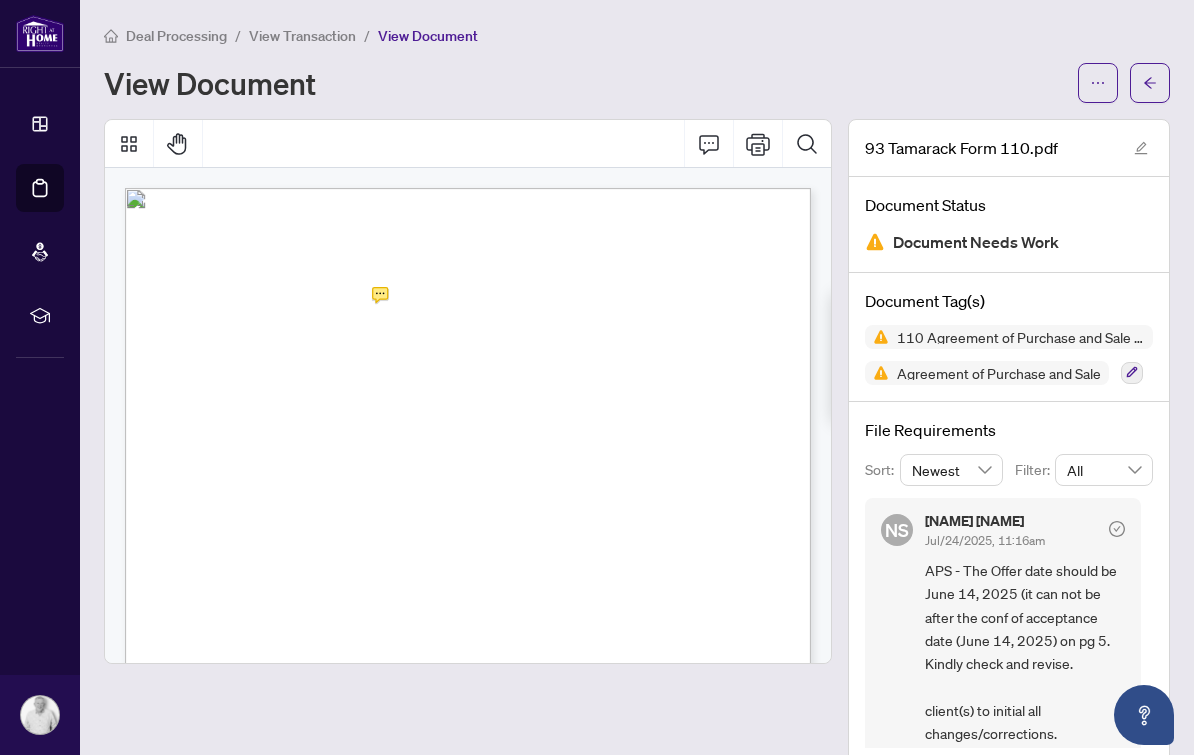 click at bounding box center [1098, 83] 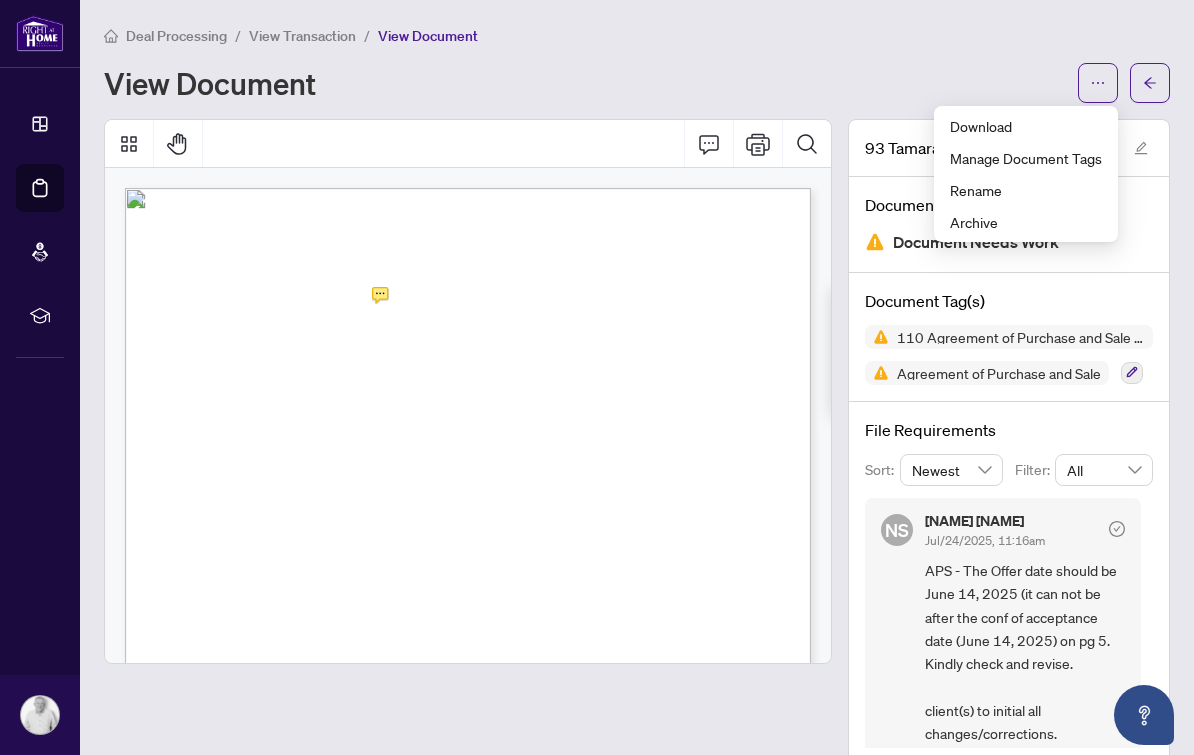 click on "Download" at bounding box center (1026, 126) 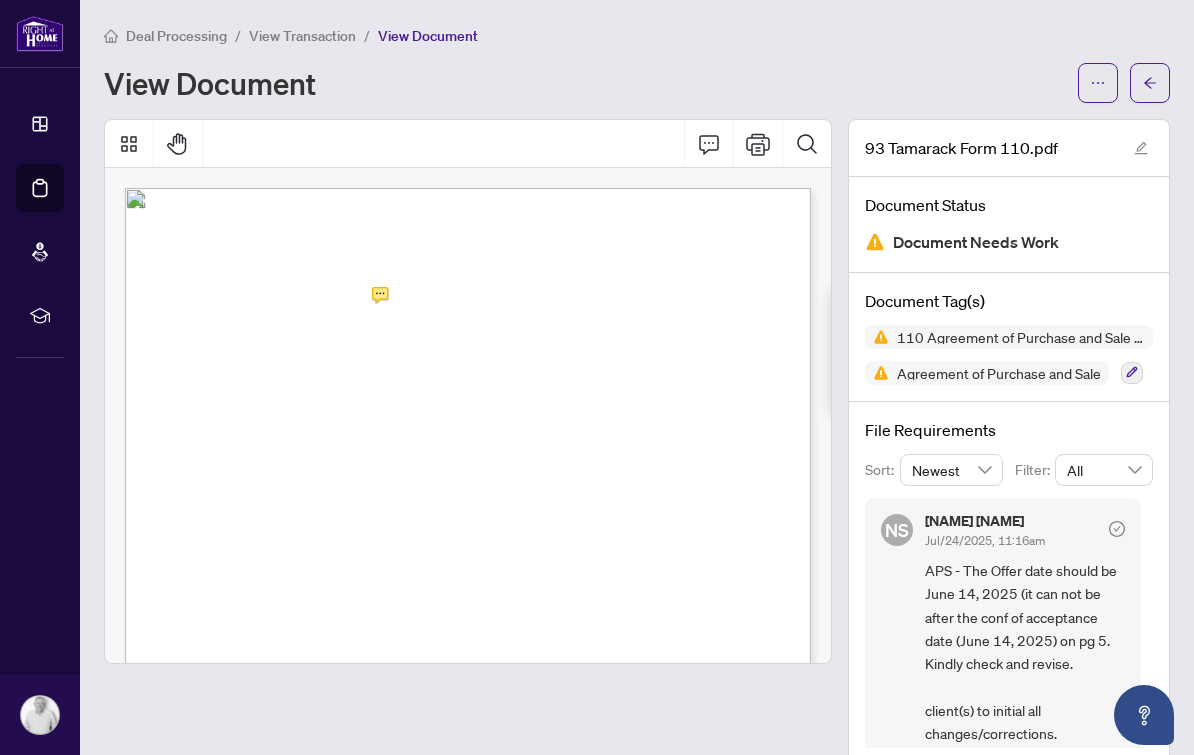 click on "View Transaction" at bounding box center [302, 36] 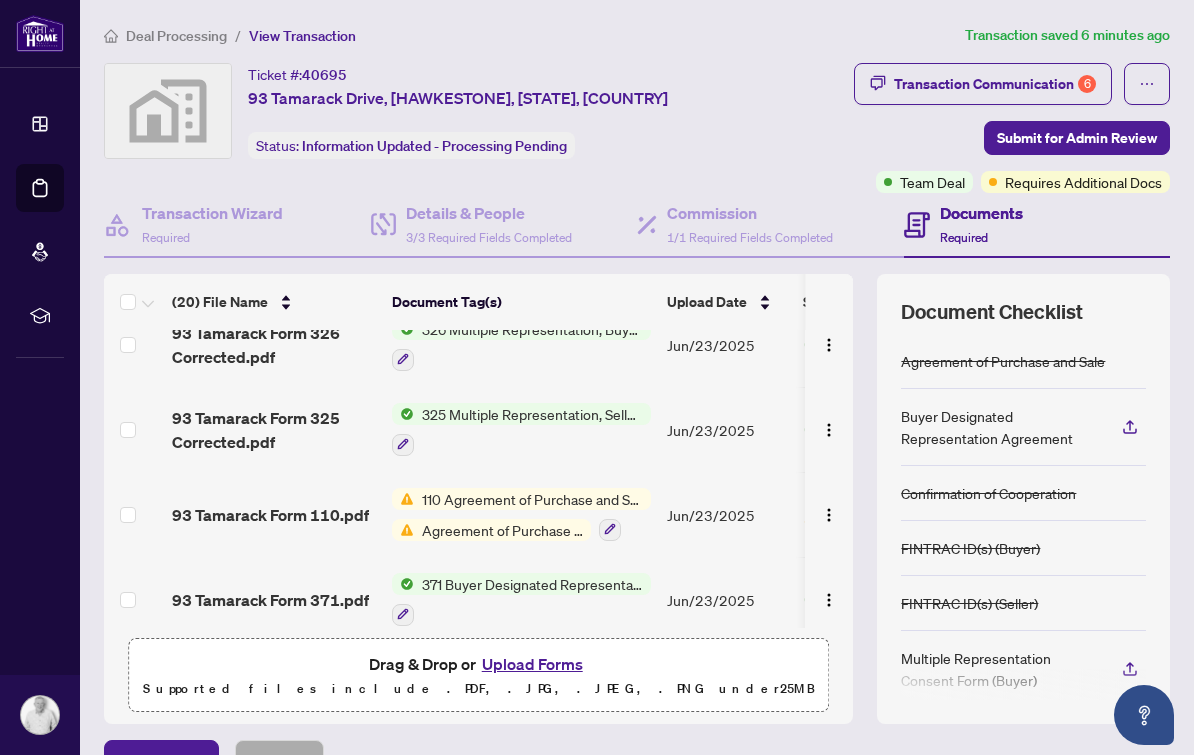 scroll, scrollTop: 927, scrollLeft: 3, axis: both 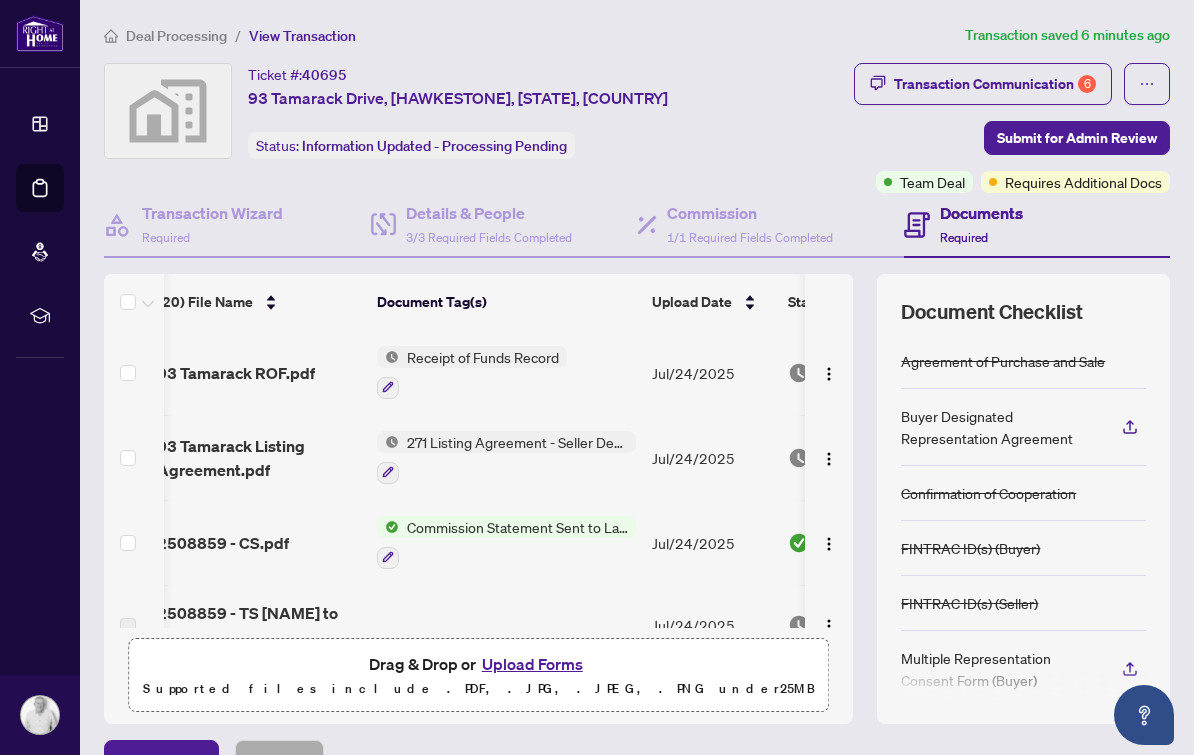 click on "Deal Processing" at bounding box center (176, 36) 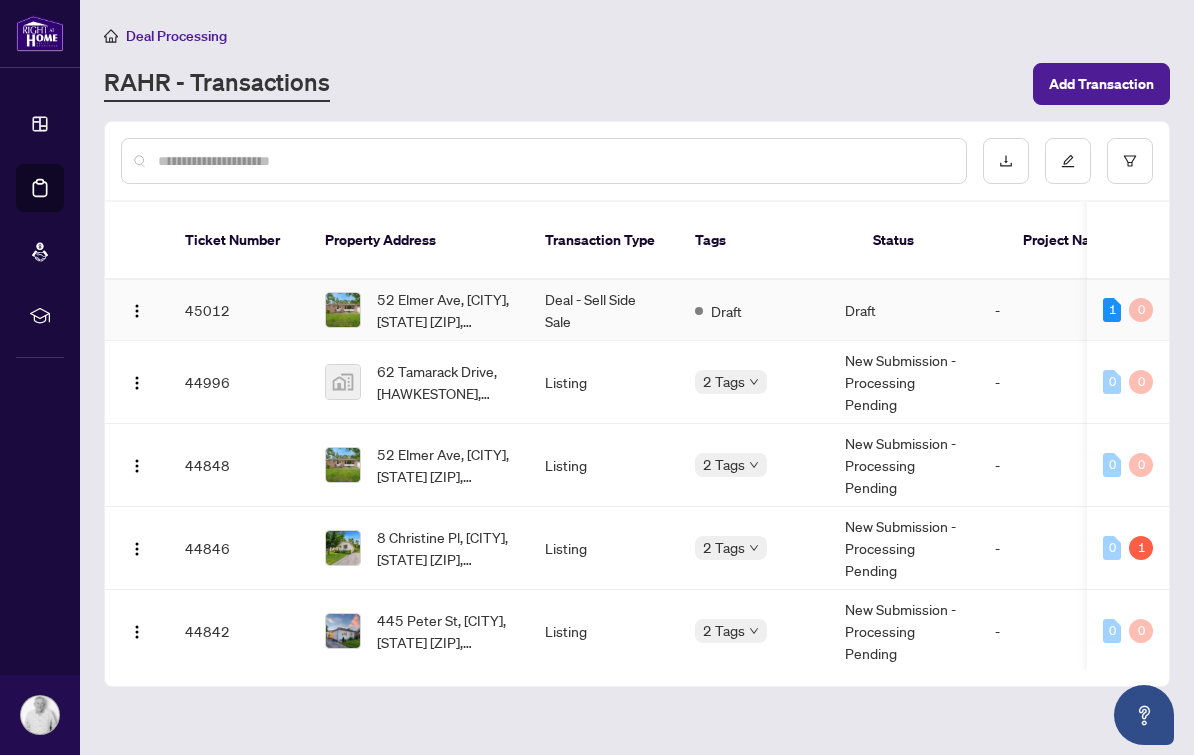click on "45012" at bounding box center [239, 310] 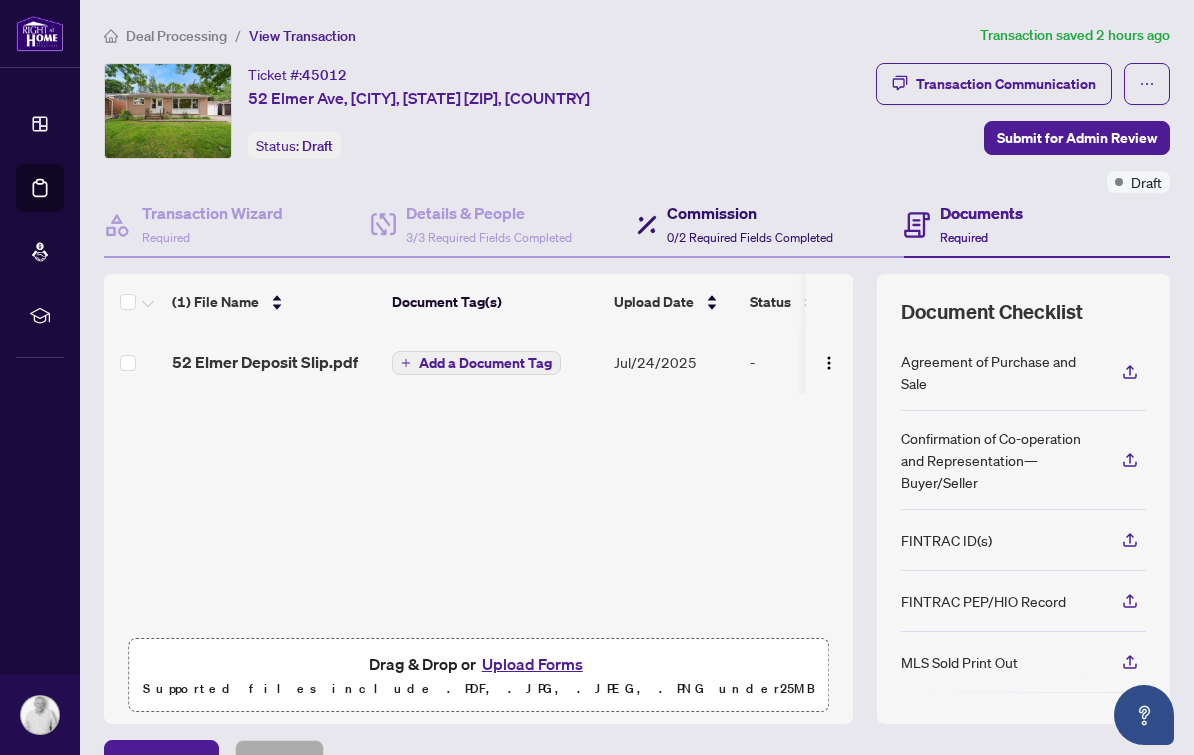 click on "Commission" at bounding box center (750, 213) 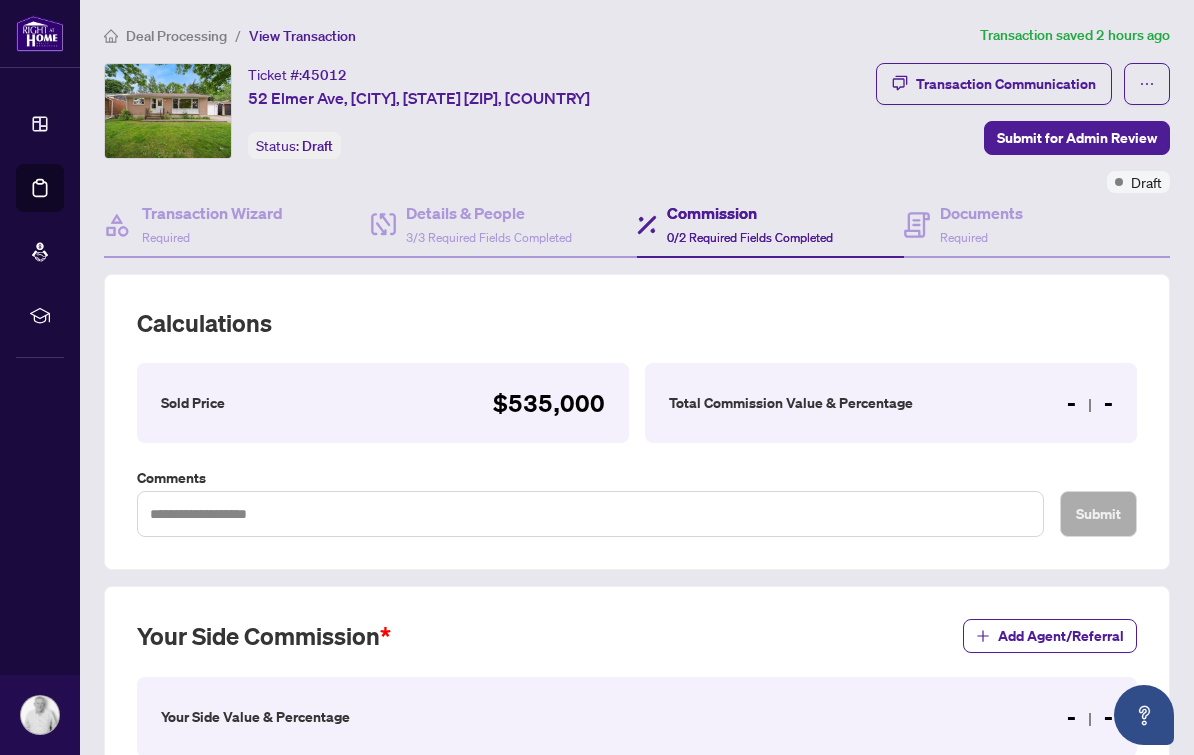 type on "**********" 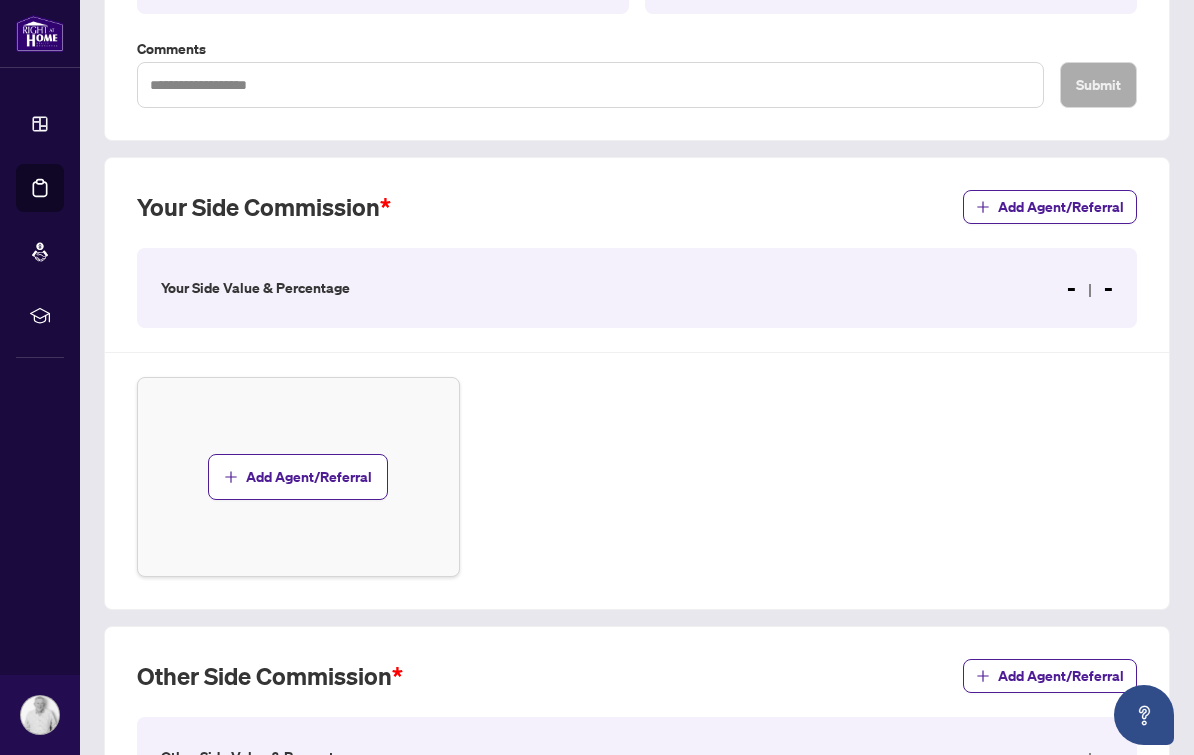 scroll, scrollTop: 408, scrollLeft: 0, axis: vertical 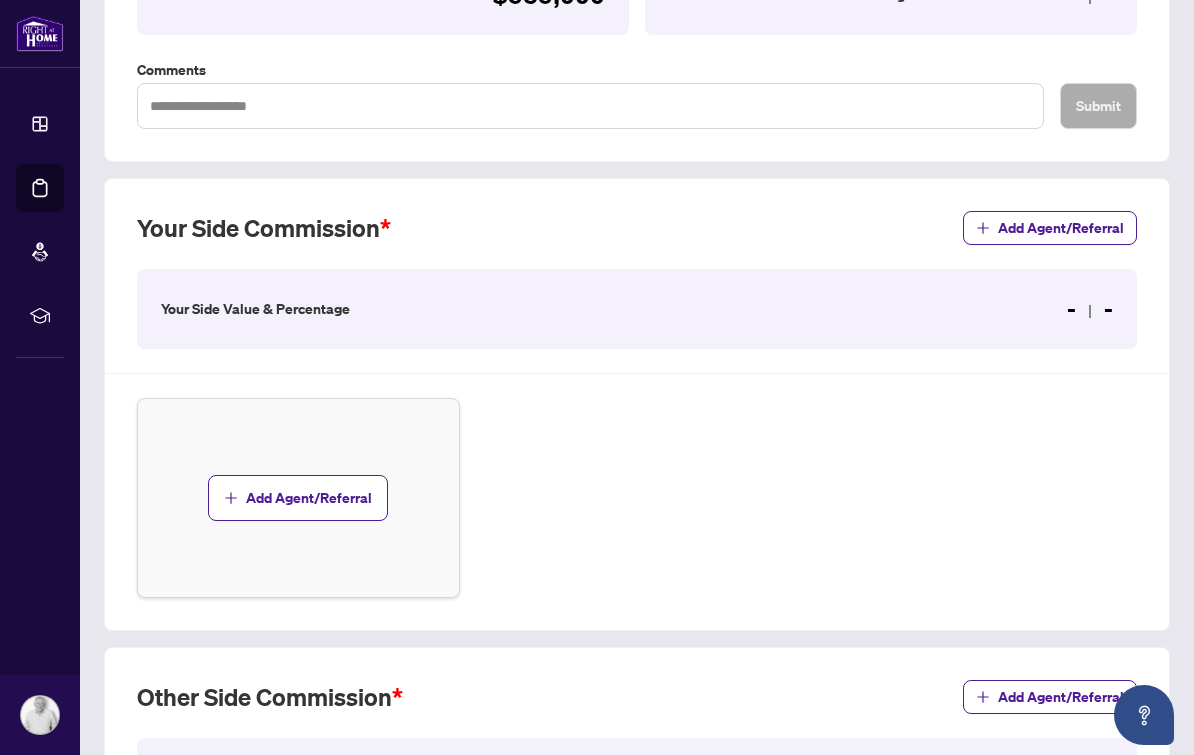 click on "Add Agent/Referral" at bounding box center [309, 498] 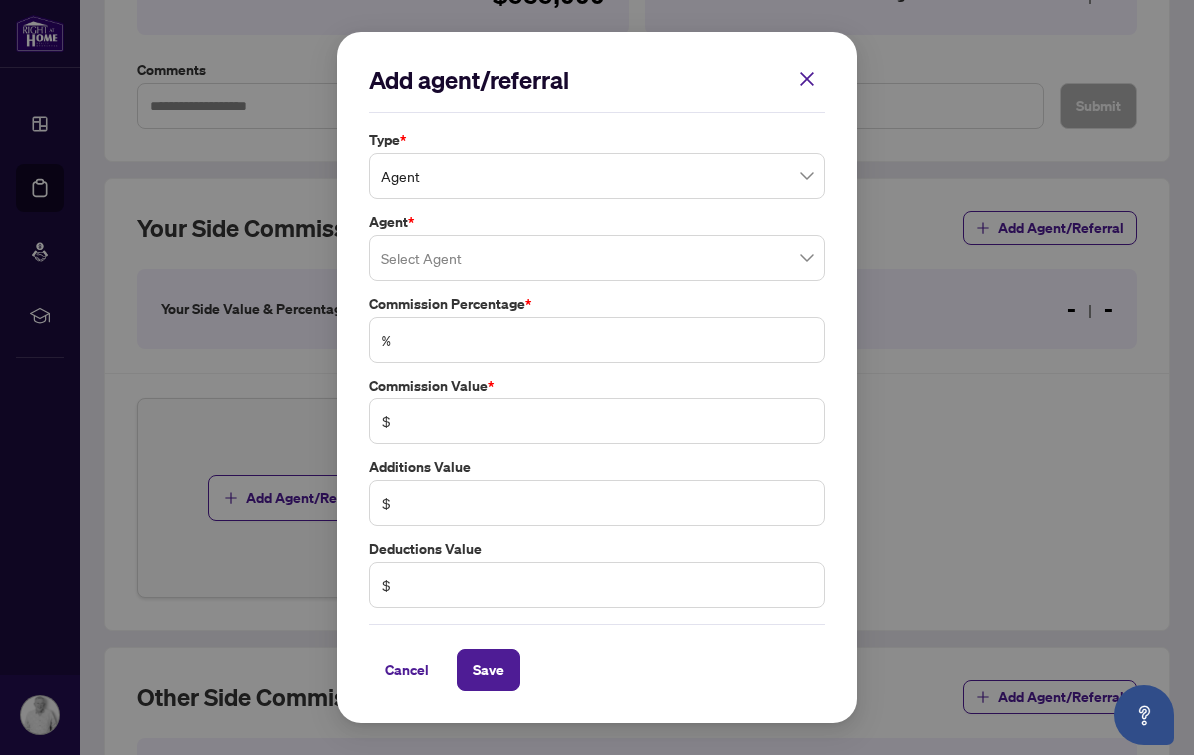 click on "Add agent/referral Type * Agent Agent * Select Agent Commission Percentage * % Commission Value * $ Additions Value $ Deductions Value $ Cancel Save Cancel OK" at bounding box center (597, 378) 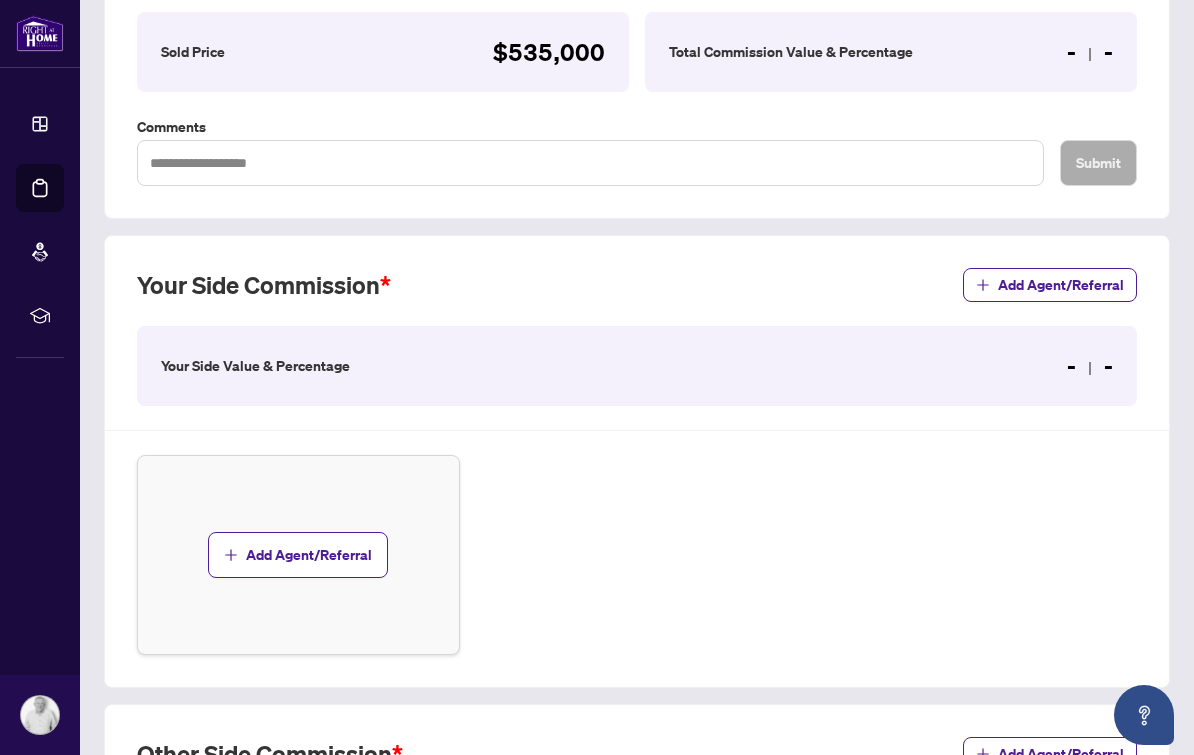 scroll, scrollTop: 573, scrollLeft: 0, axis: vertical 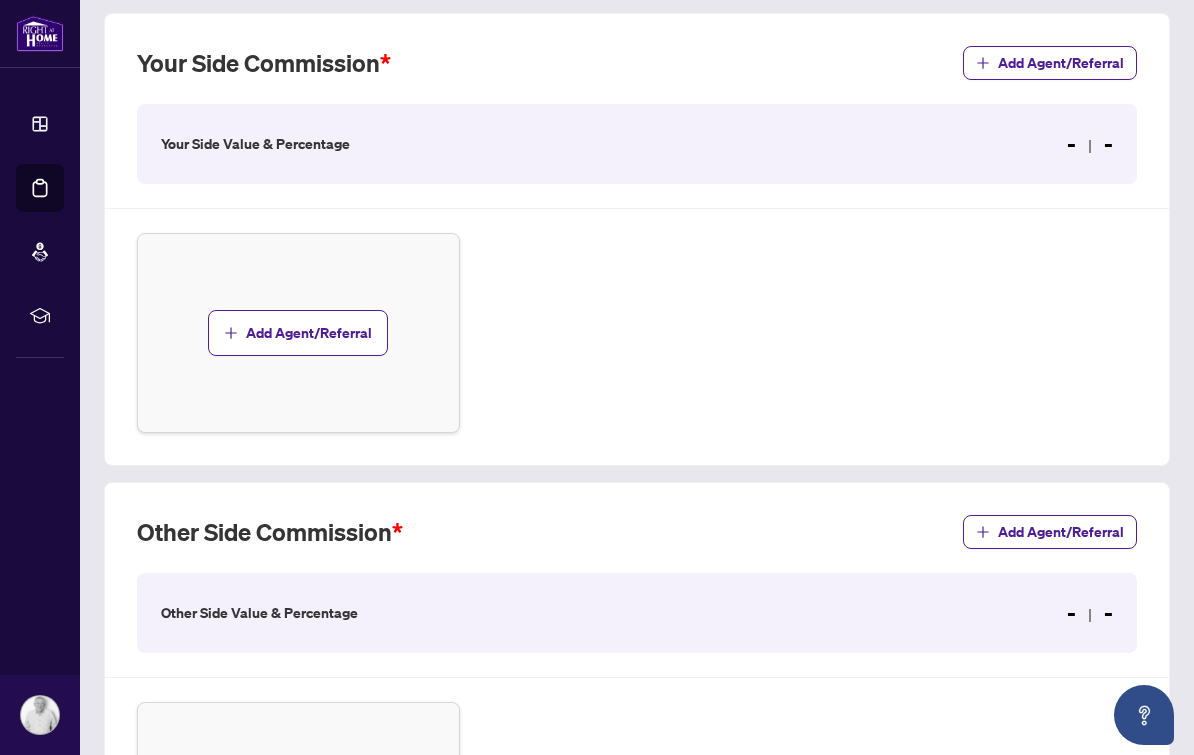 click on "Add Agent/Referral" at bounding box center (309, 333) 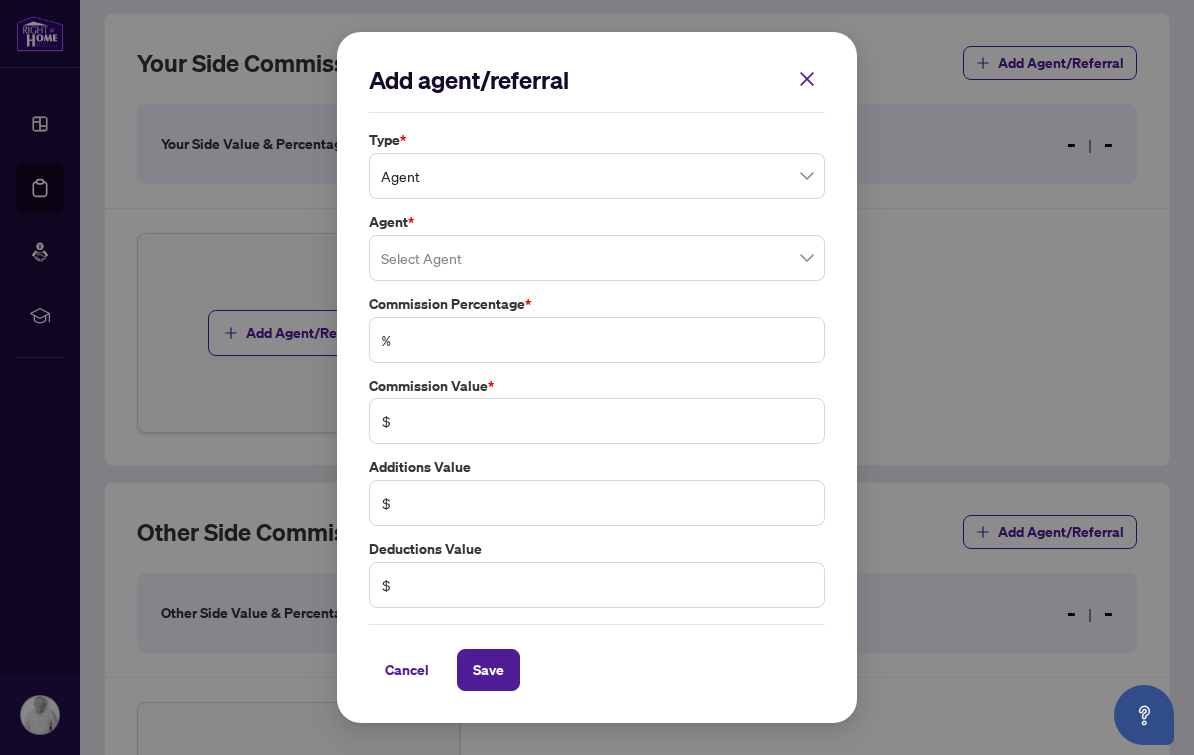 click on "Agent" at bounding box center [597, 176] 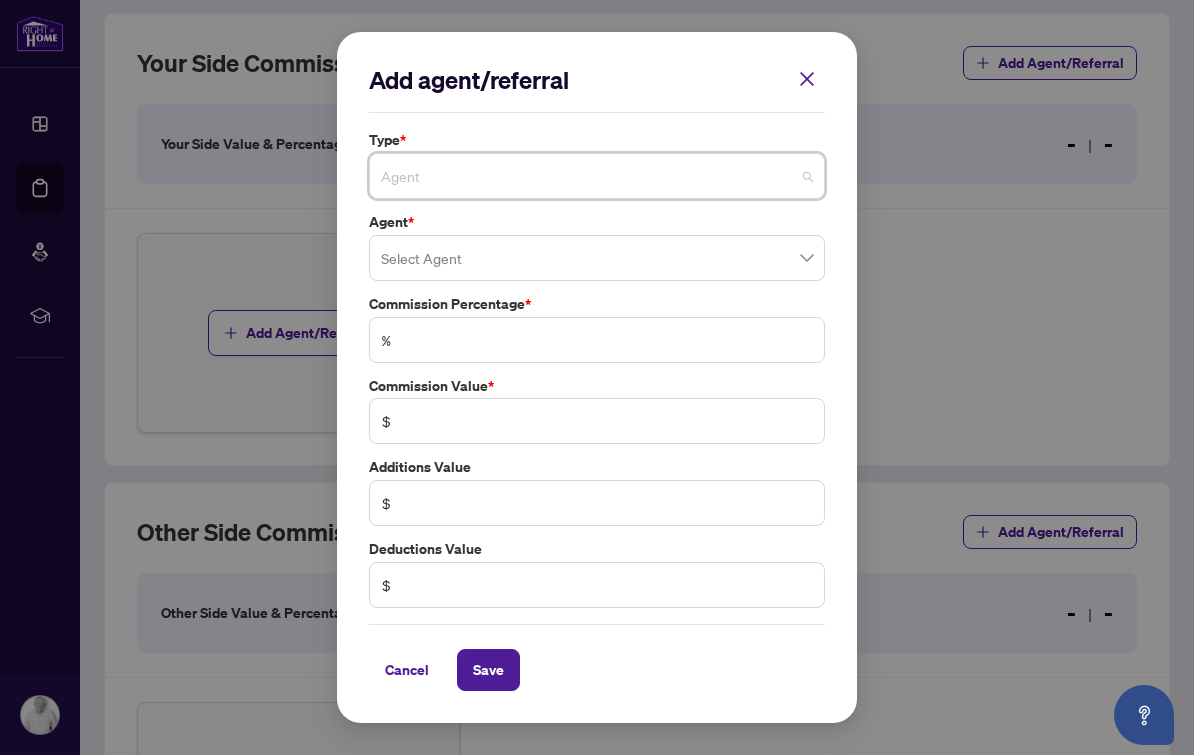 scroll, scrollTop: 7, scrollLeft: 0, axis: vertical 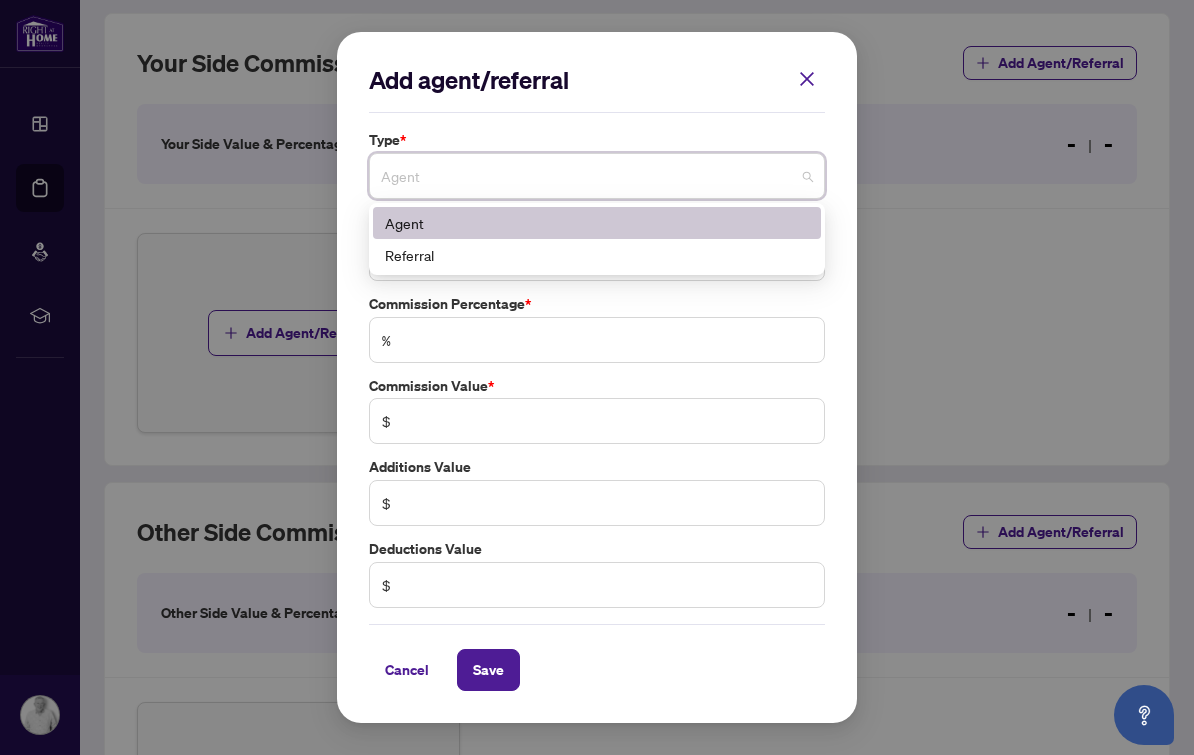click on "Add agent/referral Type * Agent 0 1 Agent Referral Agent * Select Agent Commission Percentage * % Commission Value * $ Additions Value $ Deductions Value $ Cancel Save Cancel OK" at bounding box center [597, 377] 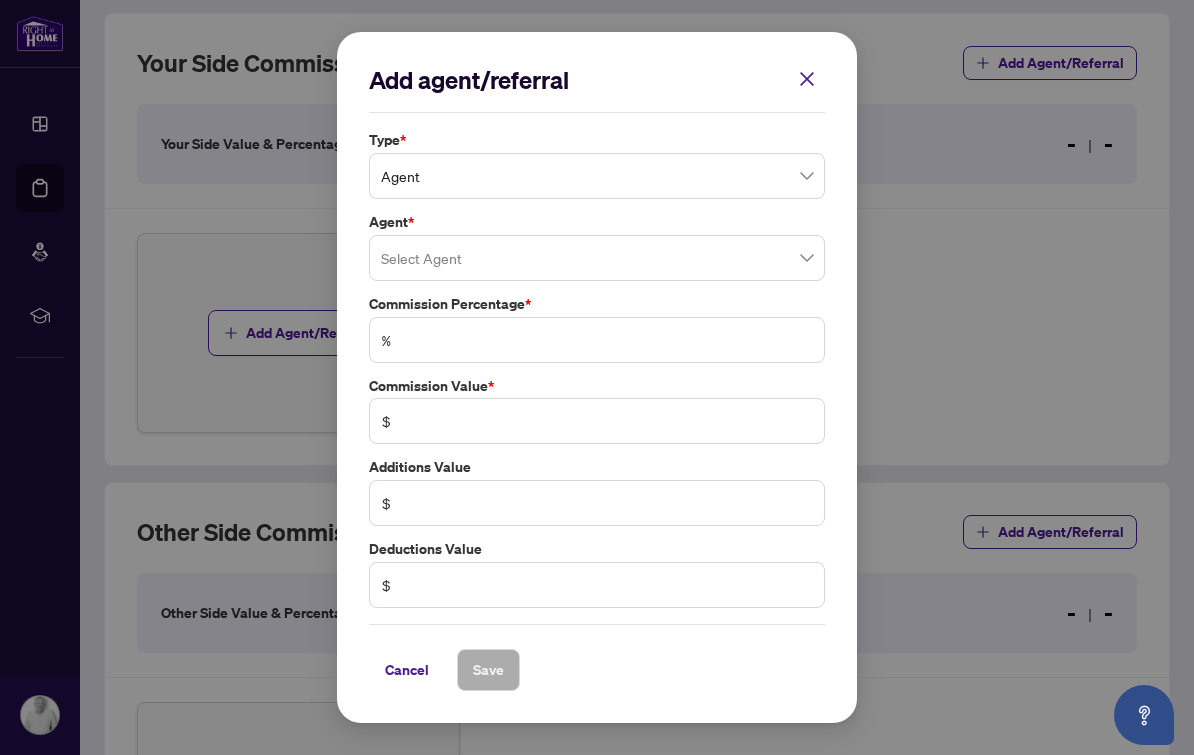 click at bounding box center [597, 258] 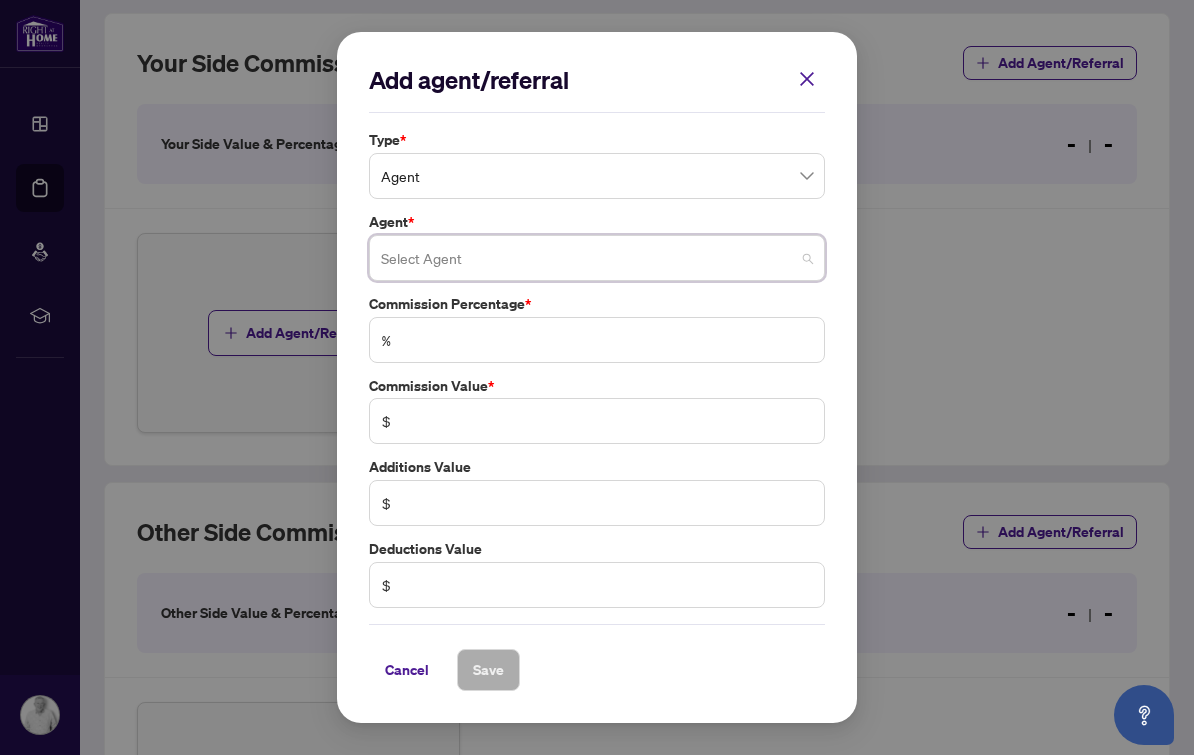 scroll, scrollTop: 7, scrollLeft: 0, axis: vertical 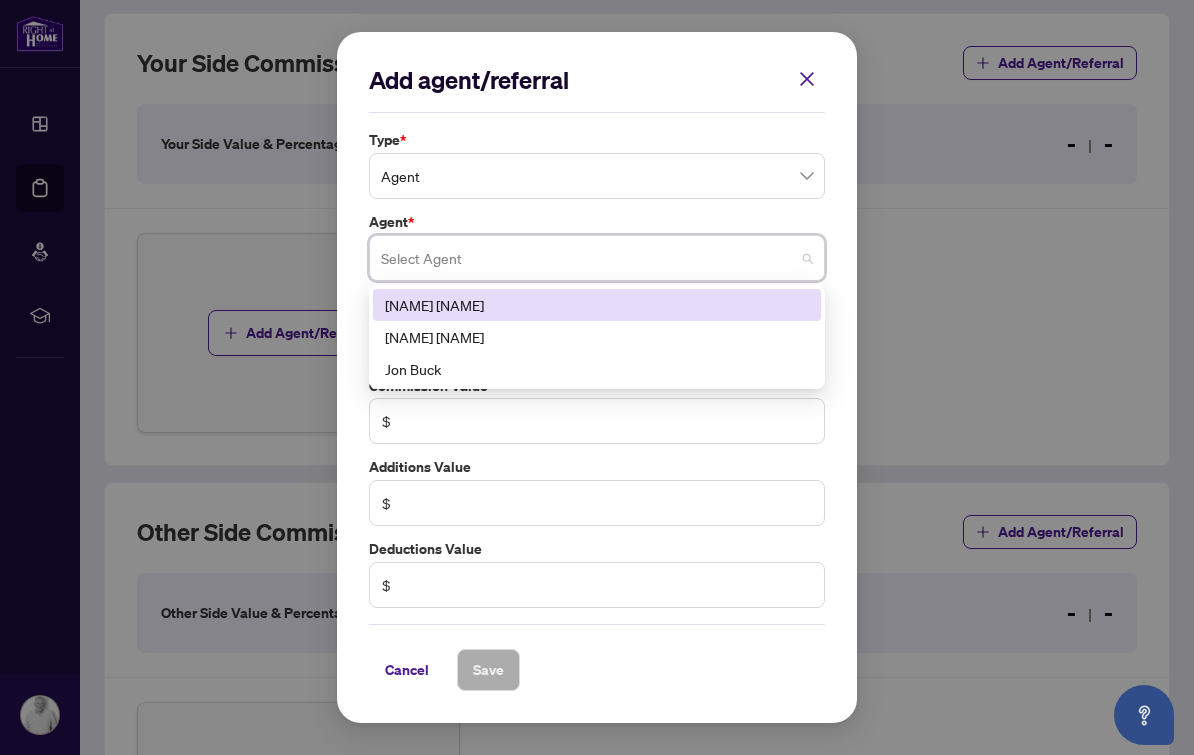 click on "[NAME] [NAME]" at bounding box center (597, 305) 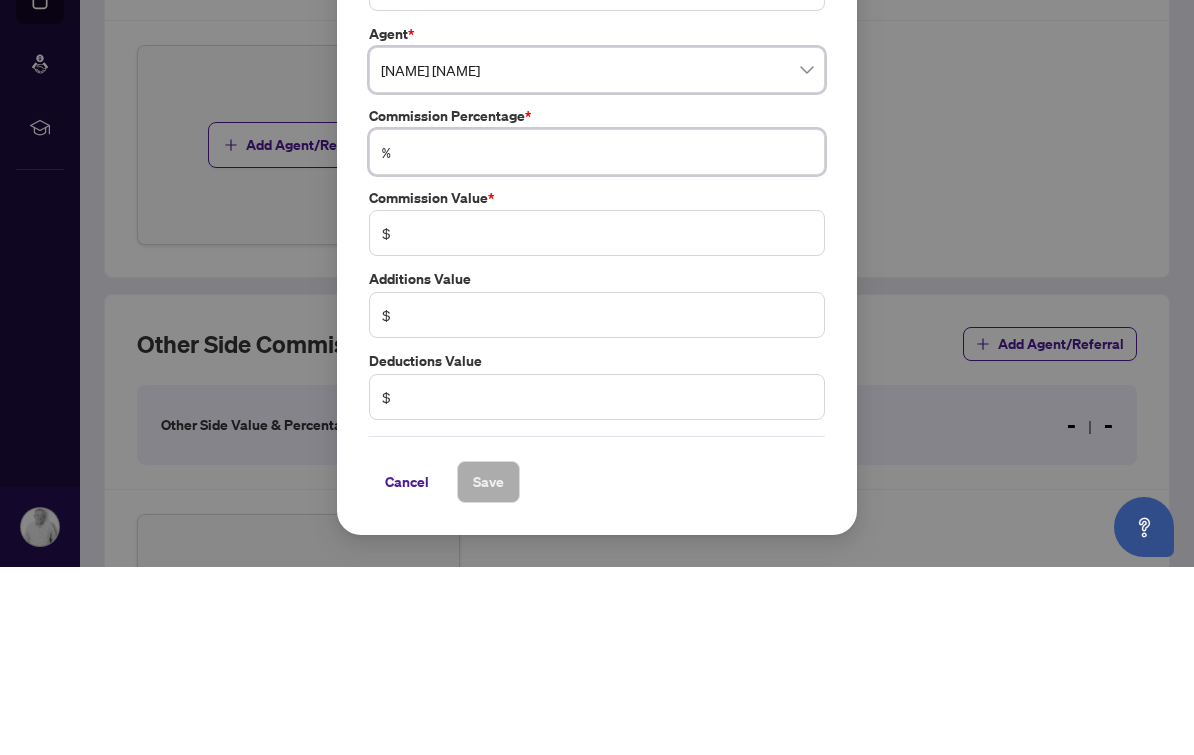 click at bounding box center (607, 340) 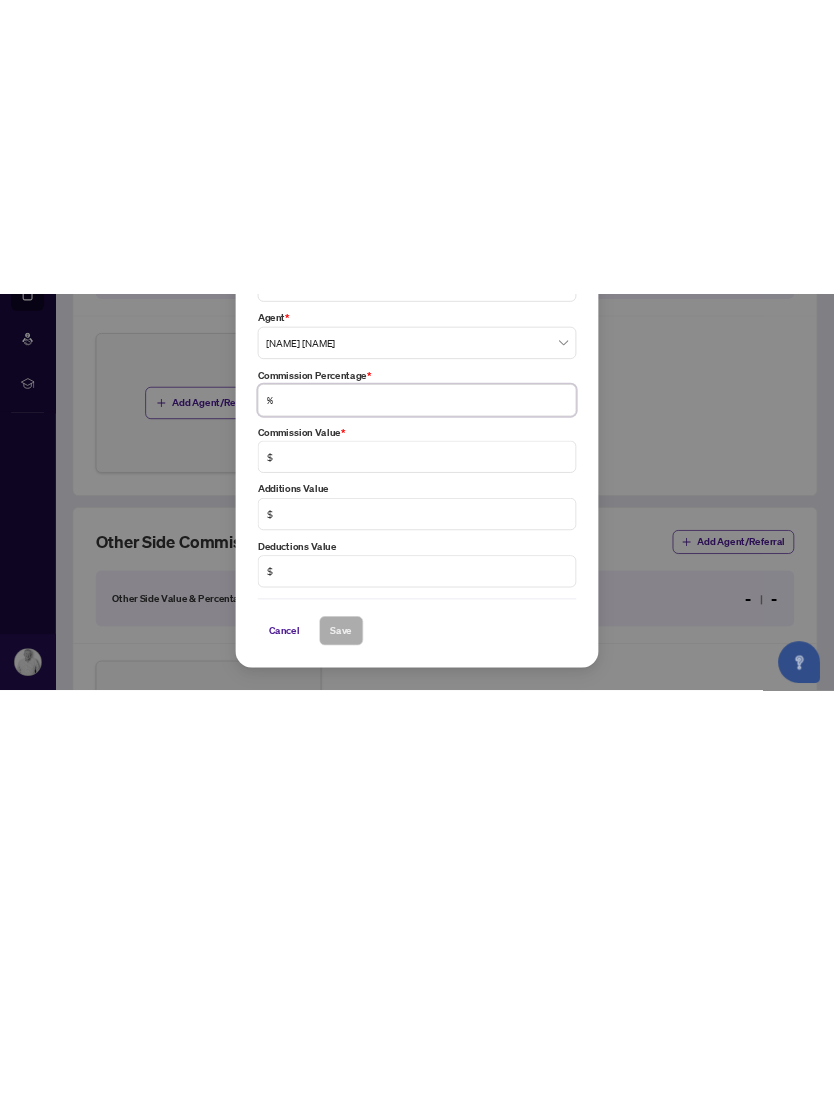 scroll, scrollTop: 0, scrollLeft: 0, axis: both 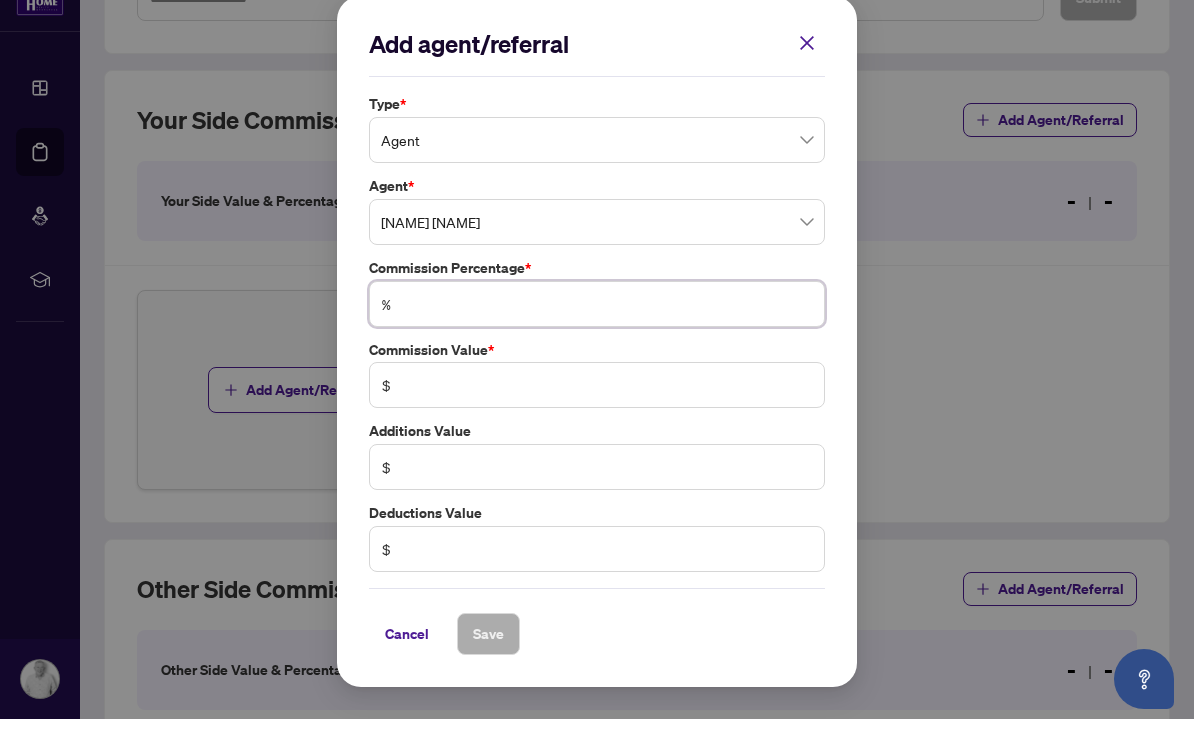 type on "*" 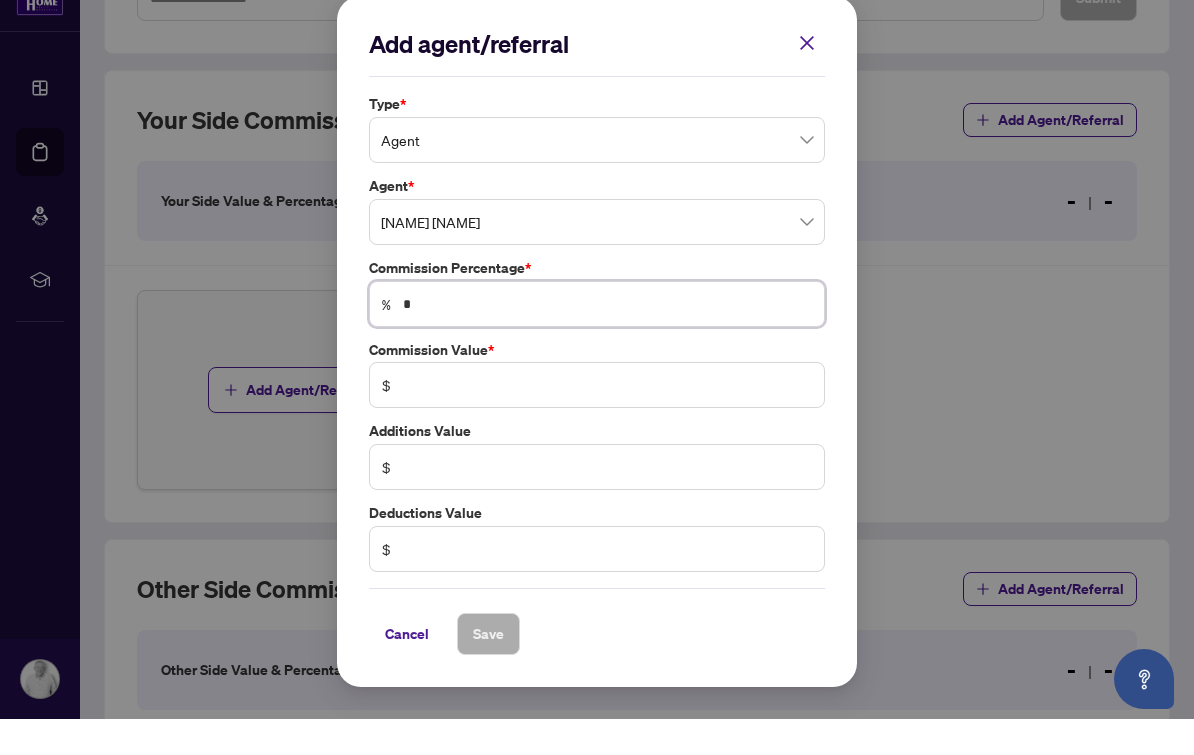 type on "*****" 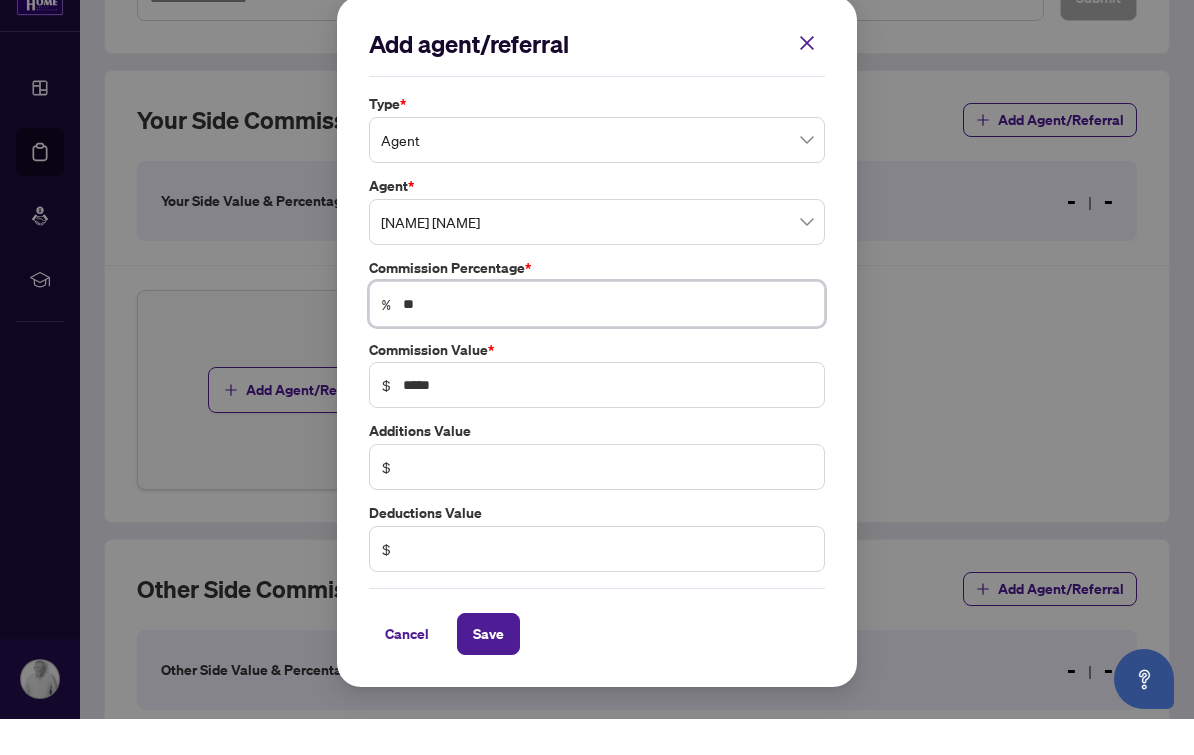 type on "***" 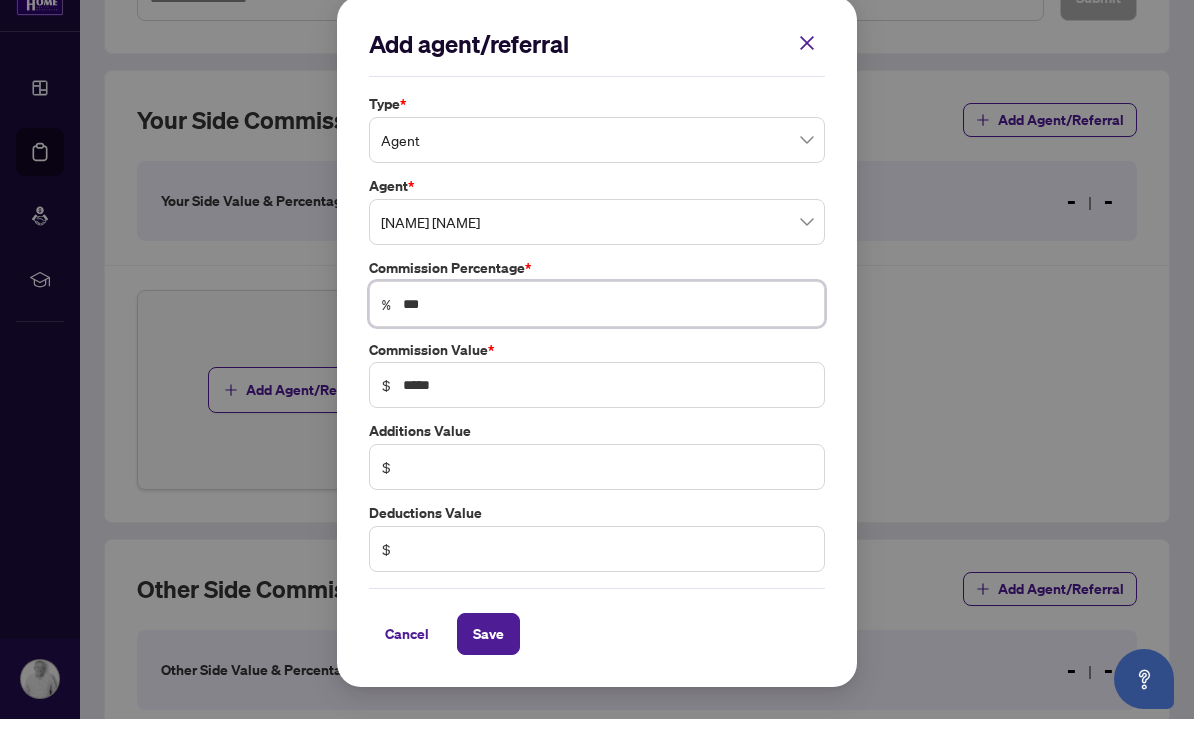 type on "*****" 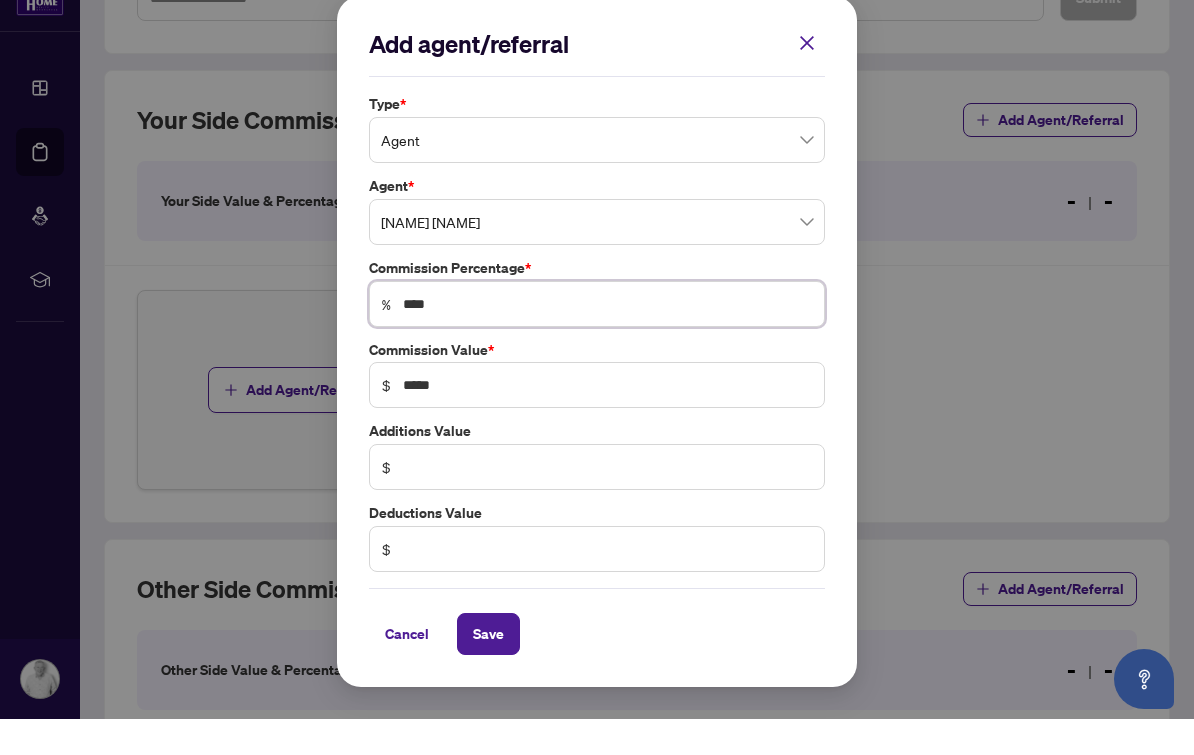 type on "*******" 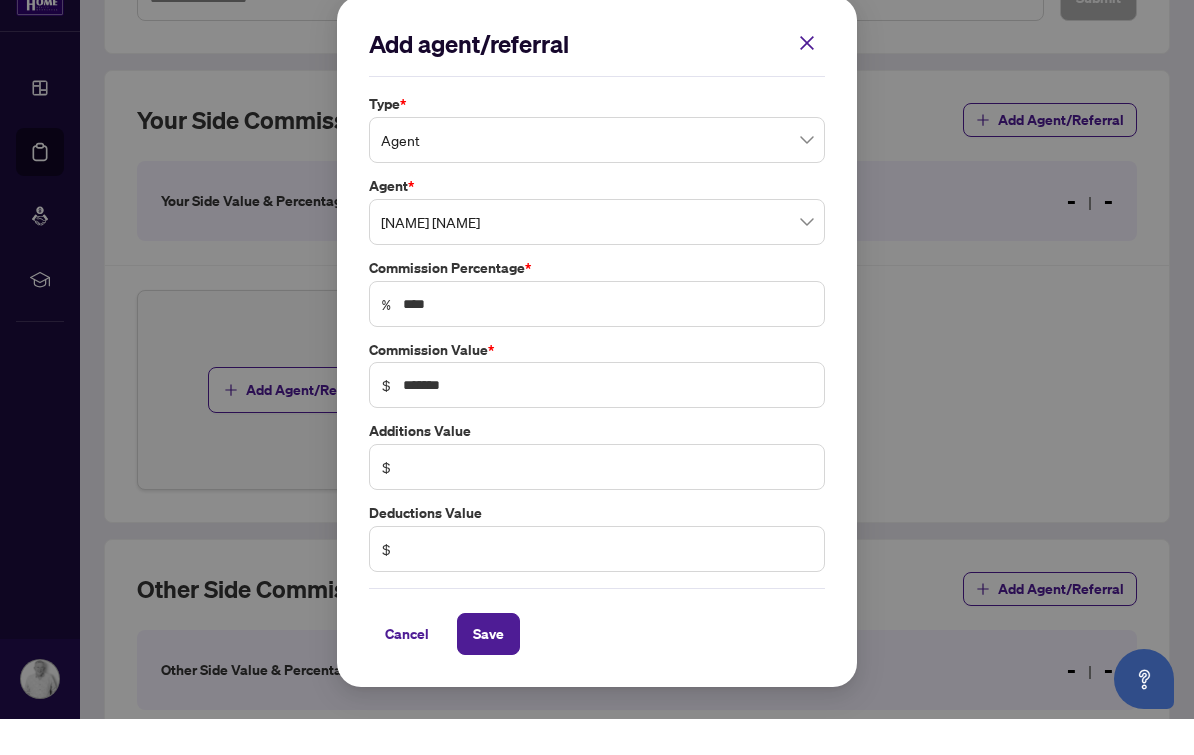 scroll, scrollTop: 36, scrollLeft: 0, axis: vertical 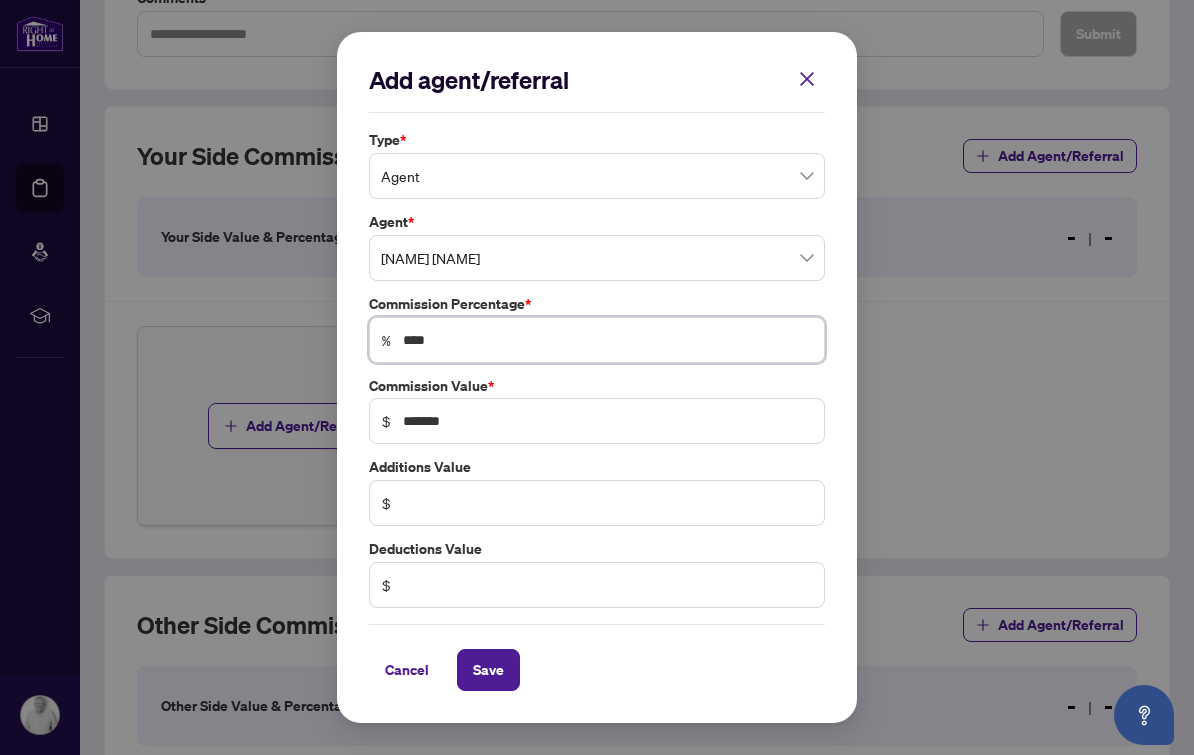 type on "****" 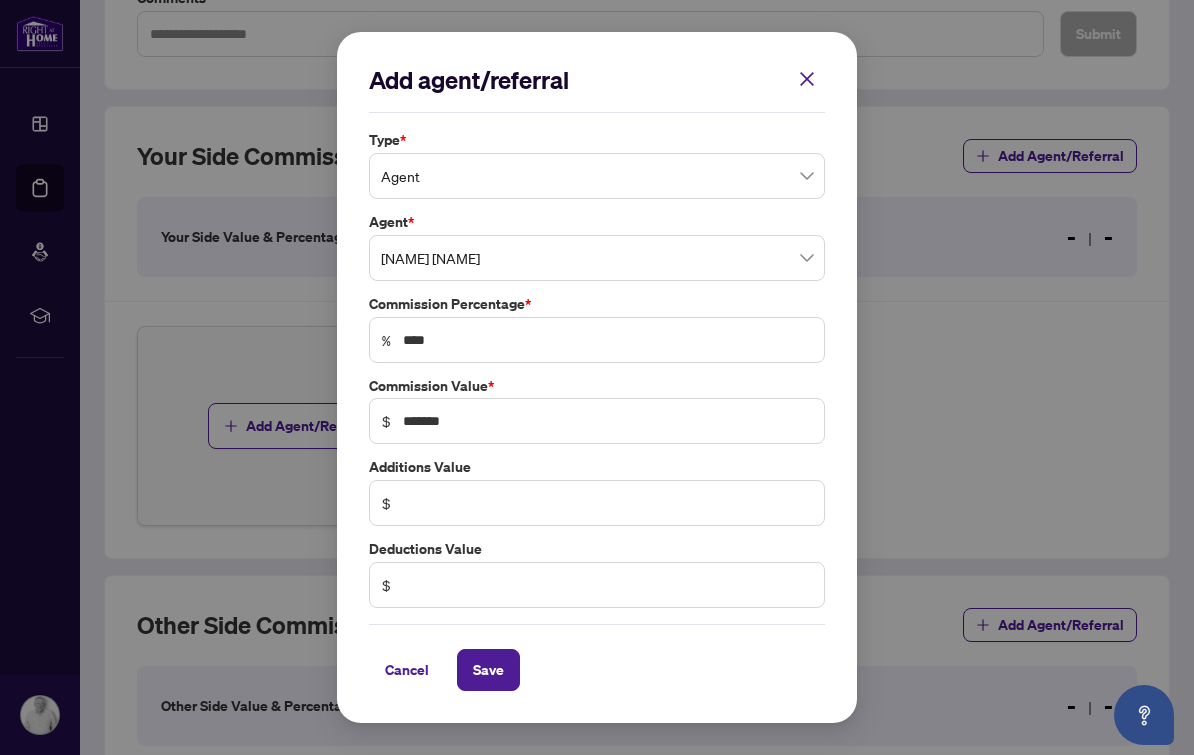 click on "Save" at bounding box center (488, 670) 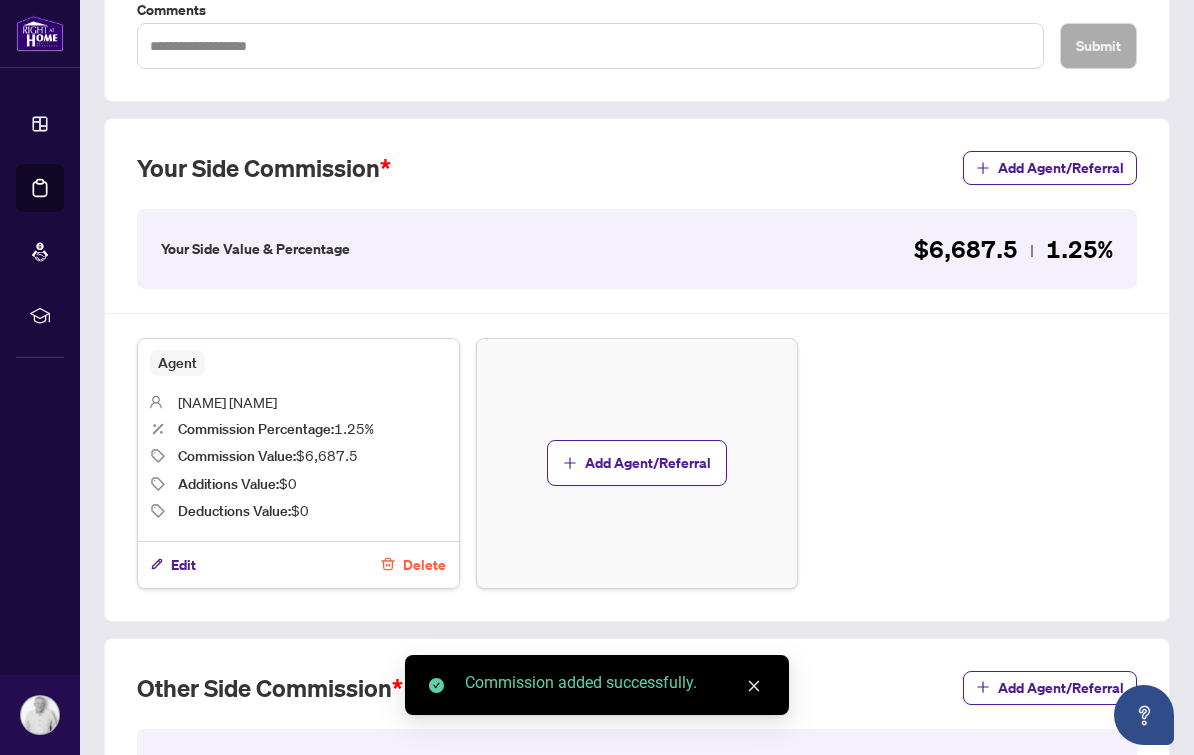 click on "Add Agent/Referral" at bounding box center [648, 463] 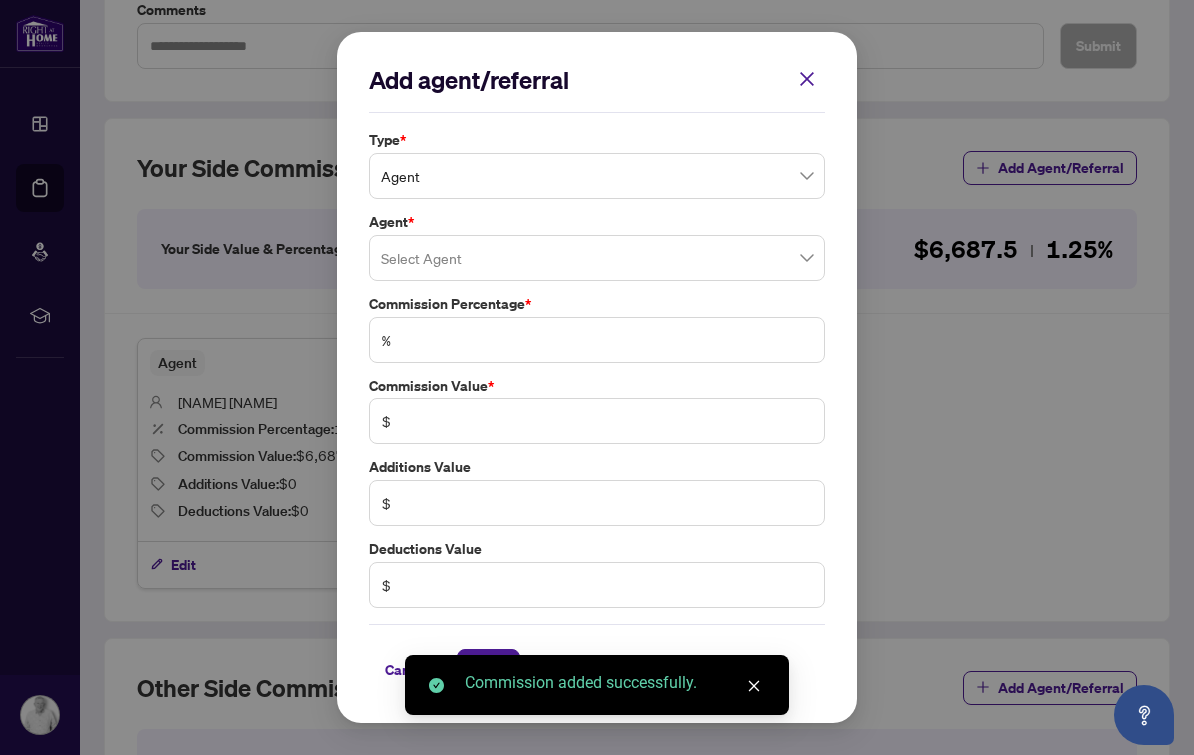 click on "Agent" at bounding box center [597, 176] 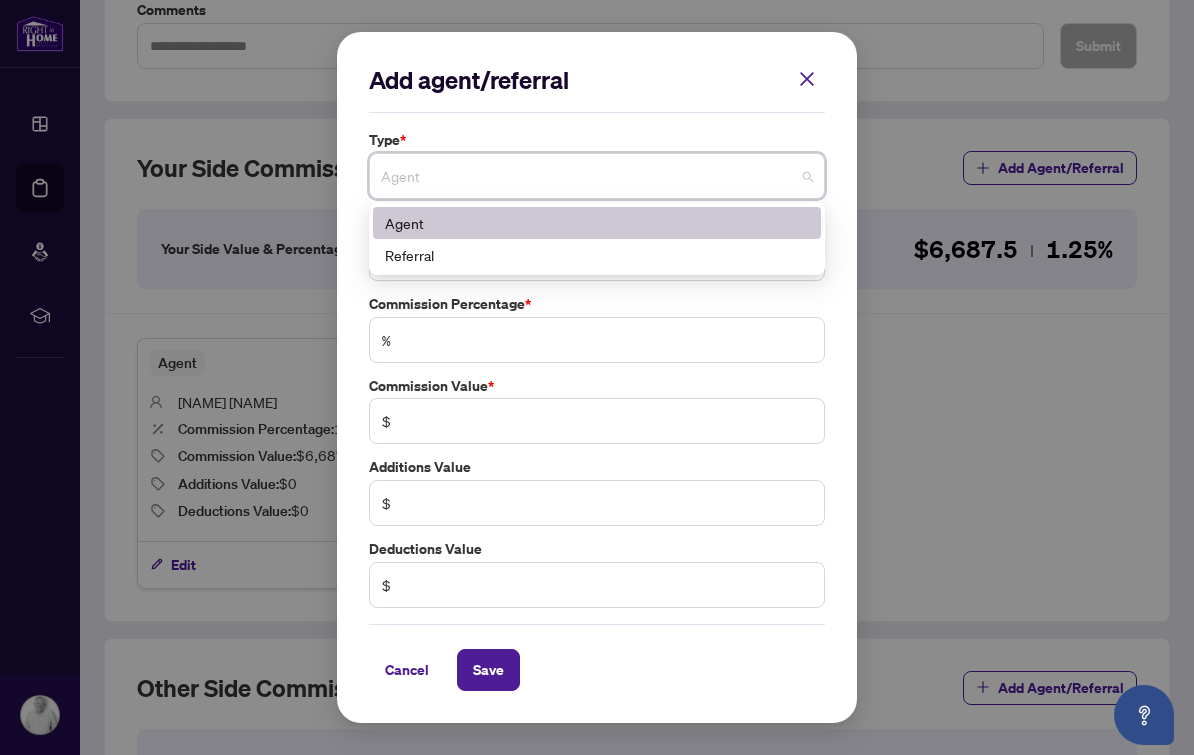 click on "Agent" at bounding box center [597, 223] 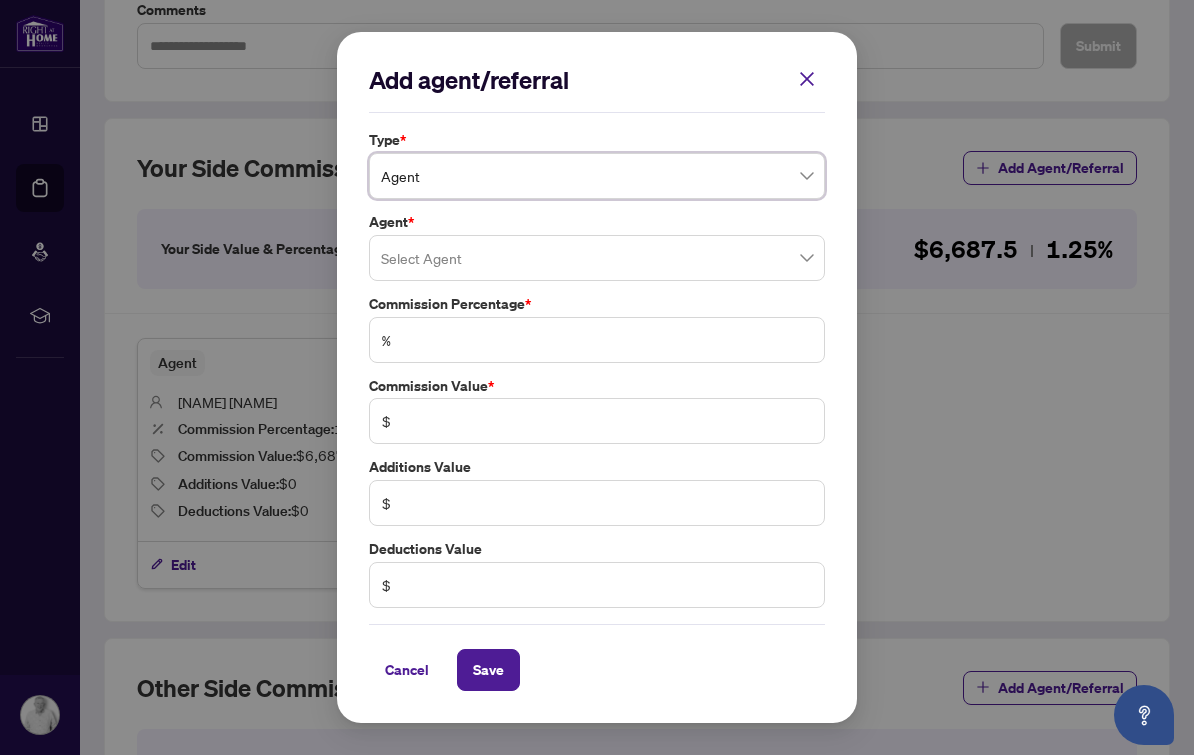click at bounding box center [597, 258] 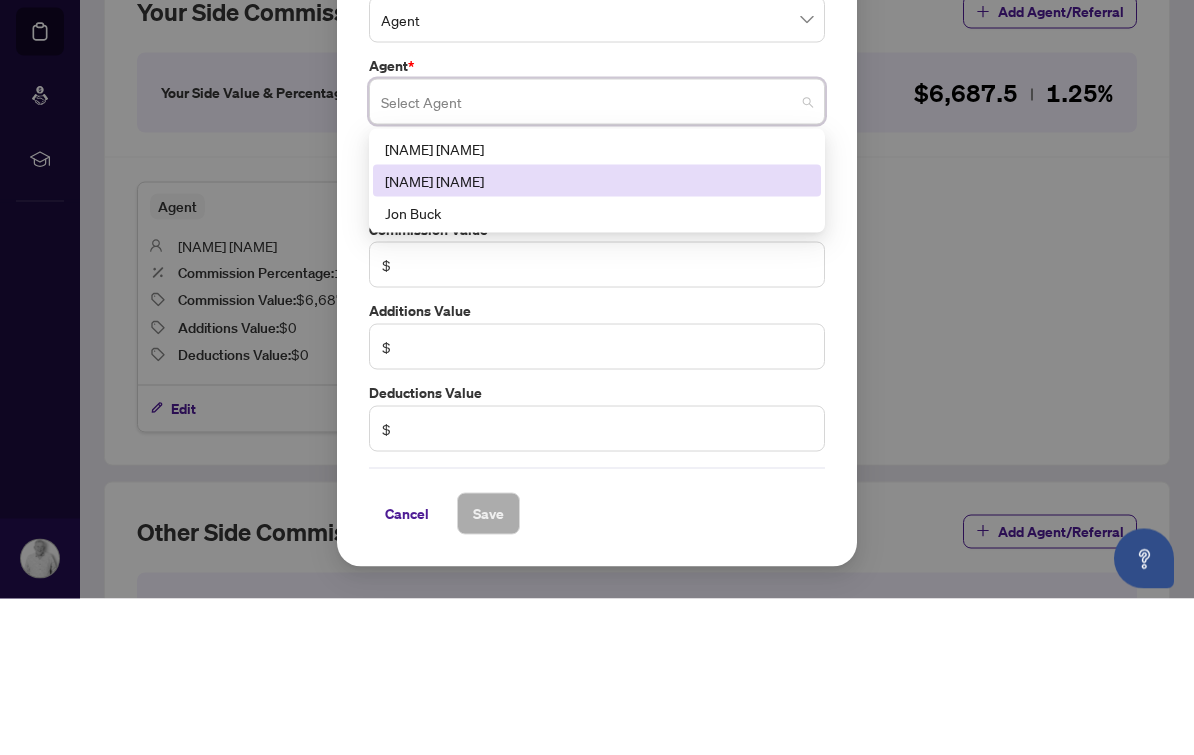 click on "[NAME] [NAME]" at bounding box center [597, 337] 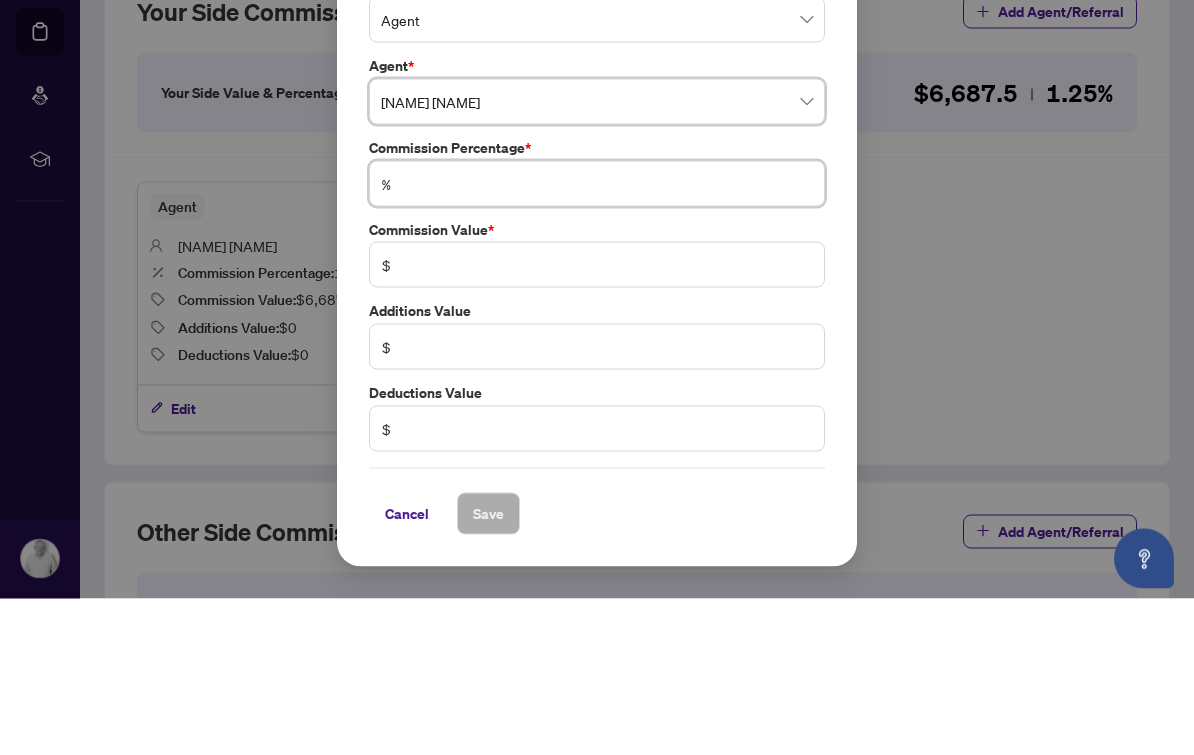 click at bounding box center (607, 340) 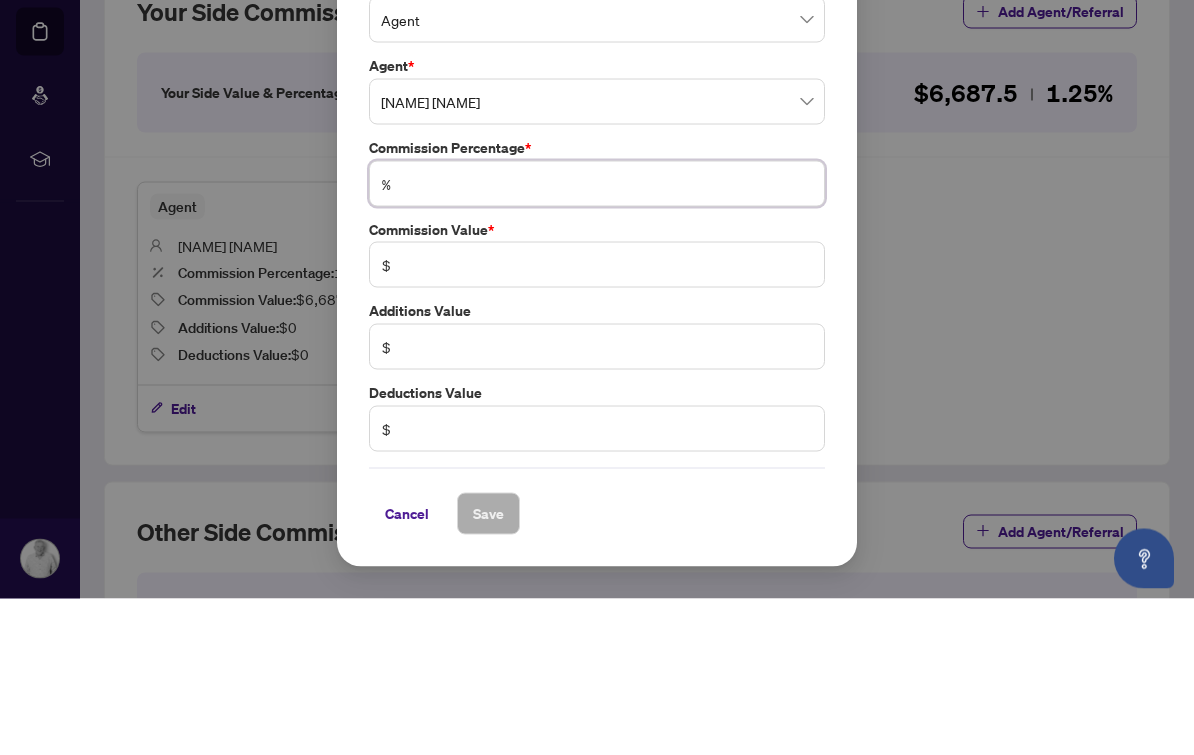 type on "*" 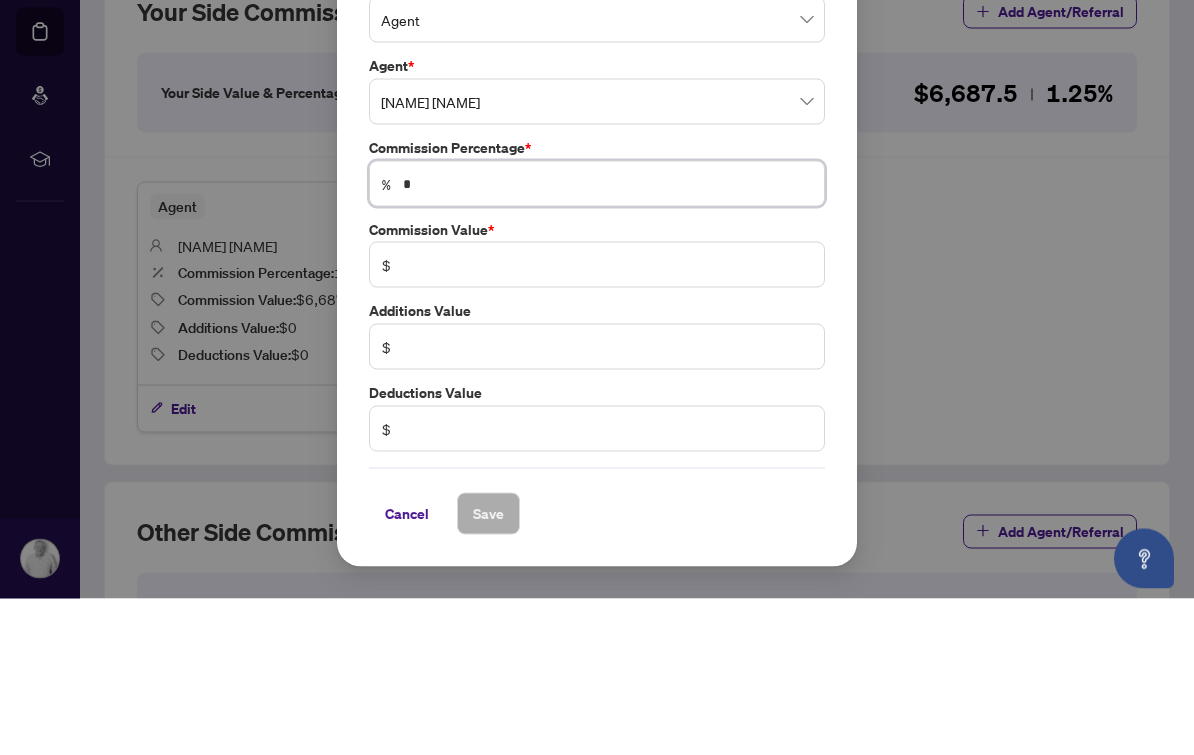 type on "*****" 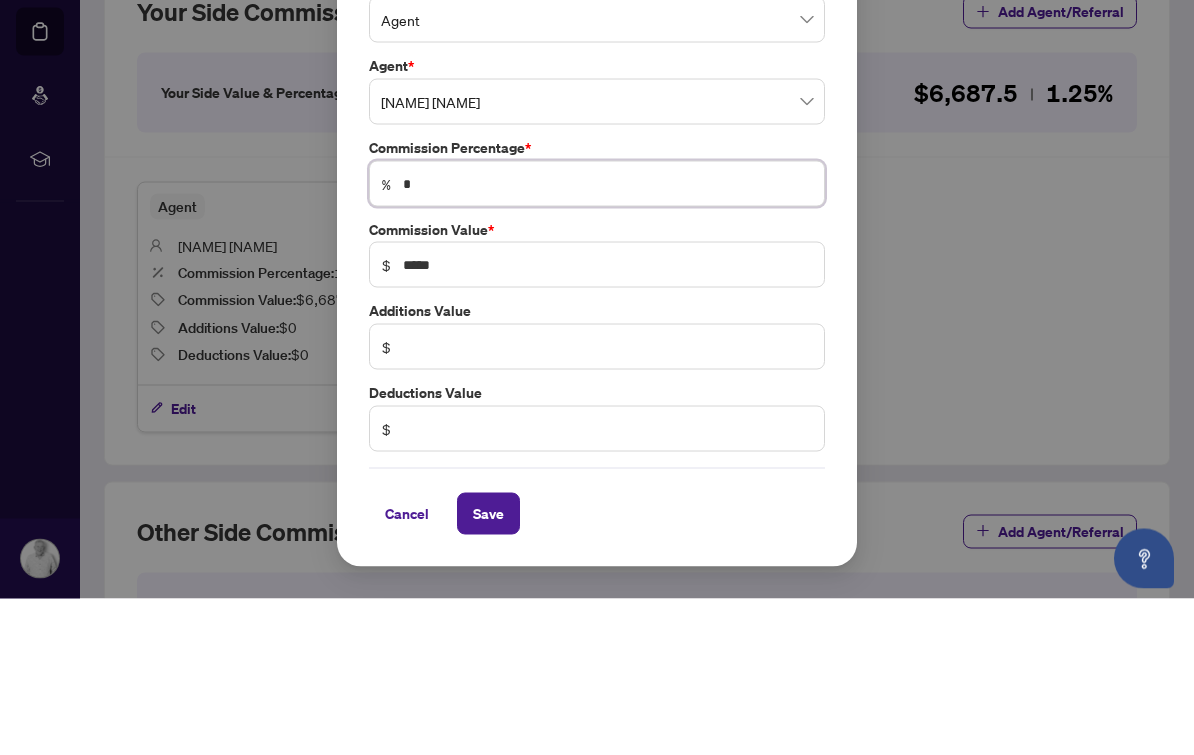 type 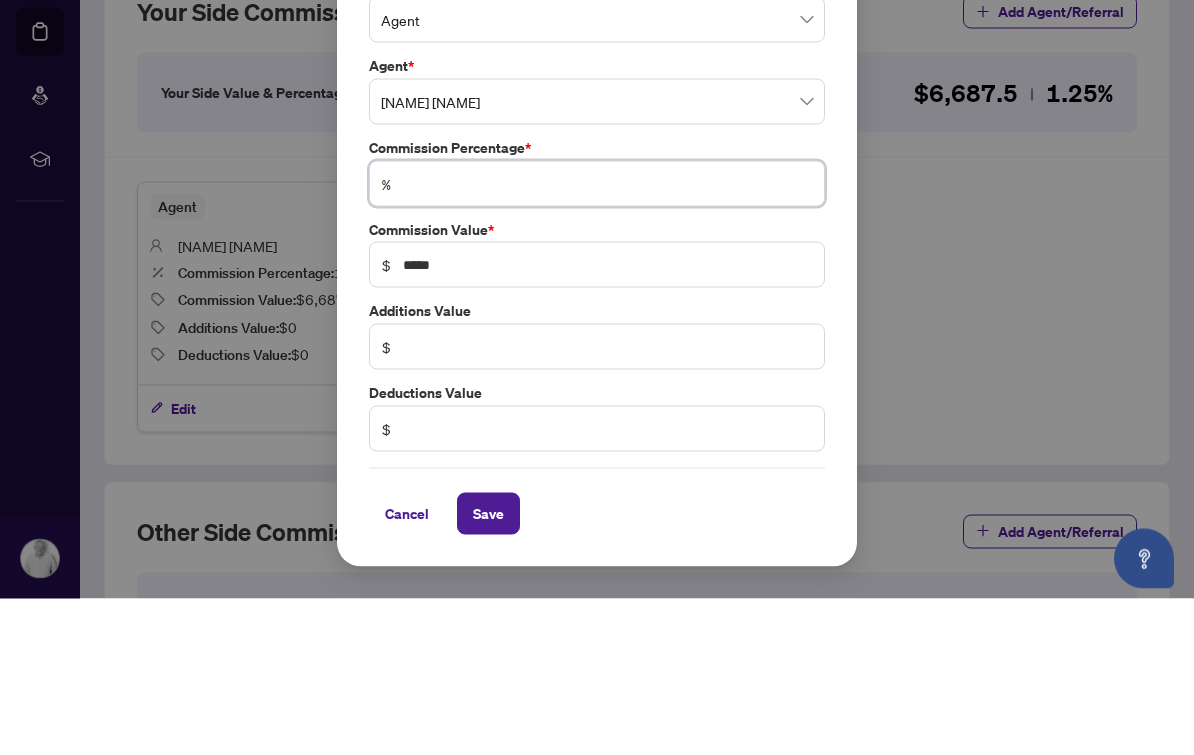 type 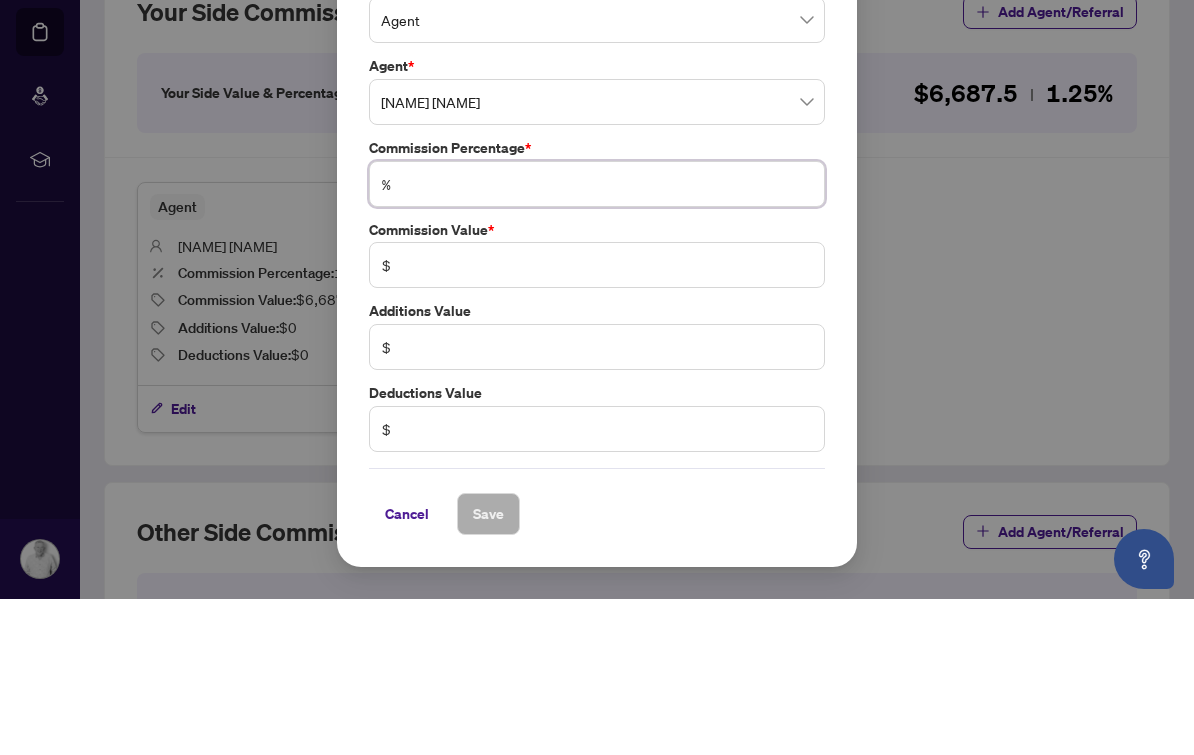 type on "*" 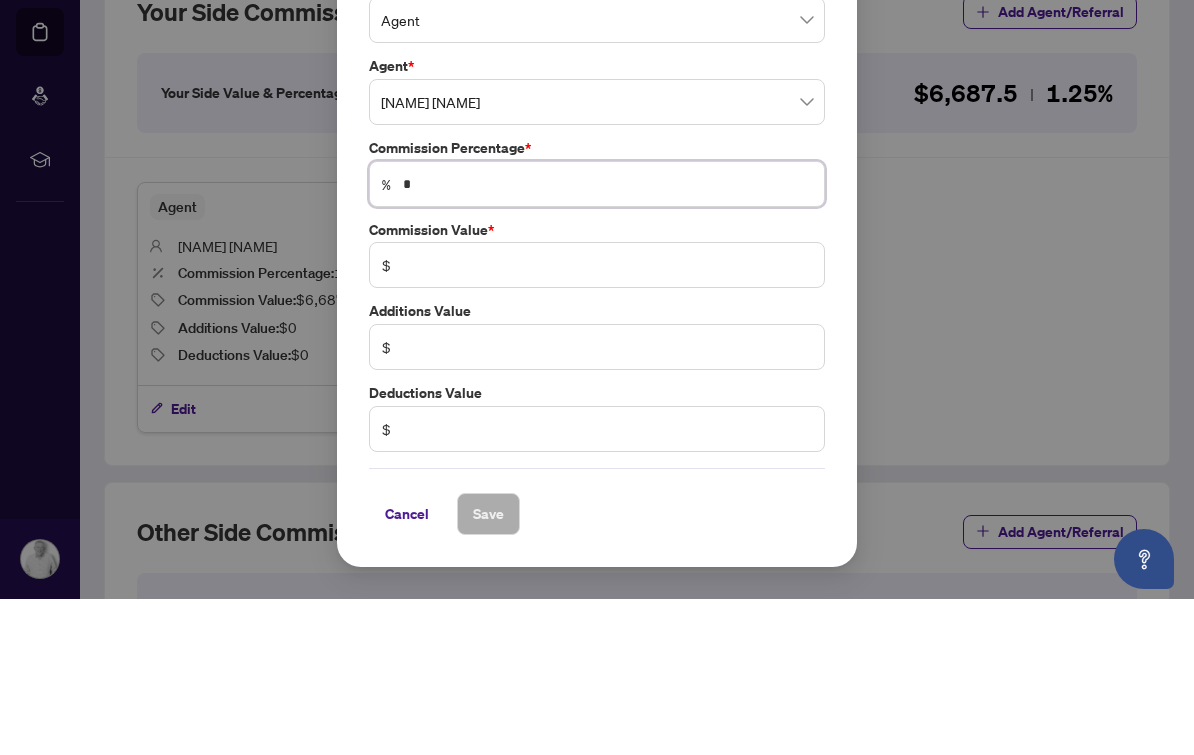 type on "*" 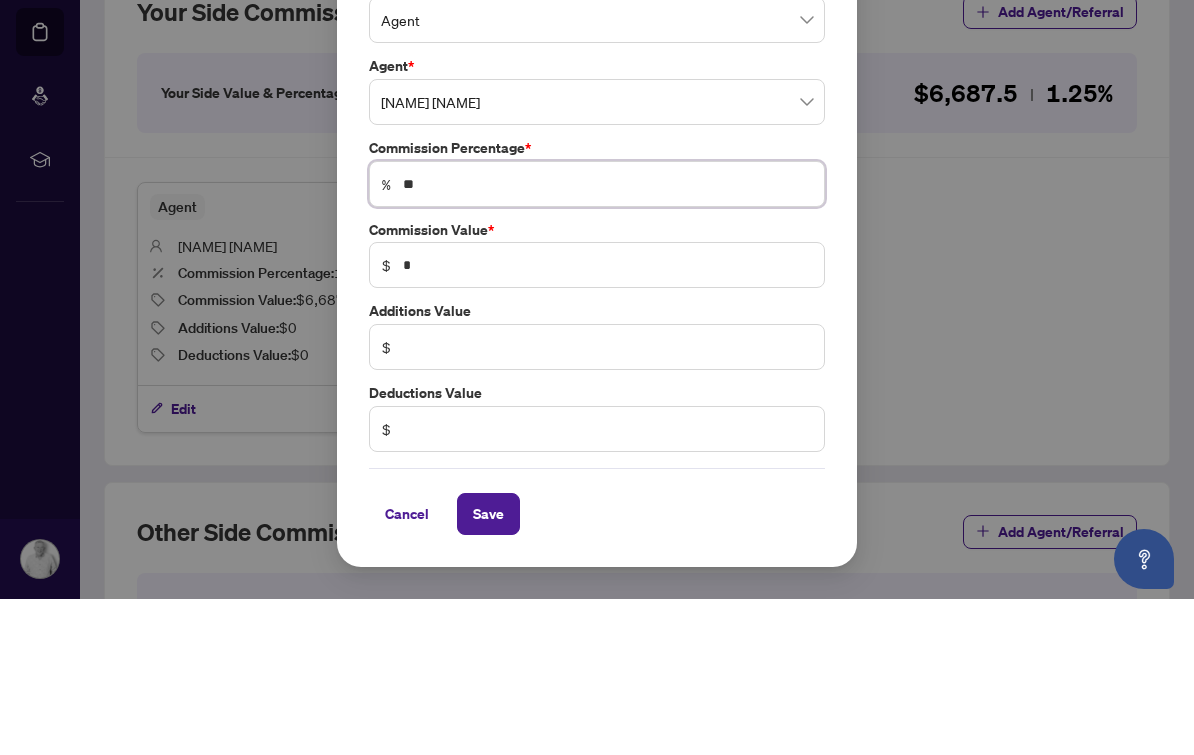 type on "***" 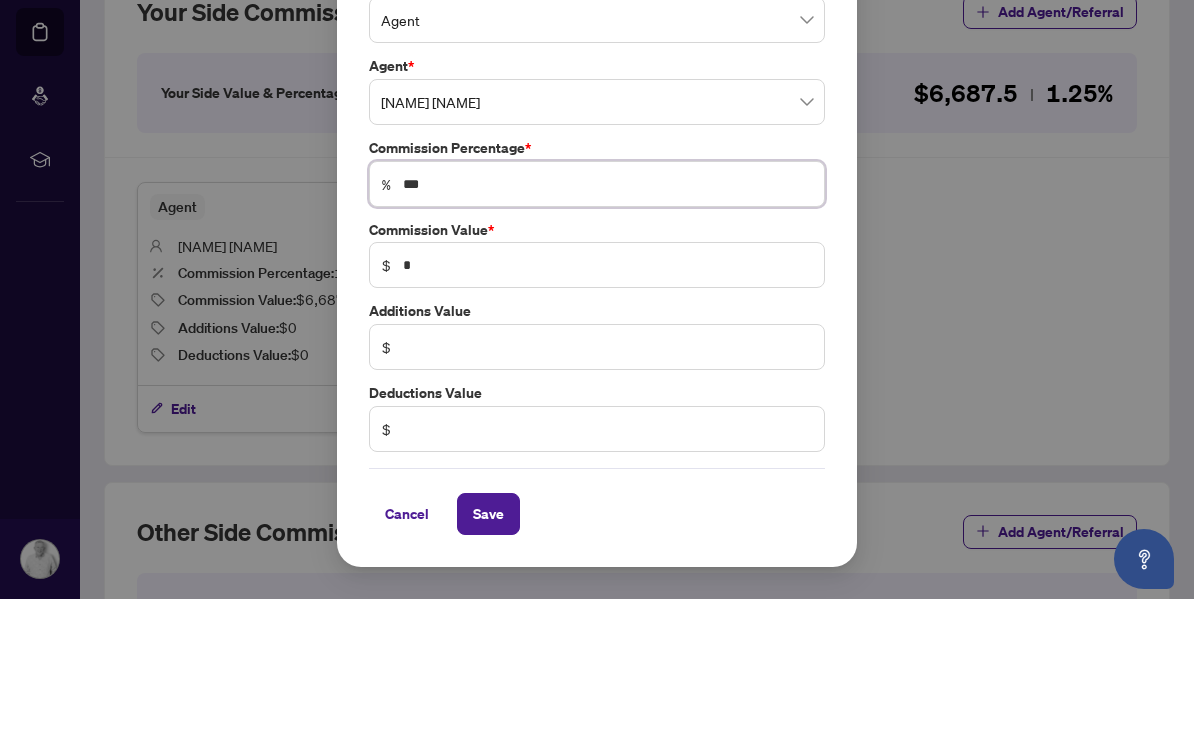 type on "*****" 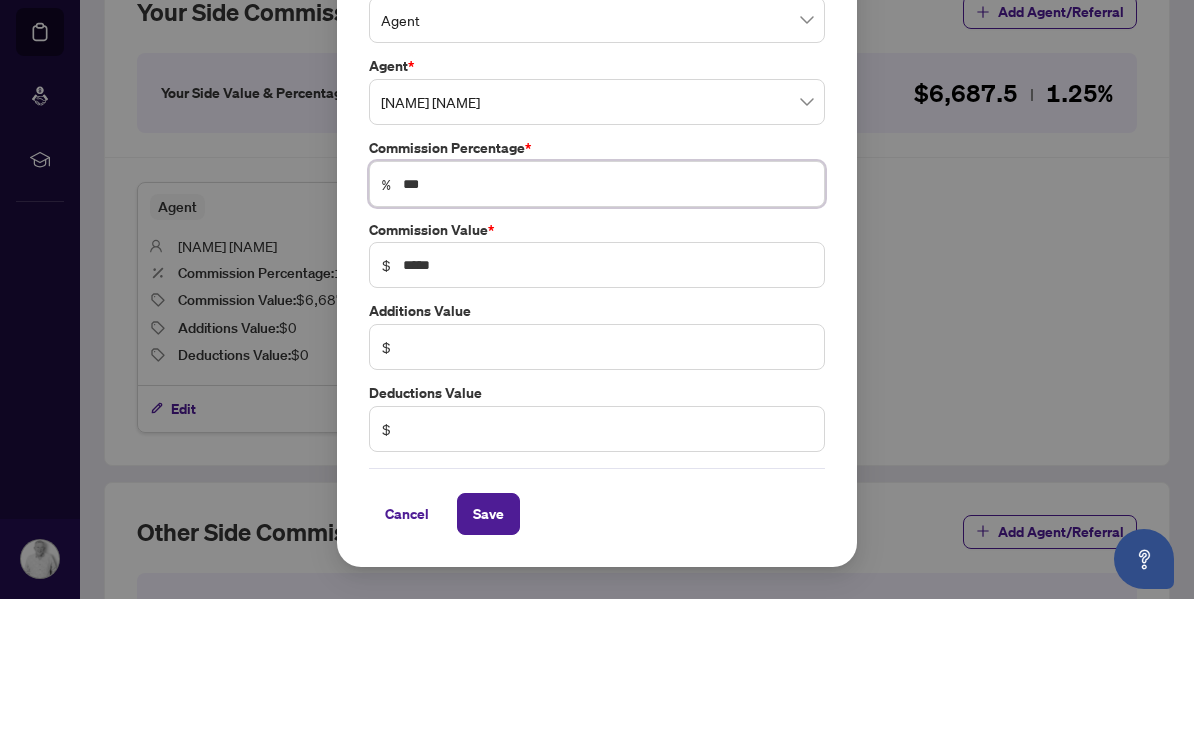 type on "****" 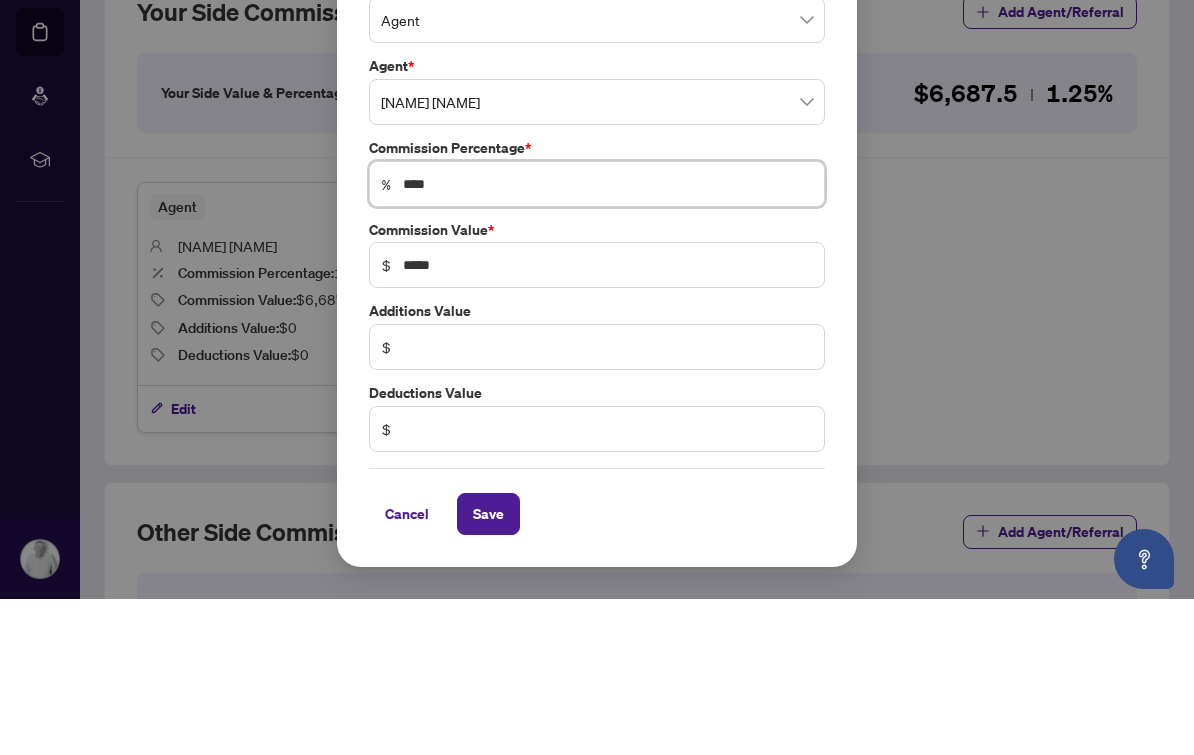 type on "*****" 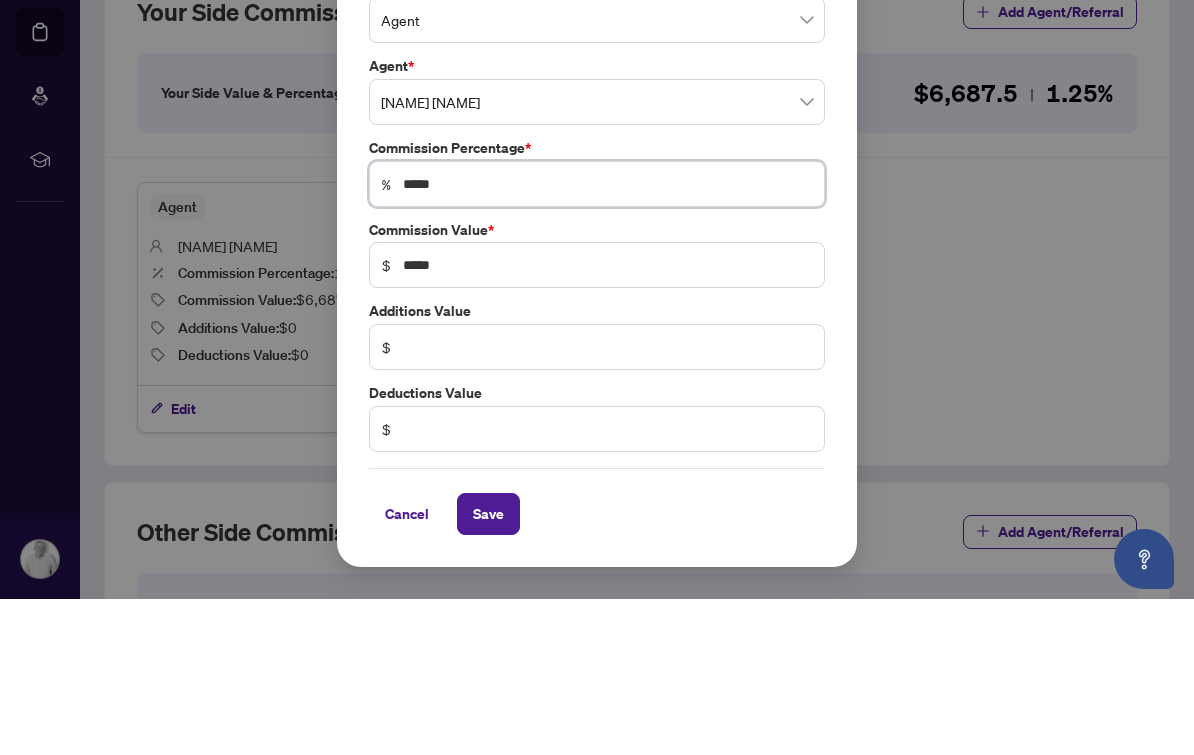 type on "********" 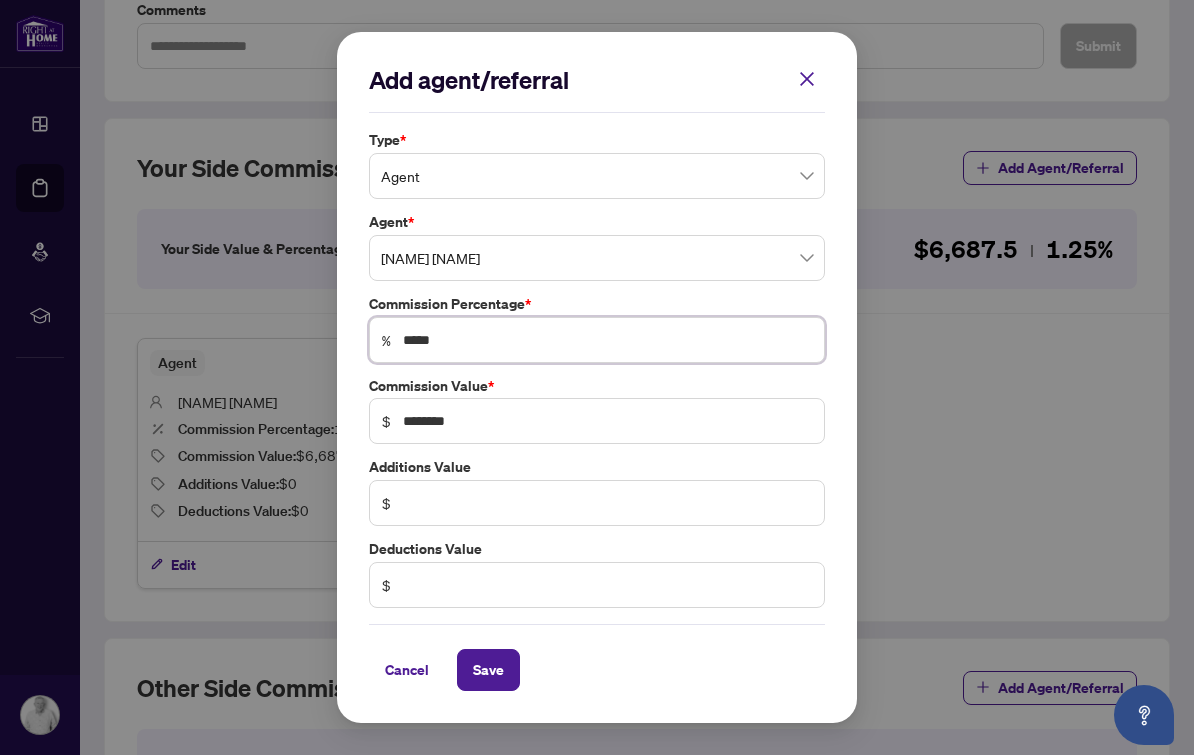 type on "*****" 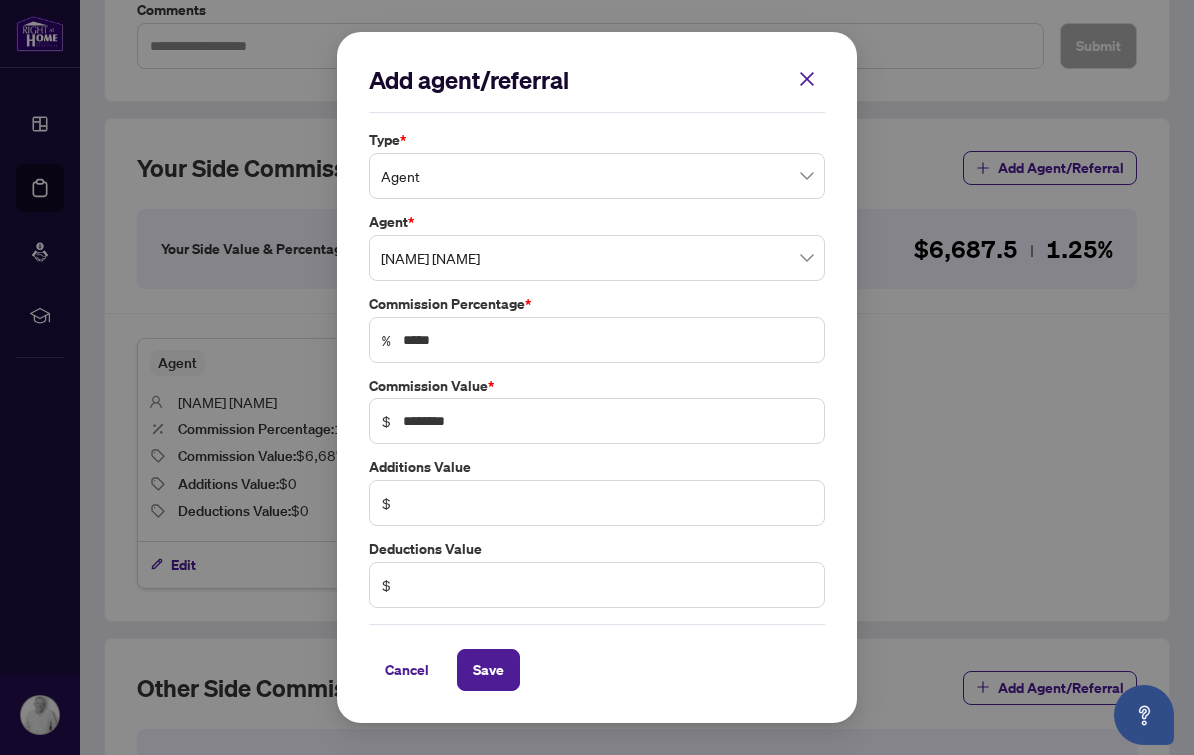 click on "Save" at bounding box center (488, 670) 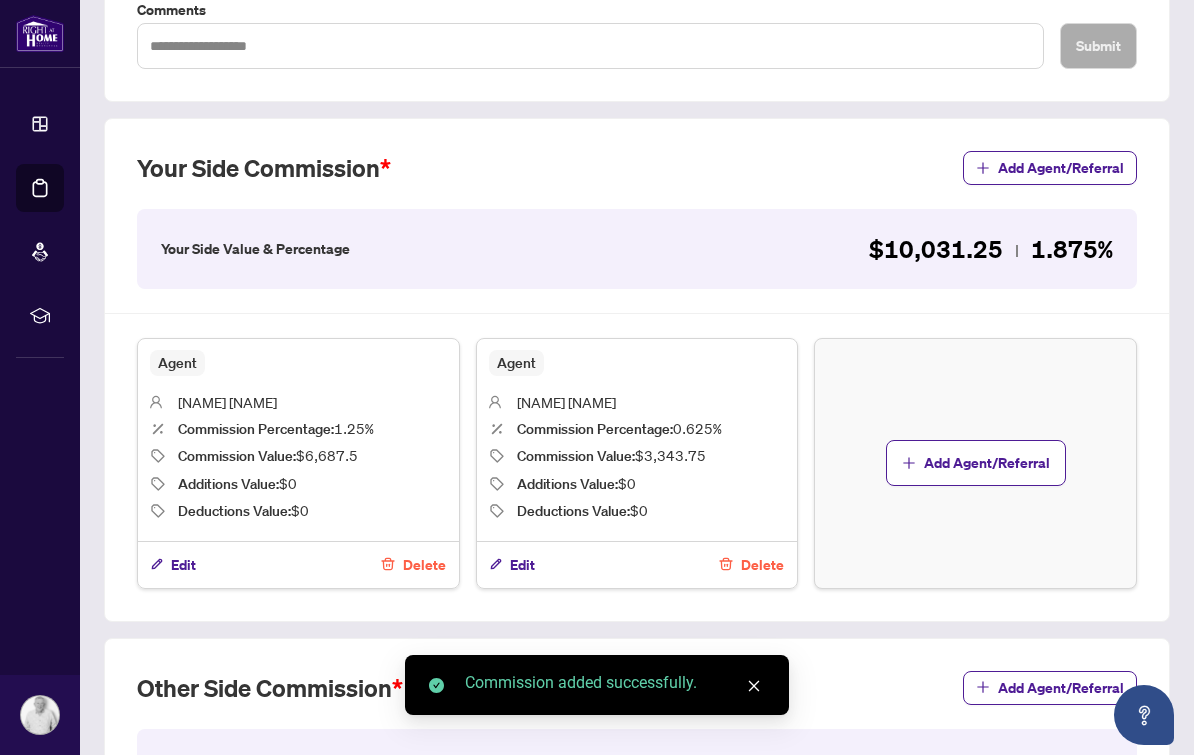 click on "Add Agent/Referral" at bounding box center [987, 463] 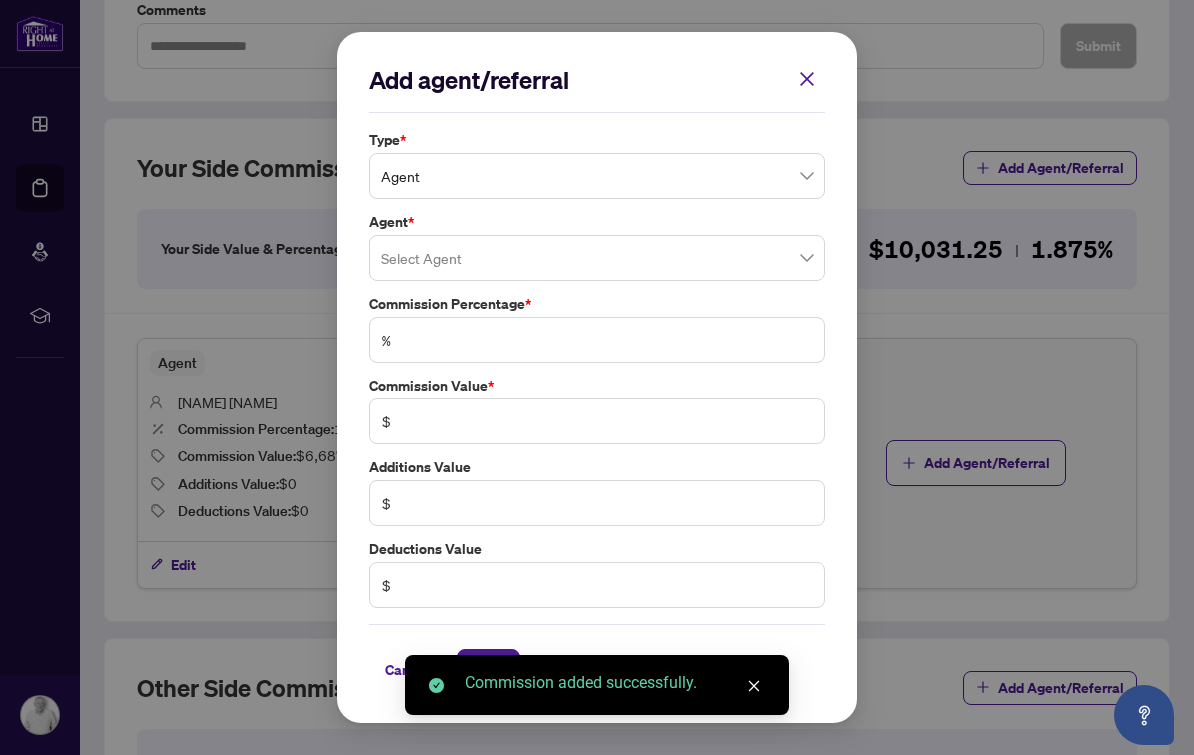 click on "Agent" at bounding box center [597, 176] 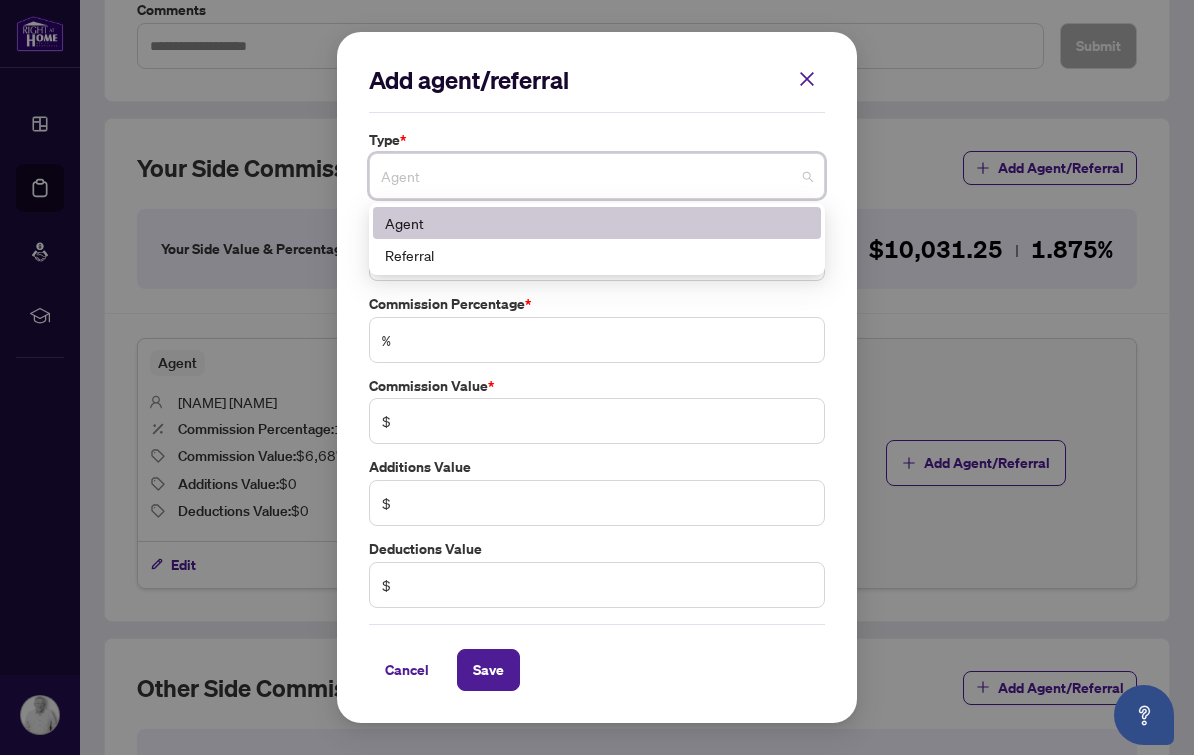 click on "Commission Percentage *" at bounding box center [597, 304] 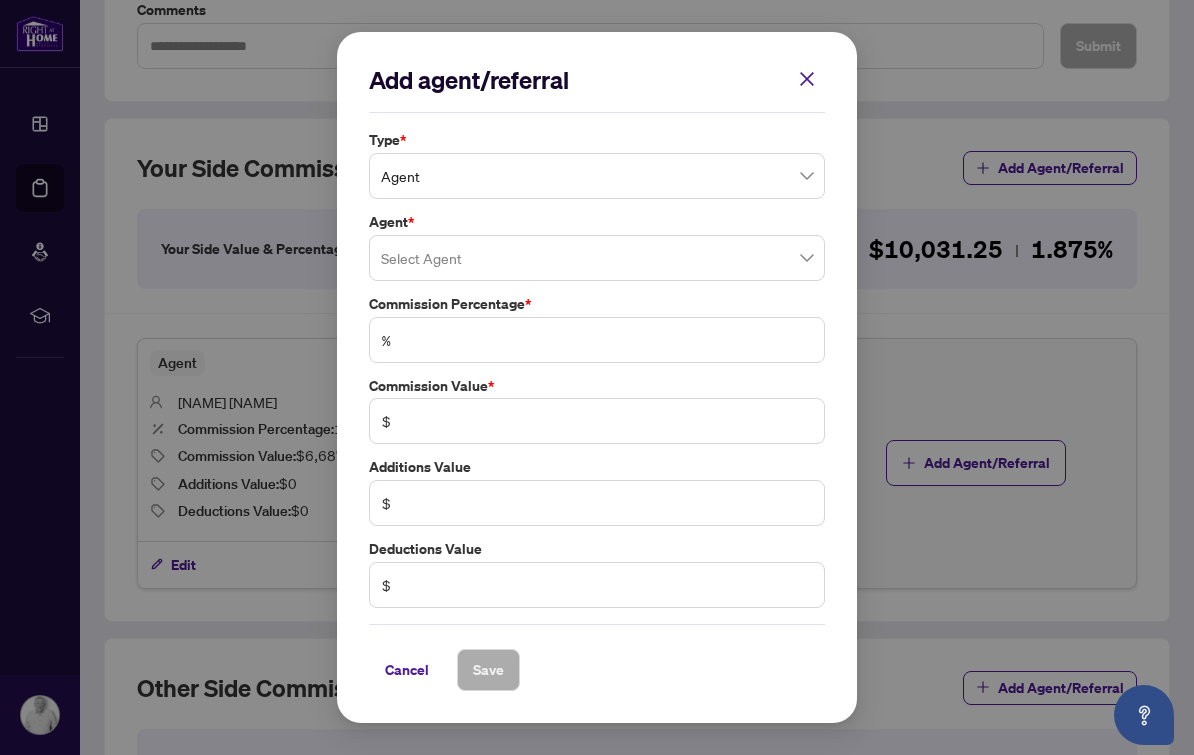 click at bounding box center [597, 258] 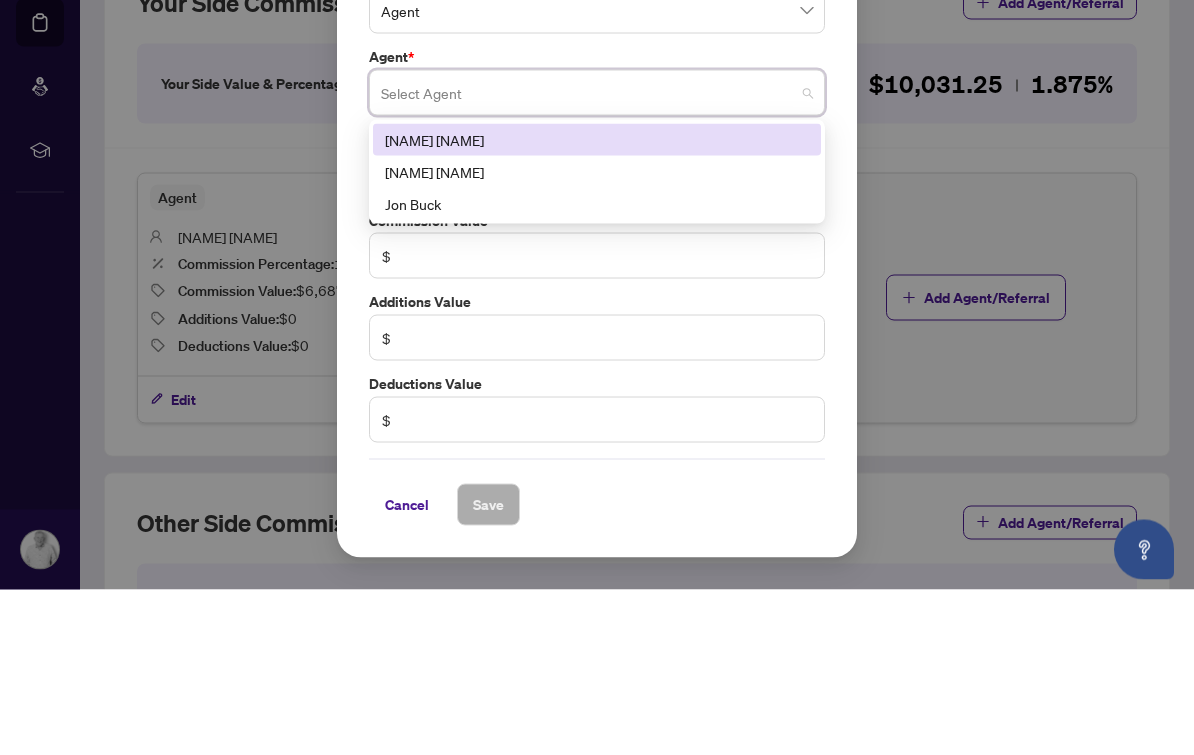 click on "Jon Buck" at bounding box center [597, 369] 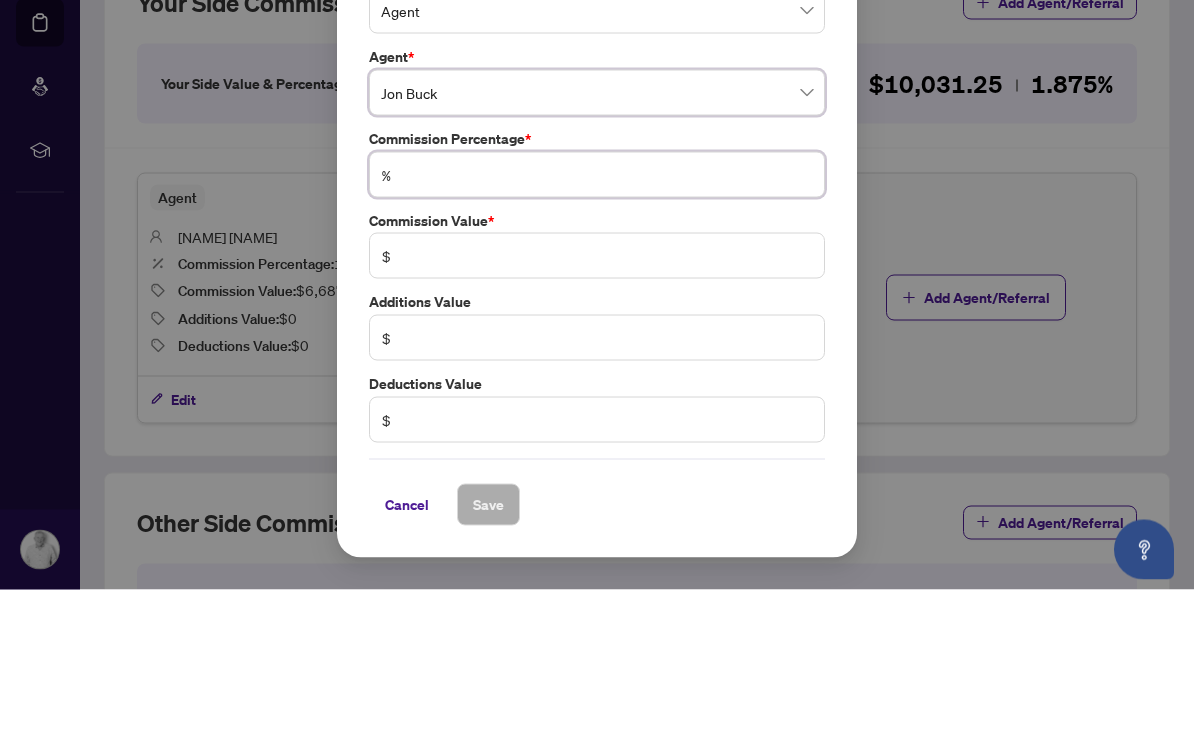 click at bounding box center [607, 340] 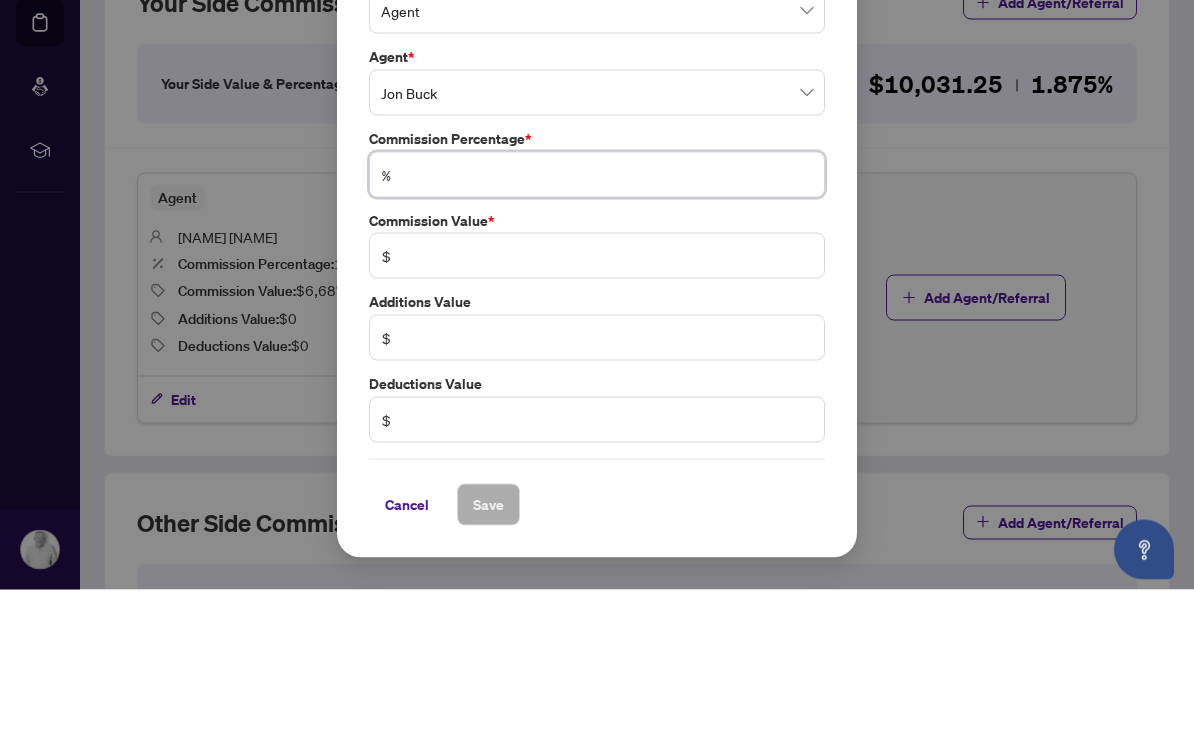 type on "*" 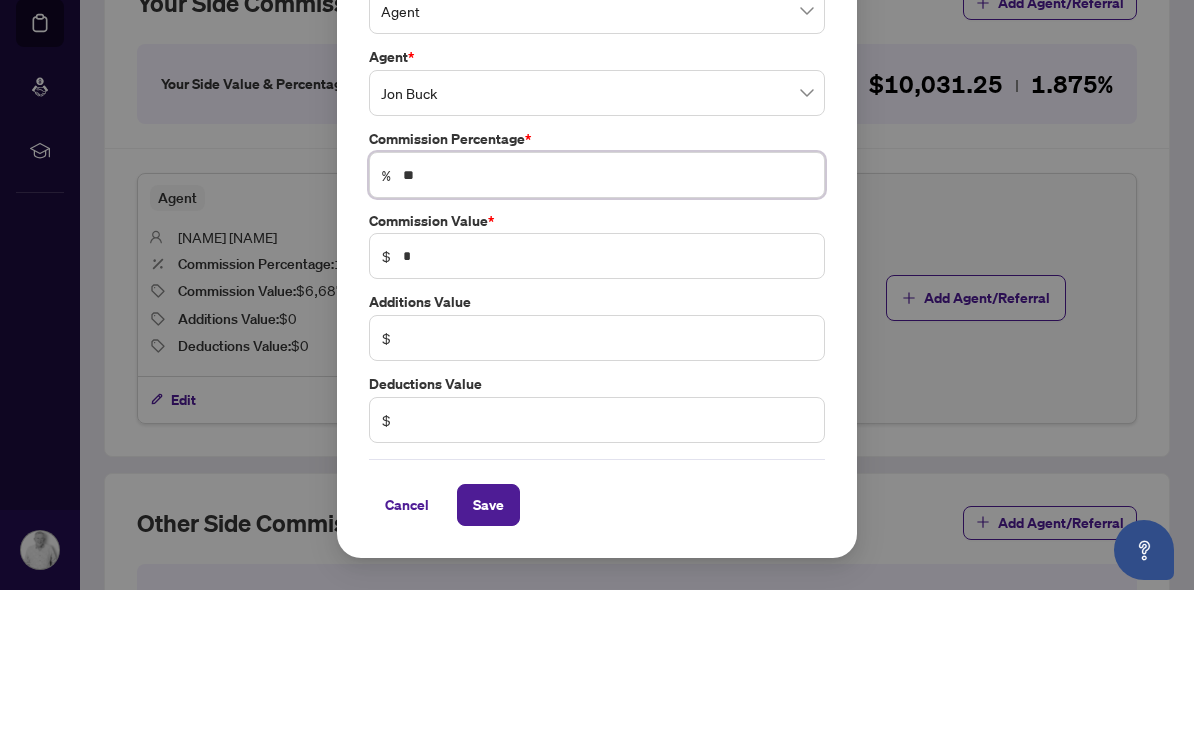 type on "***" 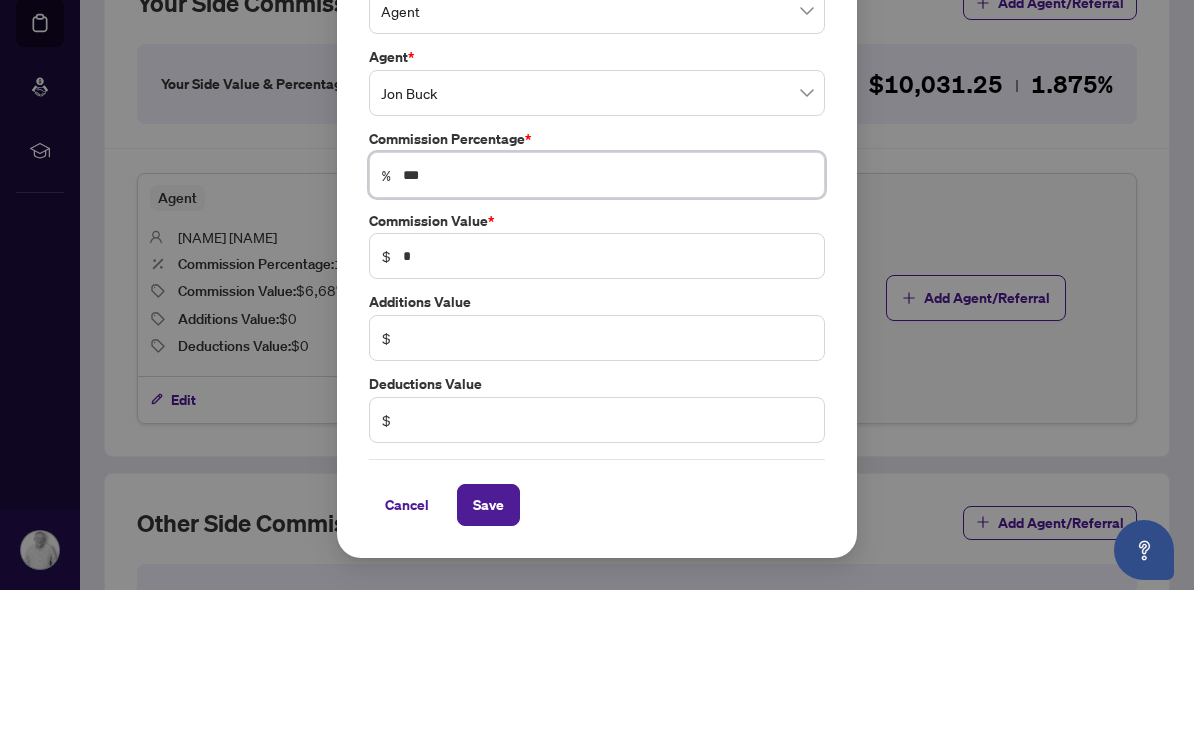type on "*****" 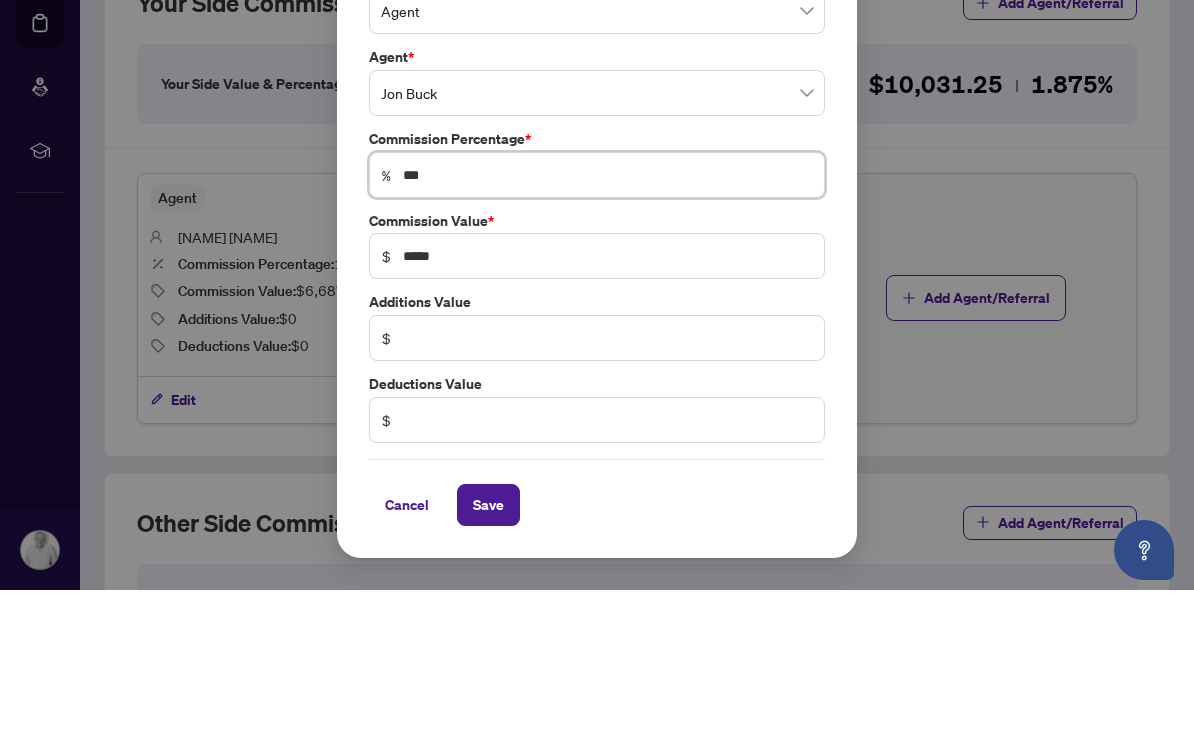 type on "****" 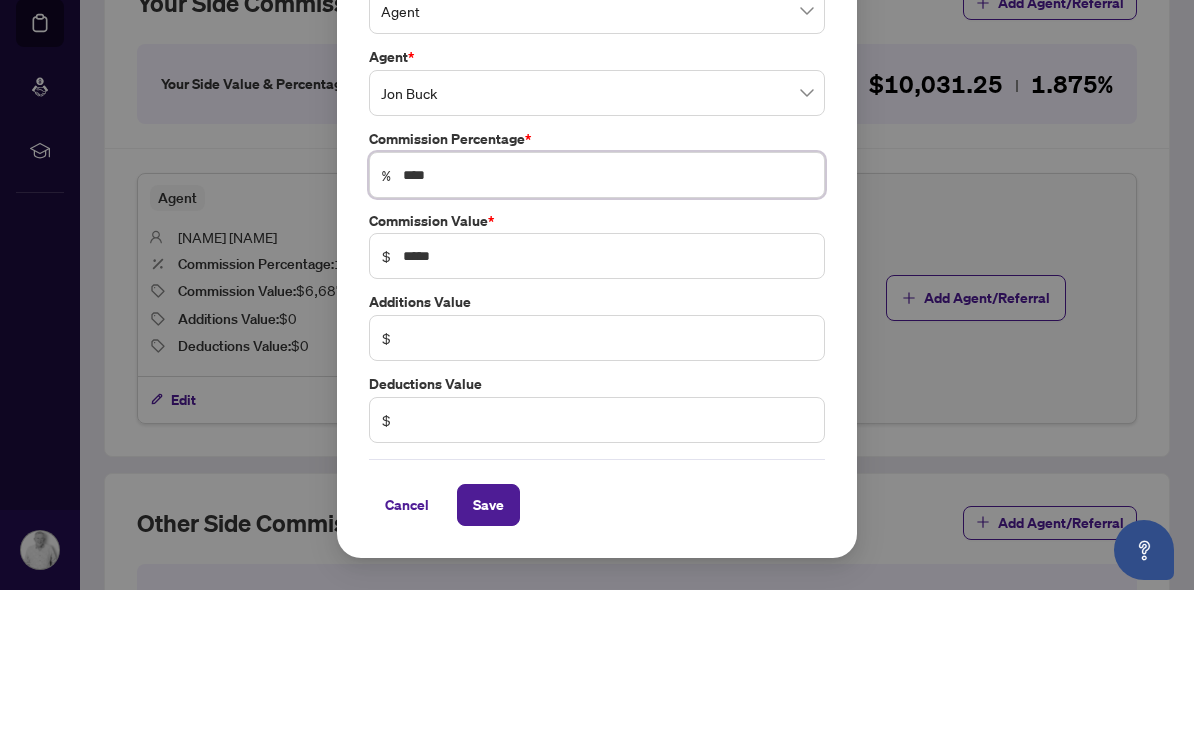 type on "*****" 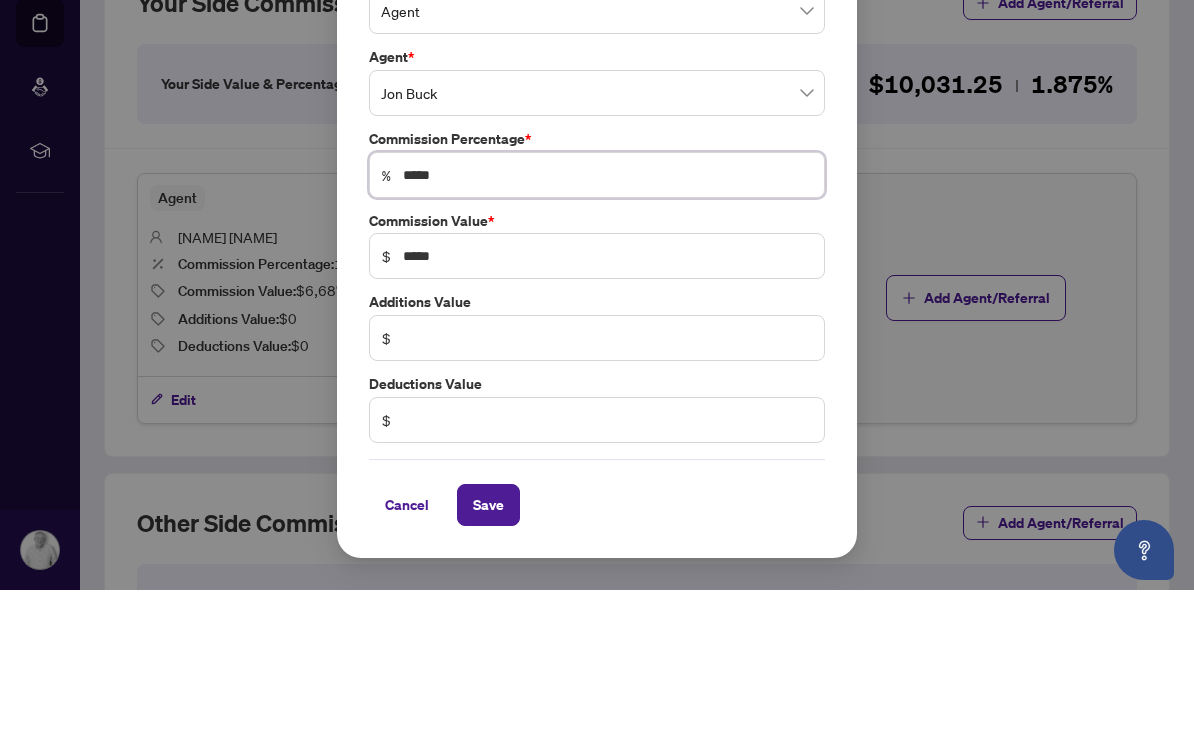 type on "********" 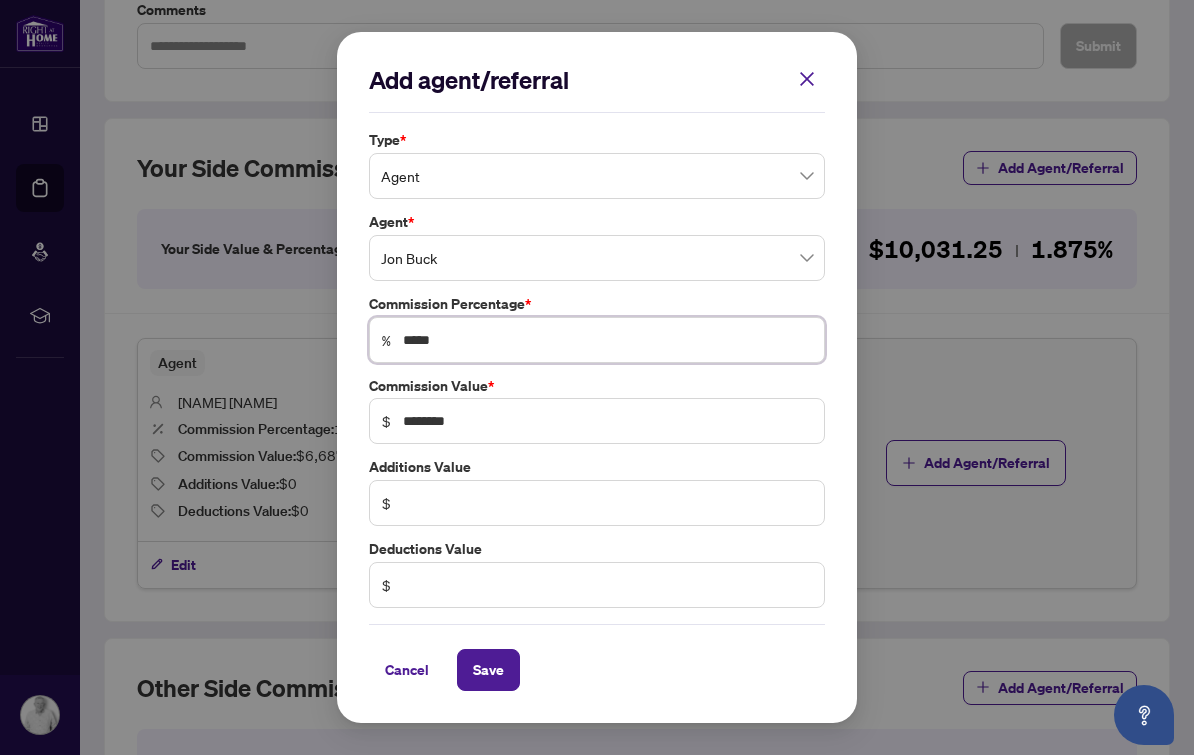 type on "*****" 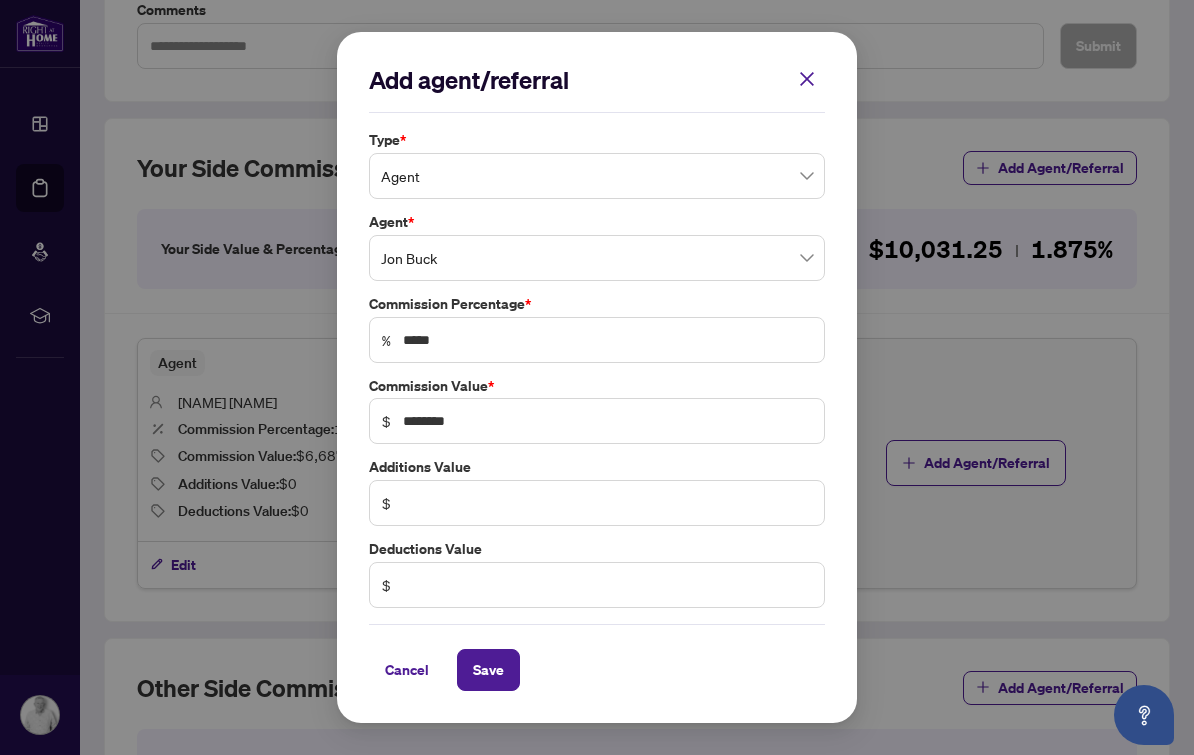 click on "Save" at bounding box center (488, 670) 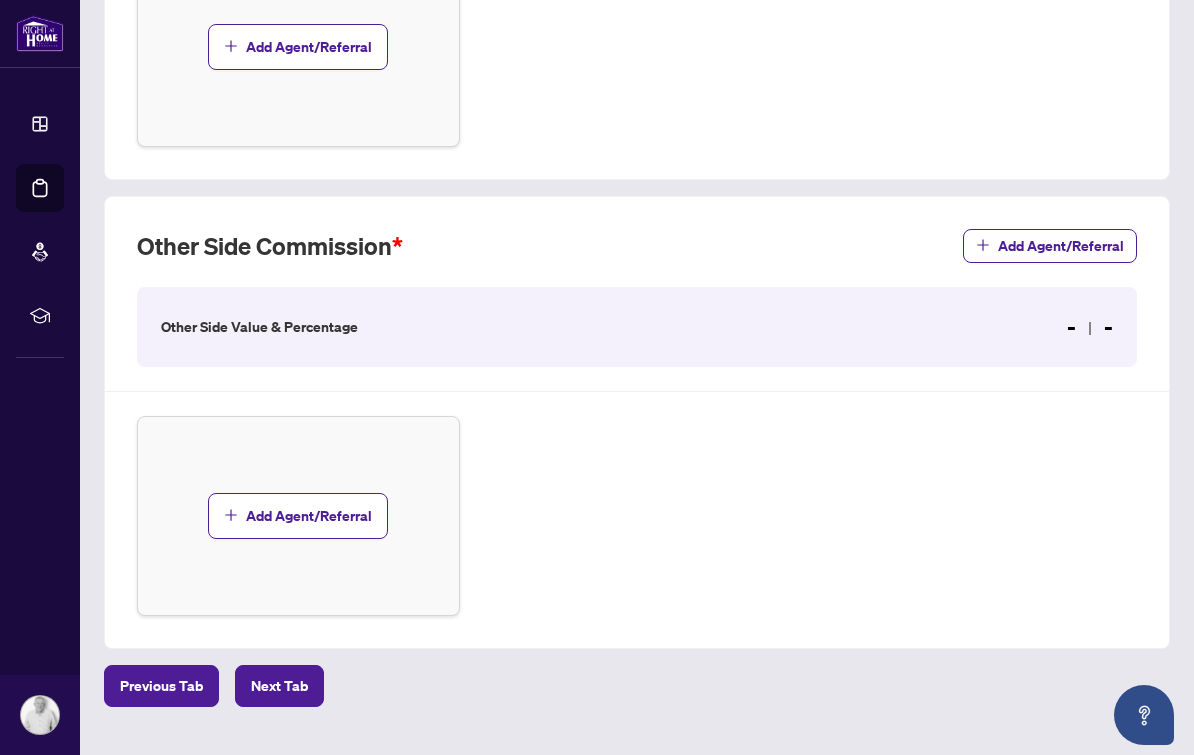 scroll, scrollTop: 1125, scrollLeft: 0, axis: vertical 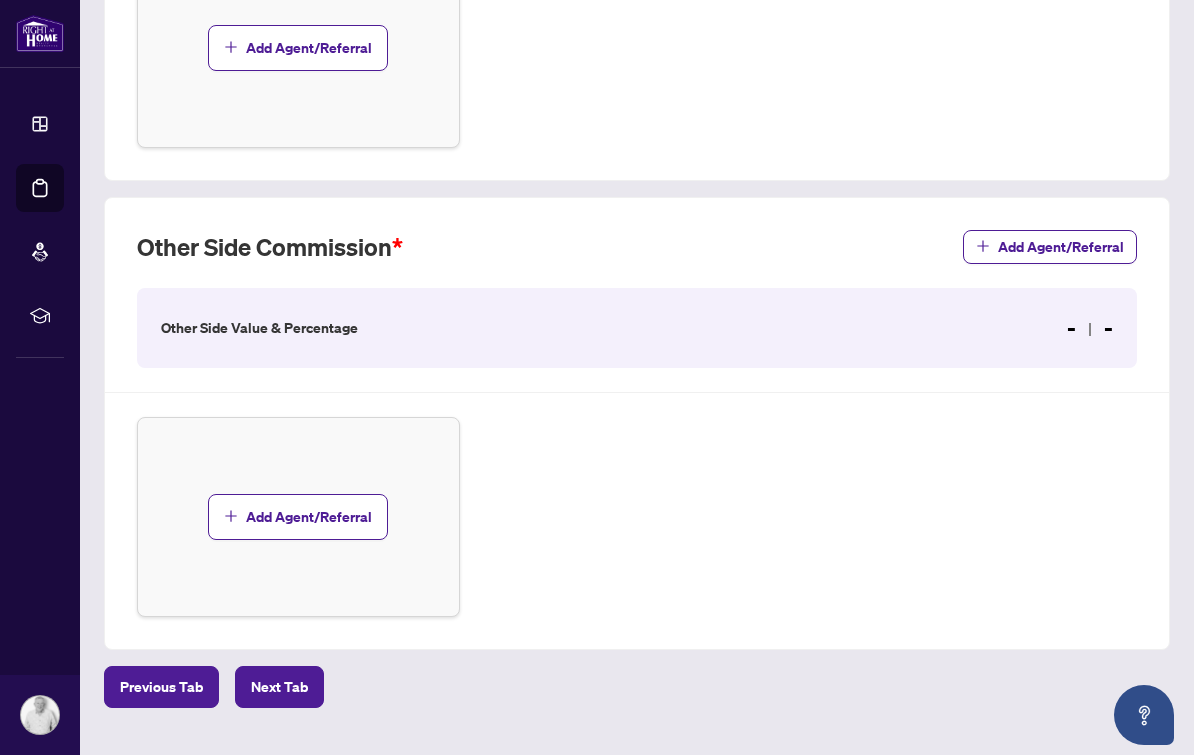 click on "Add Agent/Referral" at bounding box center [309, 517] 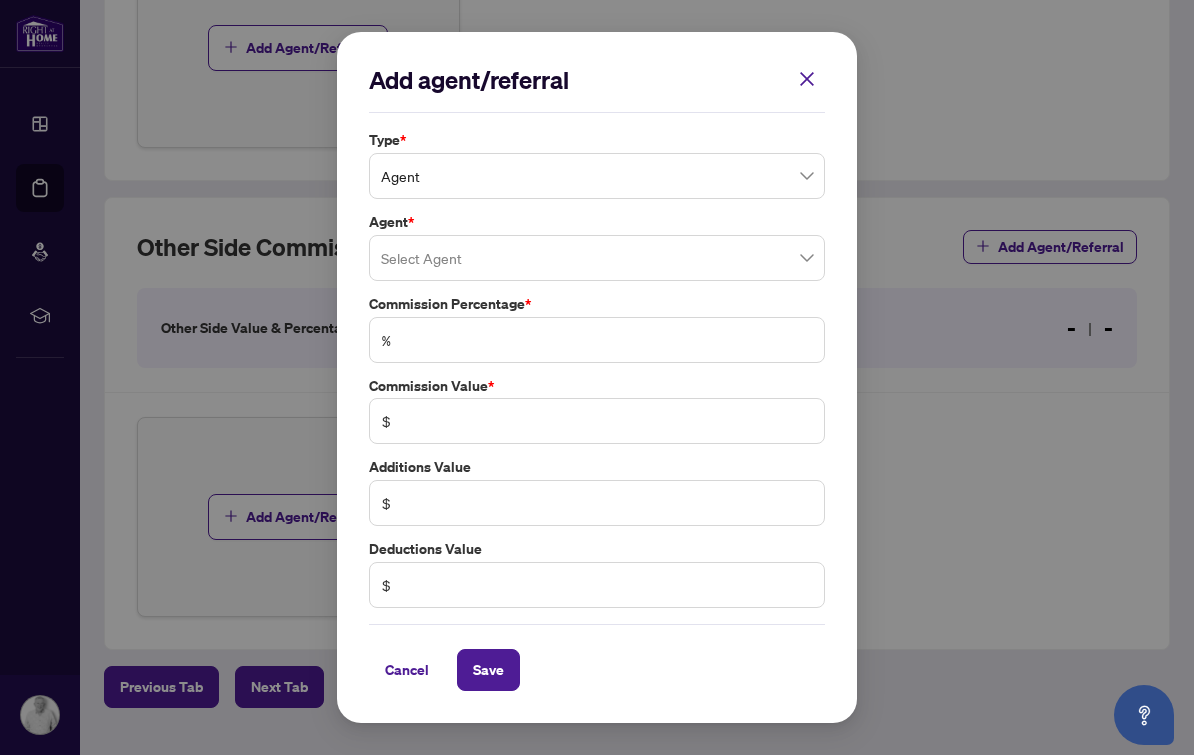 click on "Add agent/referral Type * Agent Agent * Select Agent Commission Percentage * % Commission Value * $ Additions Value $ Deductions Value $ Cancel Save Cancel OK" at bounding box center [597, 378] 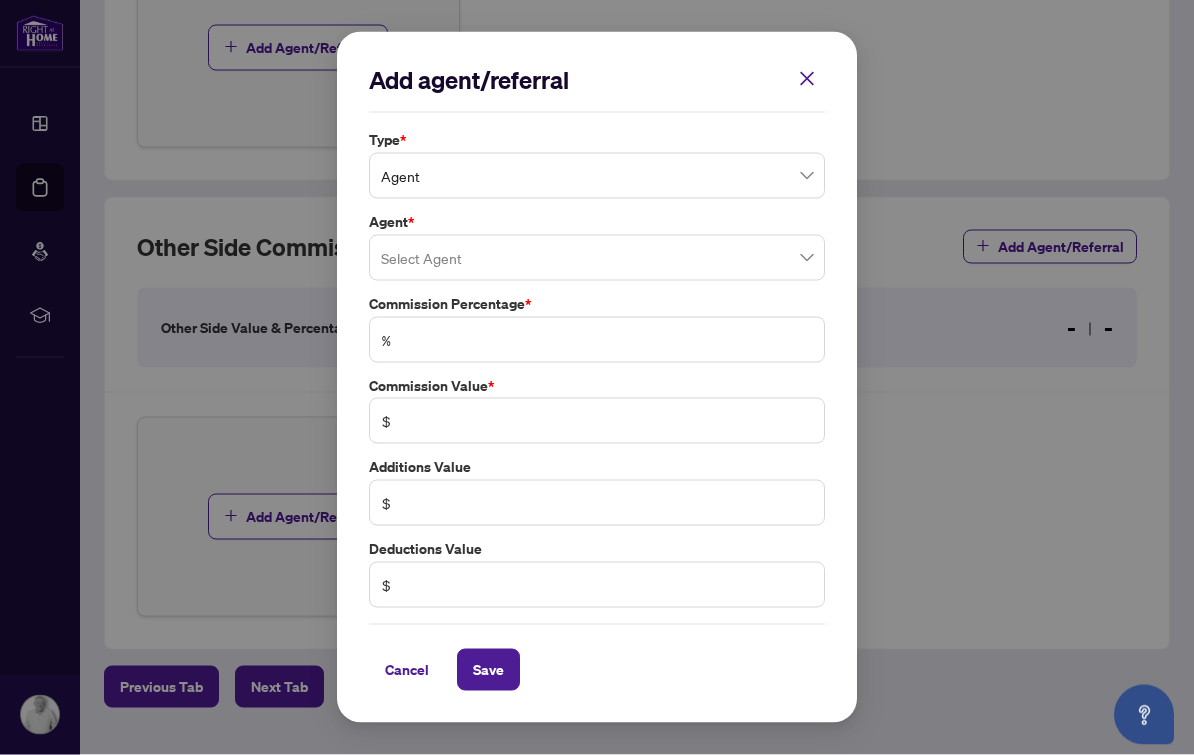 scroll, scrollTop: 0, scrollLeft: 0, axis: both 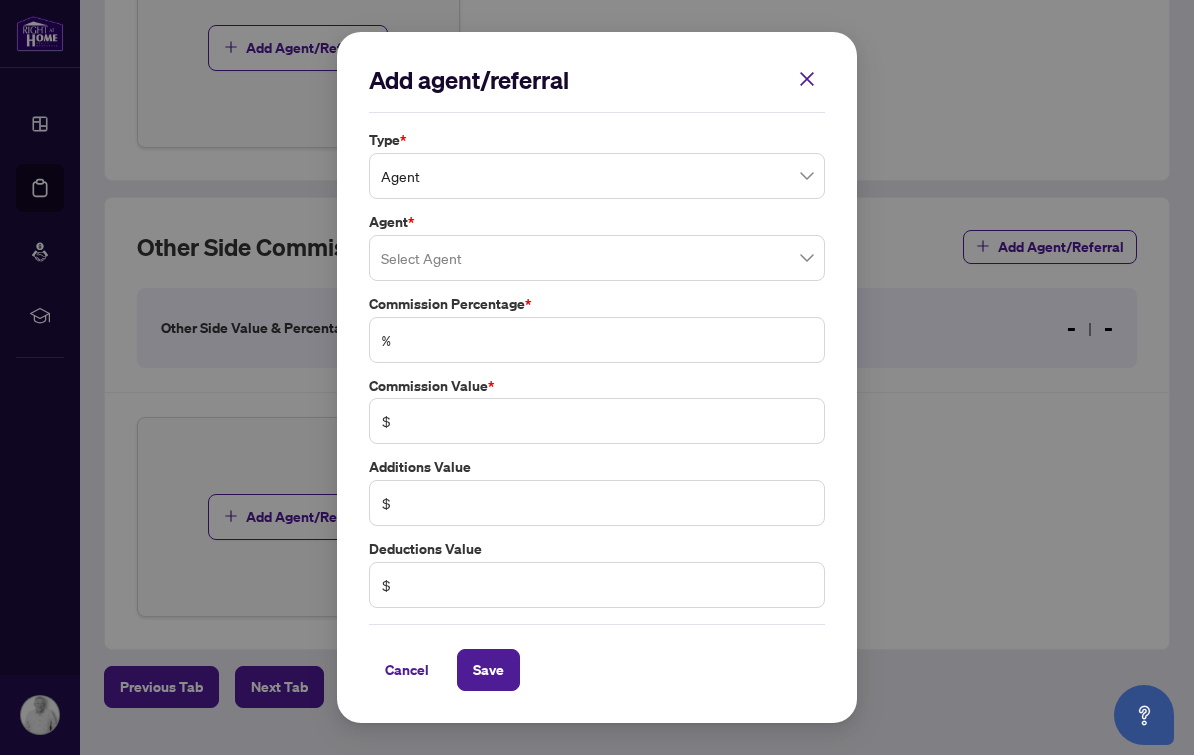 click at bounding box center (807, 79) 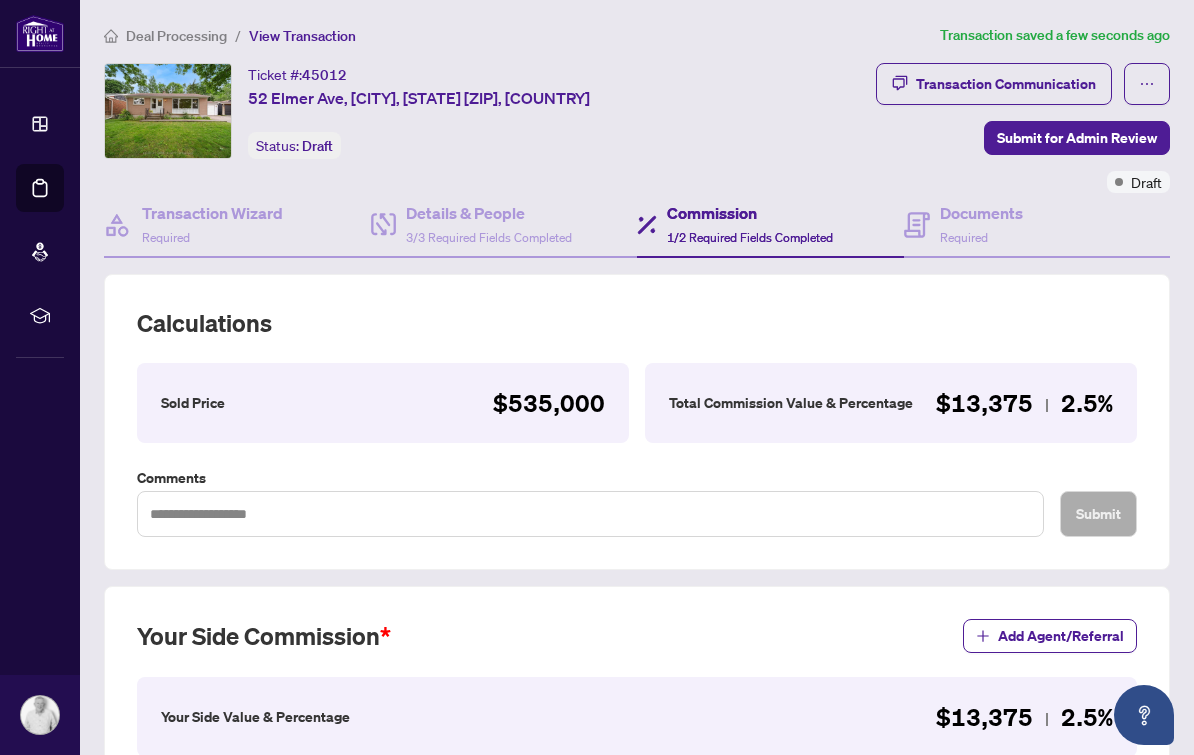 scroll, scrollTop: 0, scrollLeft: 0, axis: both 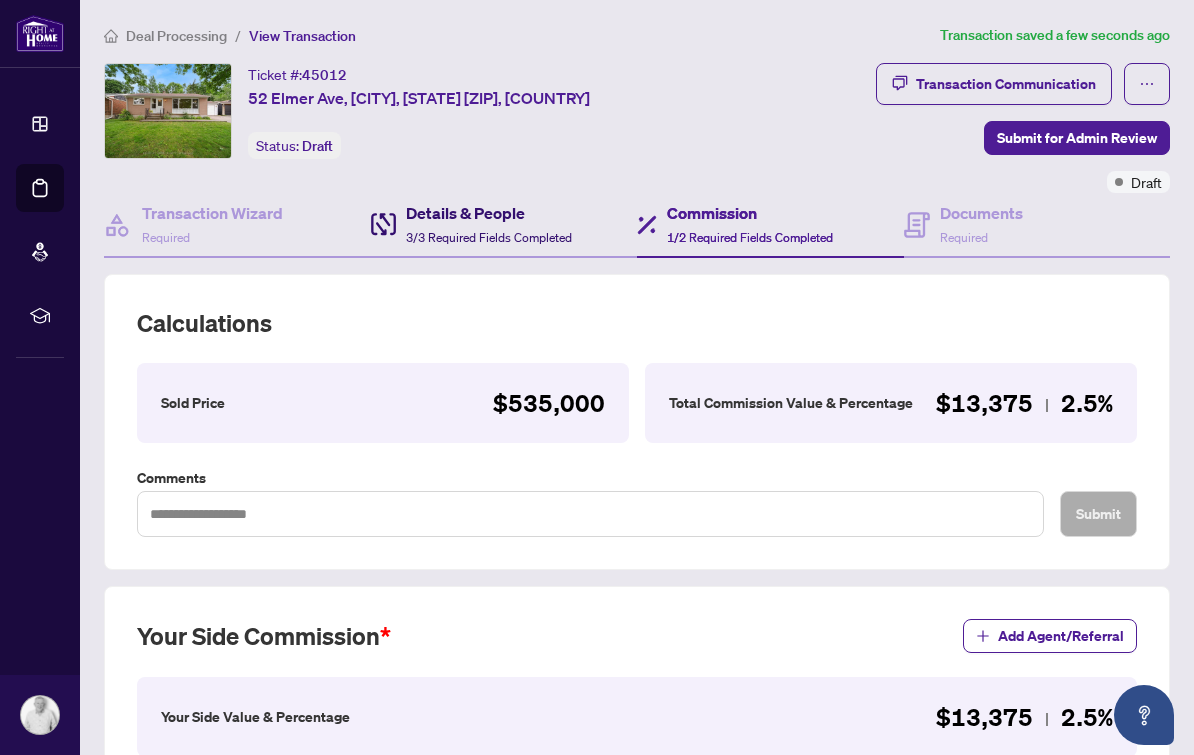 click on "Details & People" at bounding box center [489, 213] 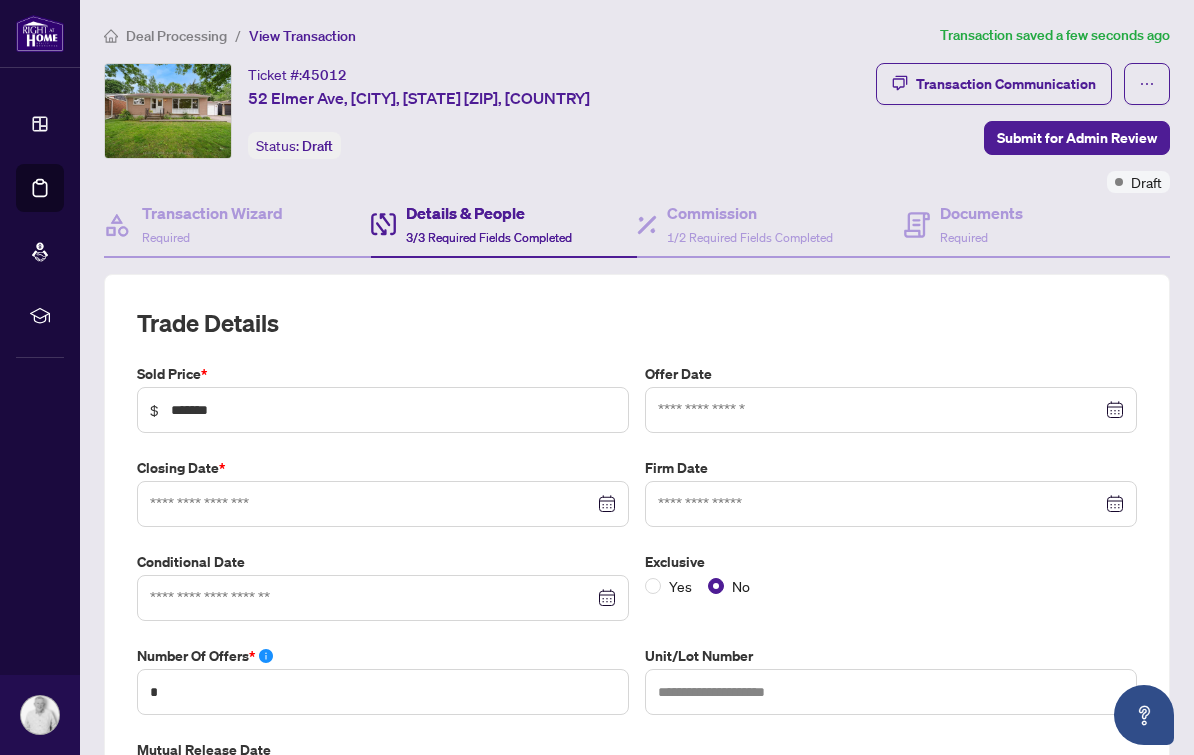 type on "**********" 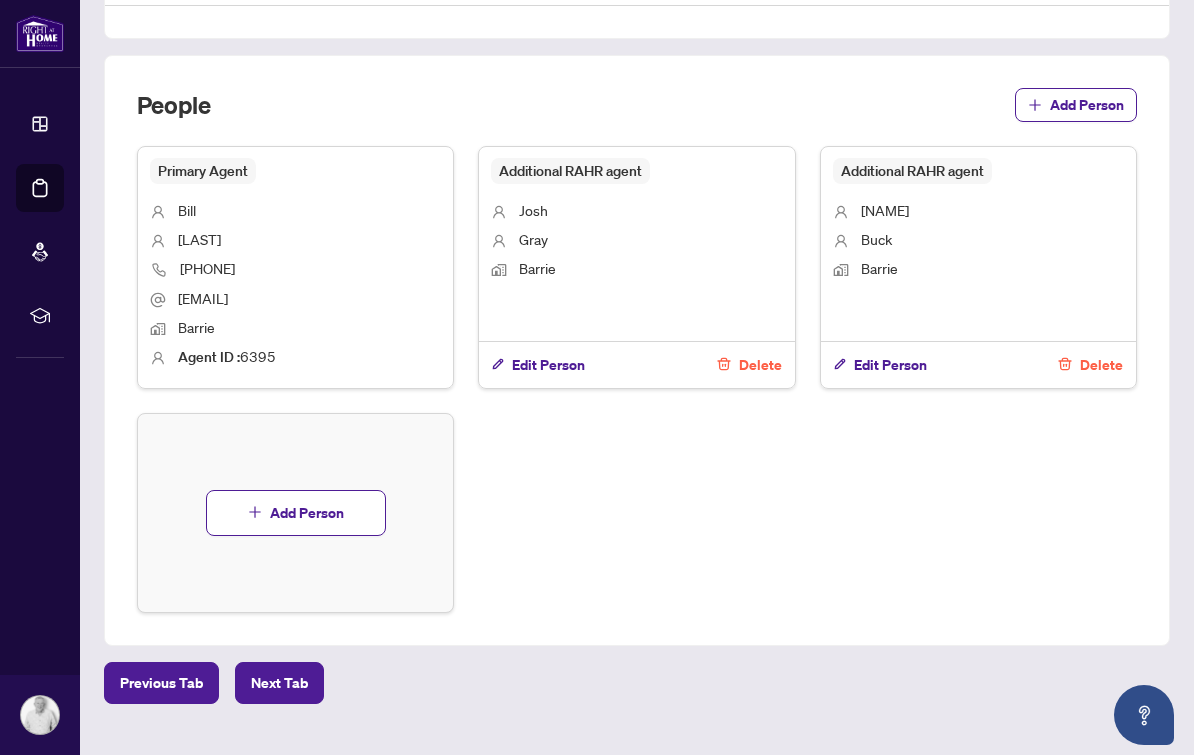 click on "Add Person" at bounding box center (307, 513) 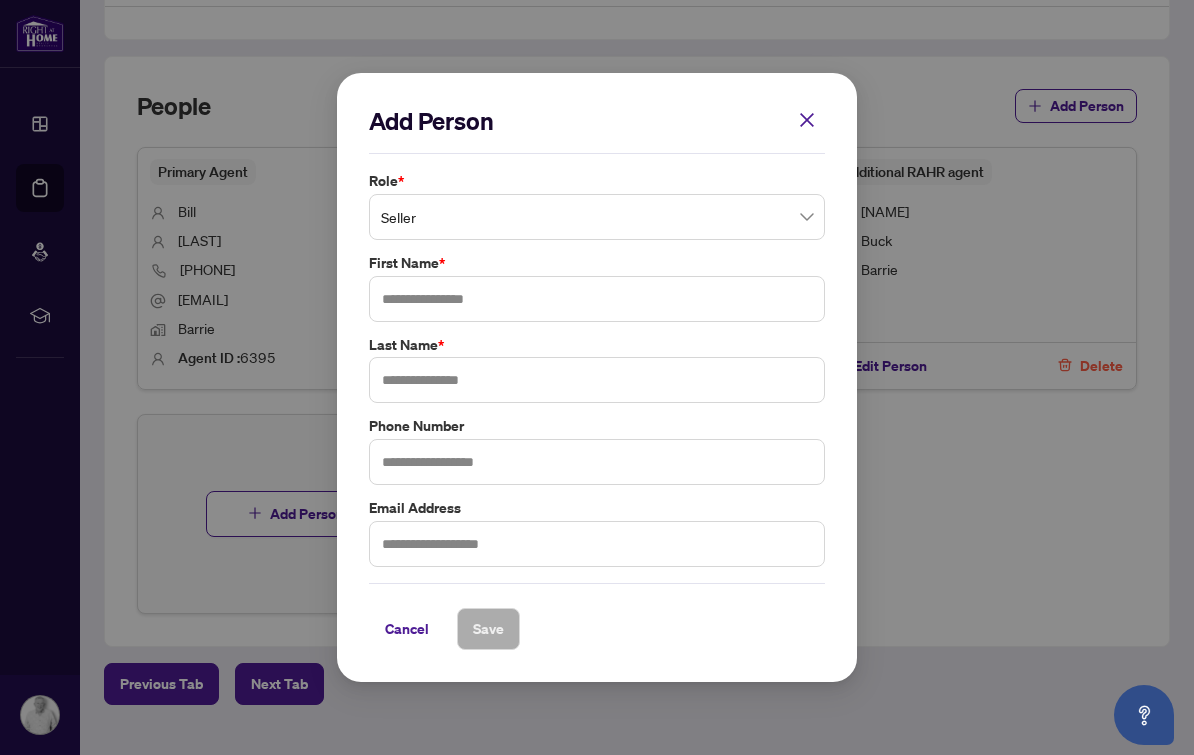 click on "Seller" at bounding box center [597, 217] 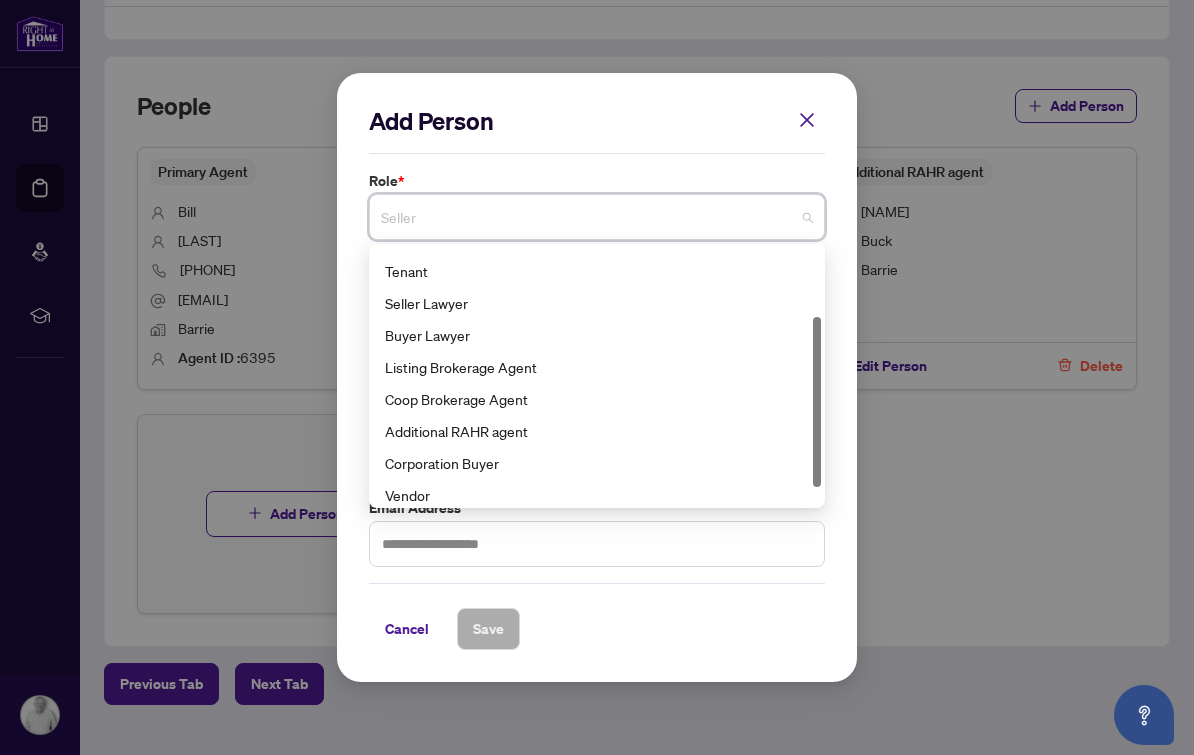 scroll, scrollTop: 128, scrollLeft: 0, axis: vertical 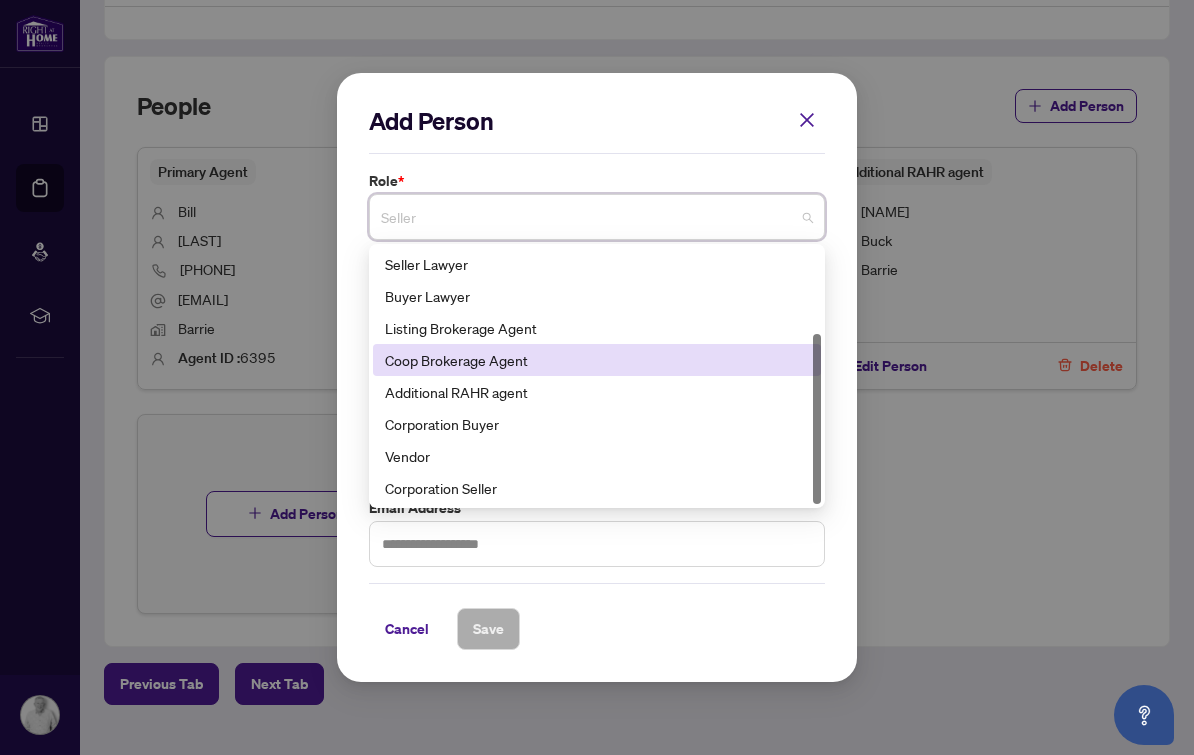 click on "Coop Brokerage Agent" at bounding box center [597, 360] 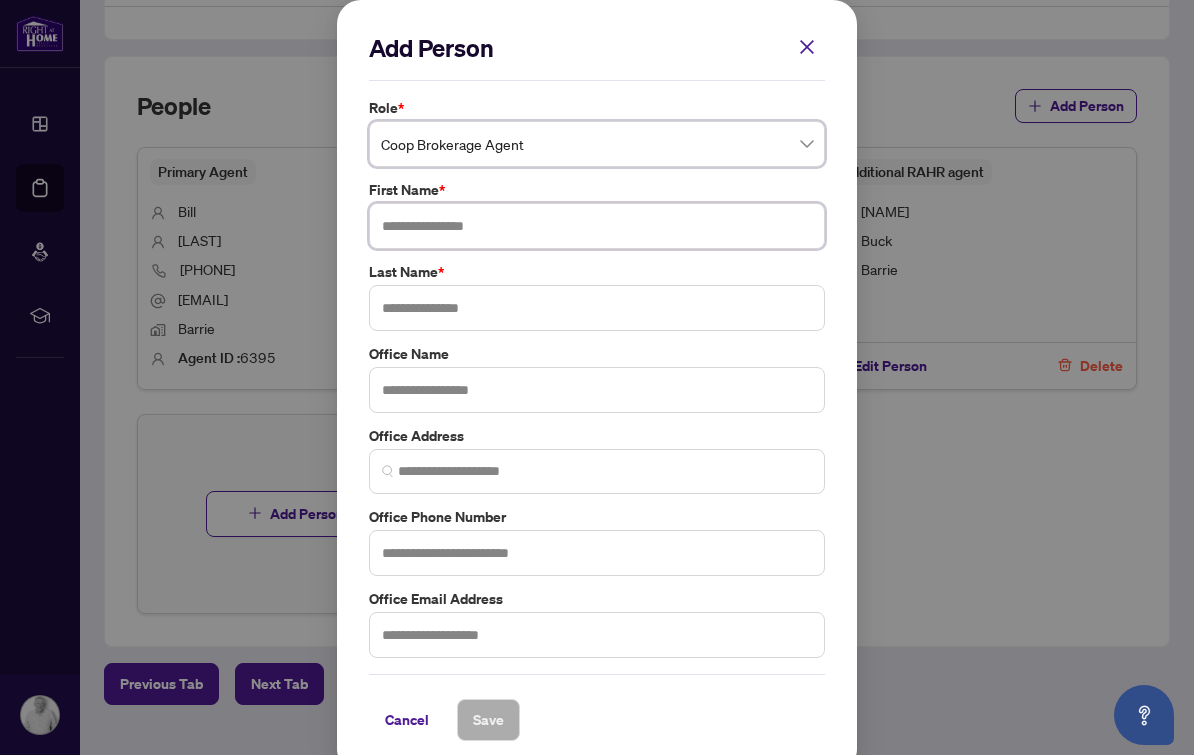 click at bounding box center [597, 226] 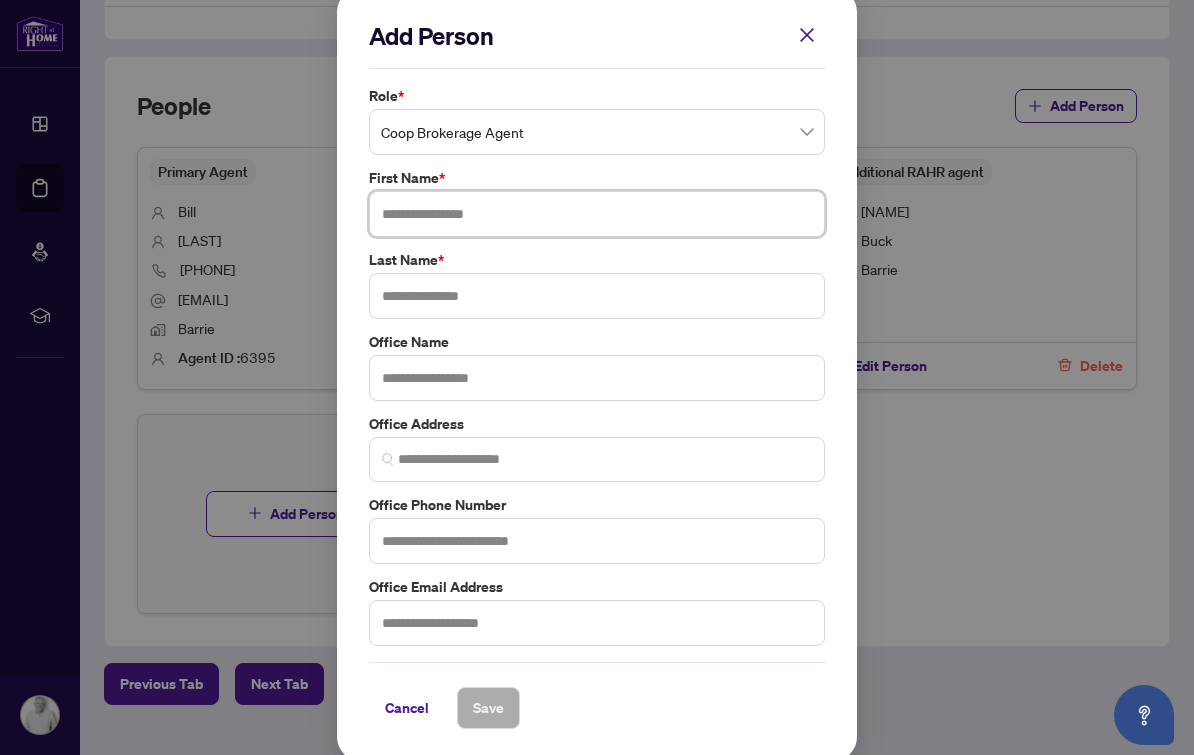 scroll, scrollTop: 11, scrollLeft: 0, axis: vertical 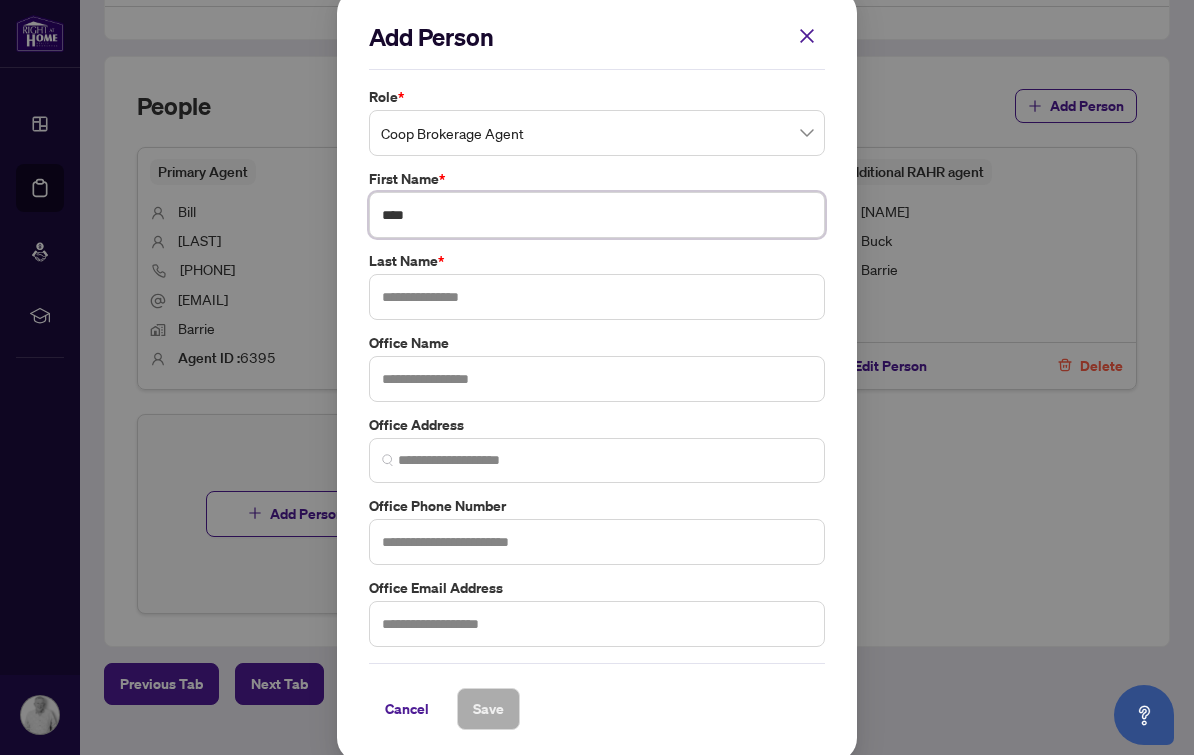 type on "****" 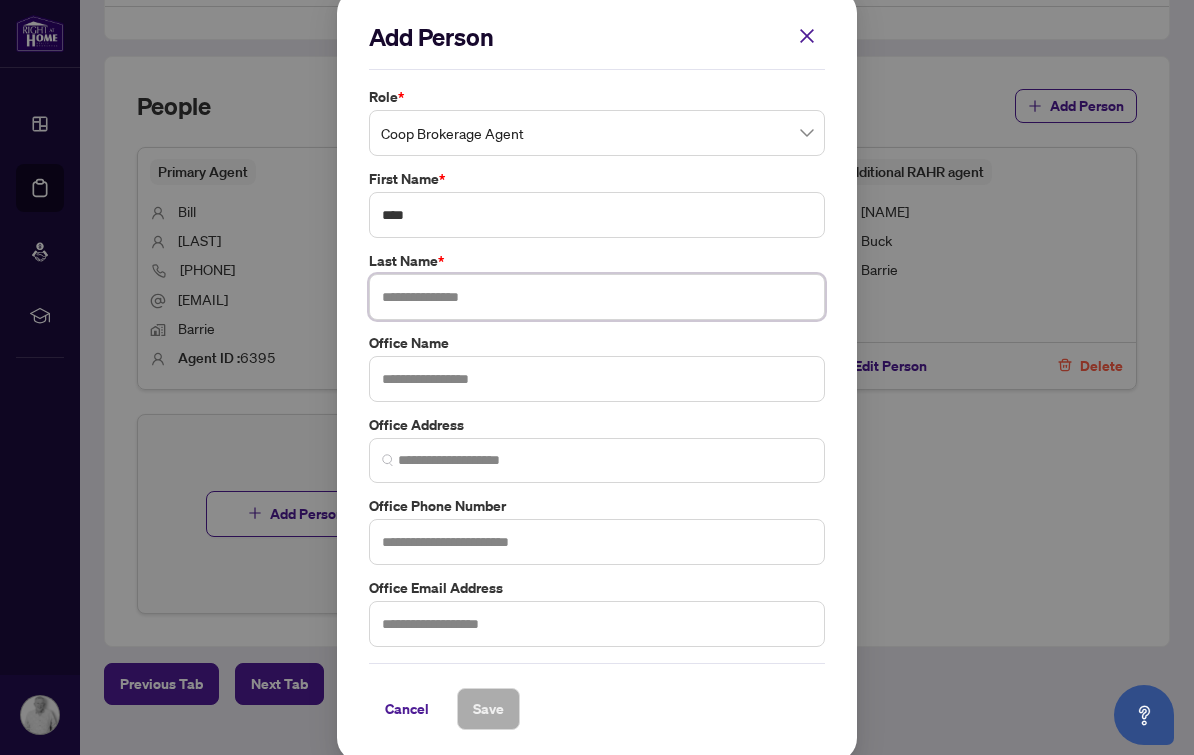 click at bounding box center (597, 297) 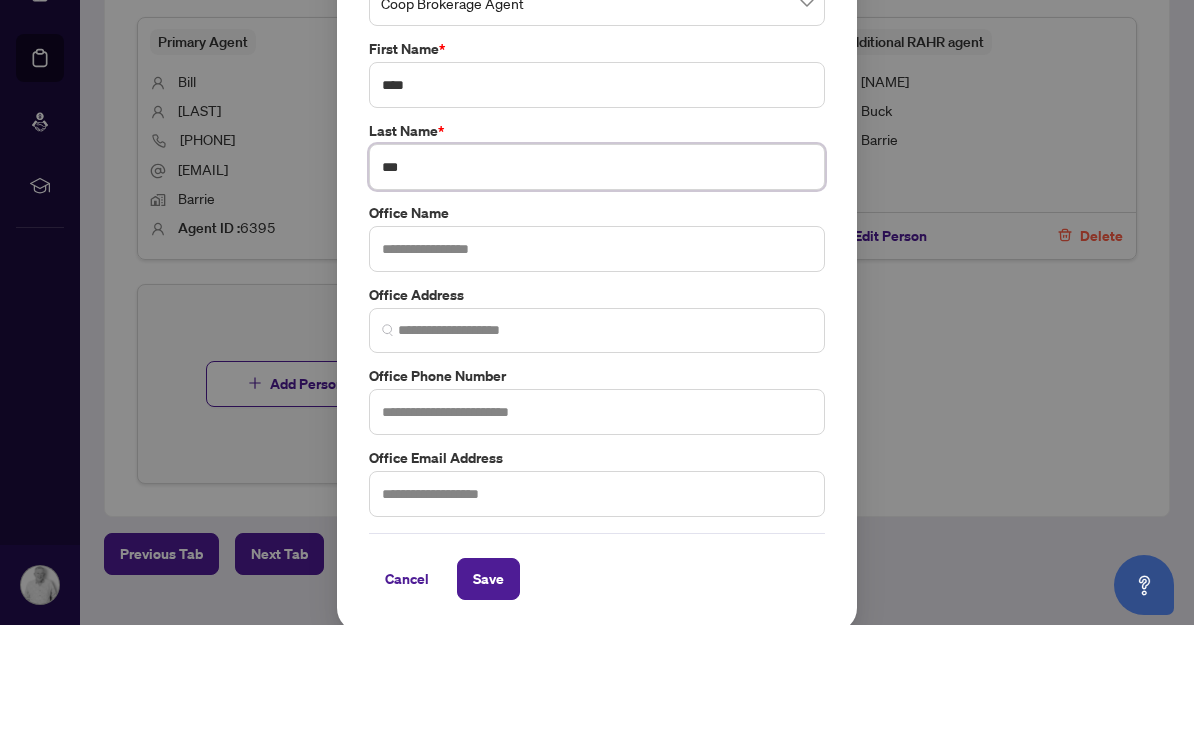 type on "*" 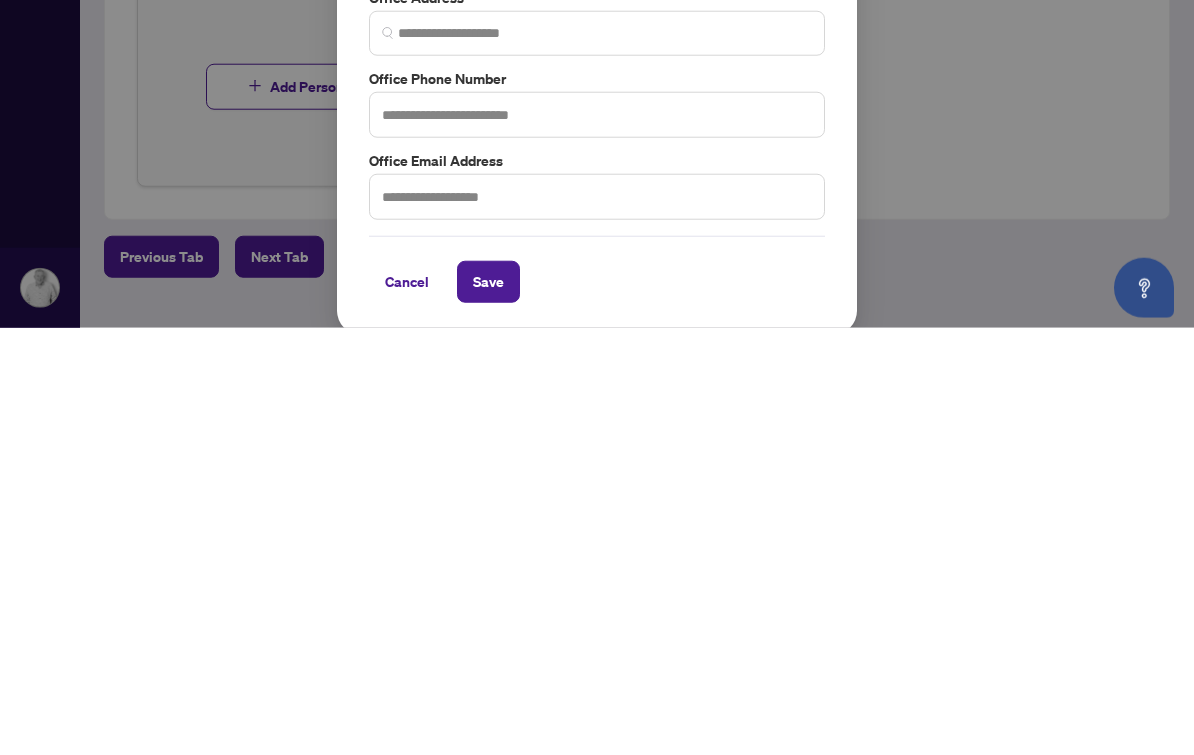 scroll, scrollTop: 36, scrollLeft: 0, axis: vertical 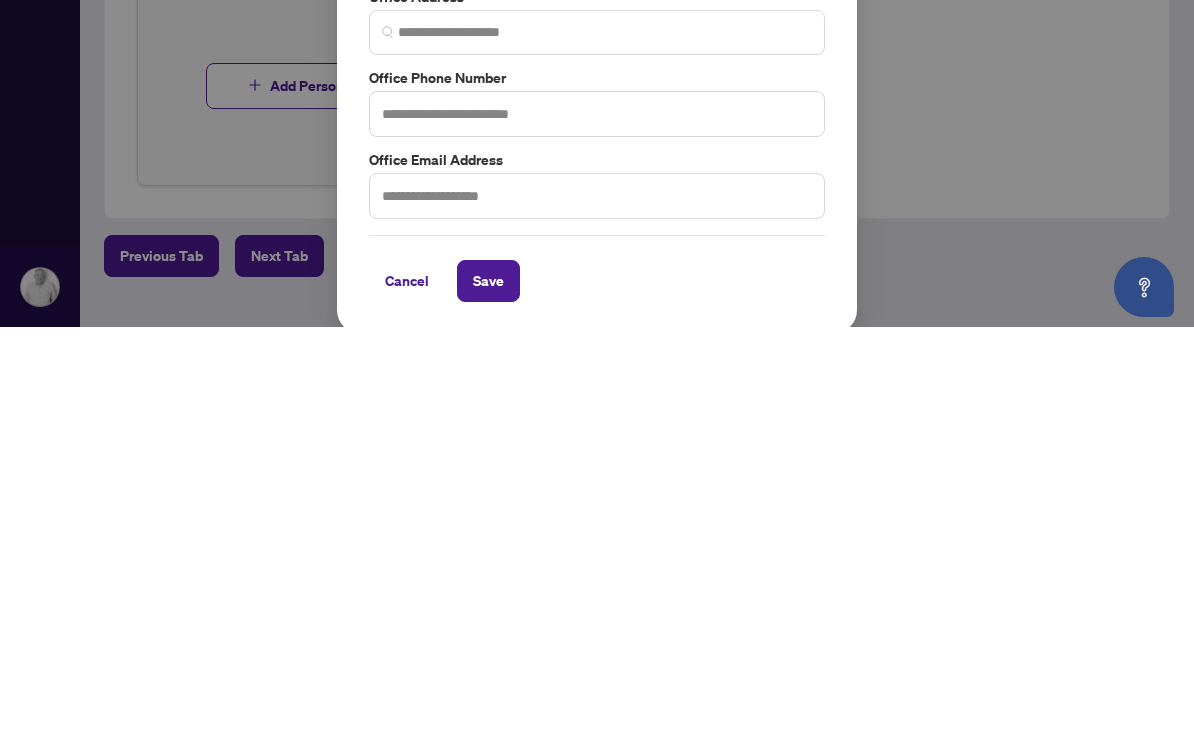 type on "*******" 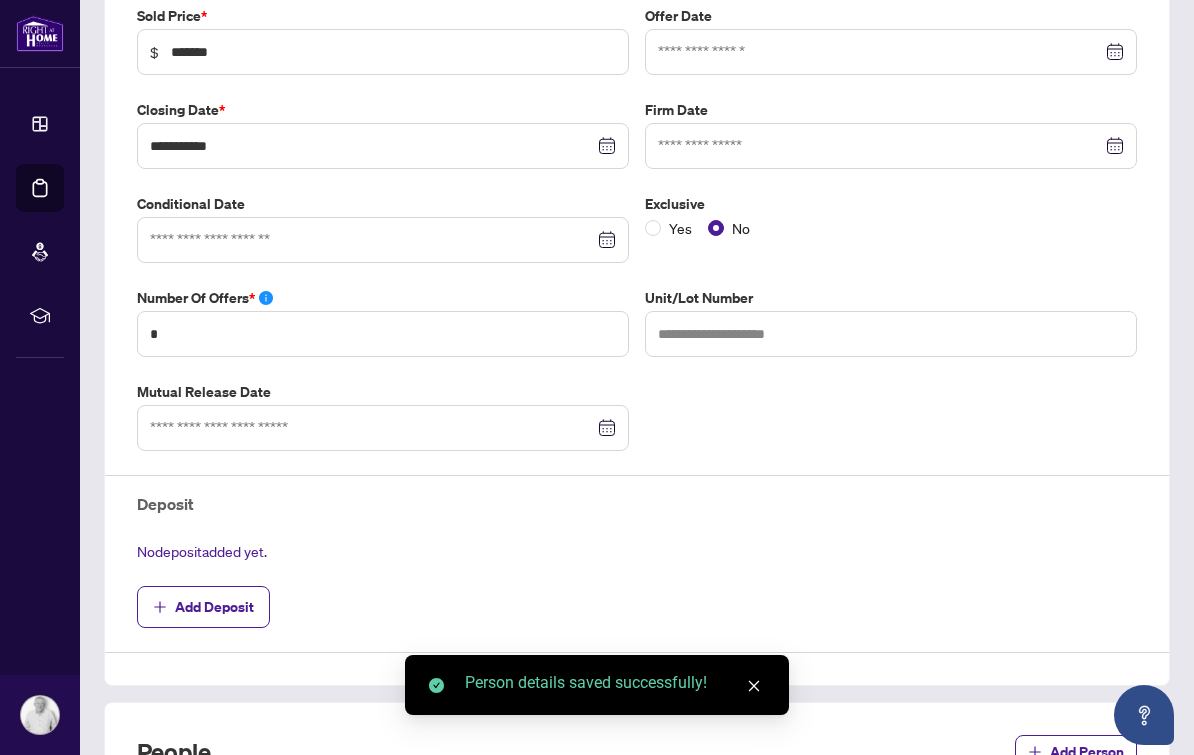scroll, scrollTop: 82, scrollLeft: 0, axis: vertical 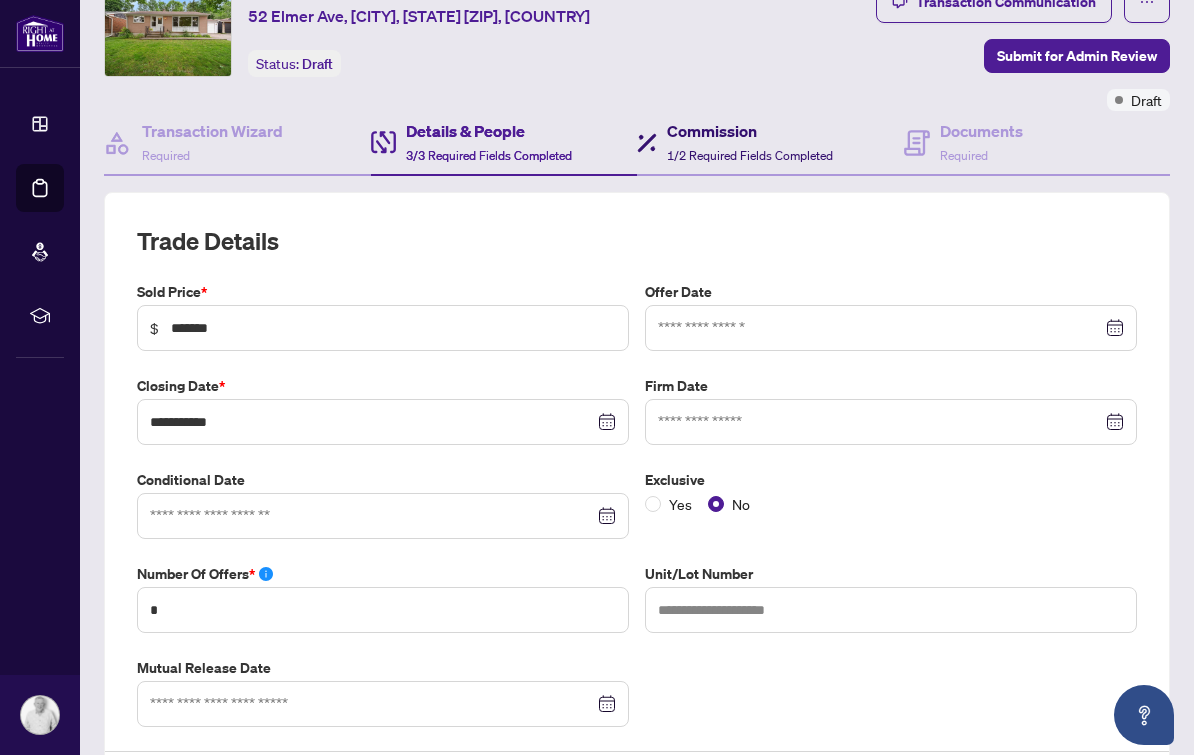 click on "Commission 1/2 Required Fields Completed" at bounding box center [750, 142] 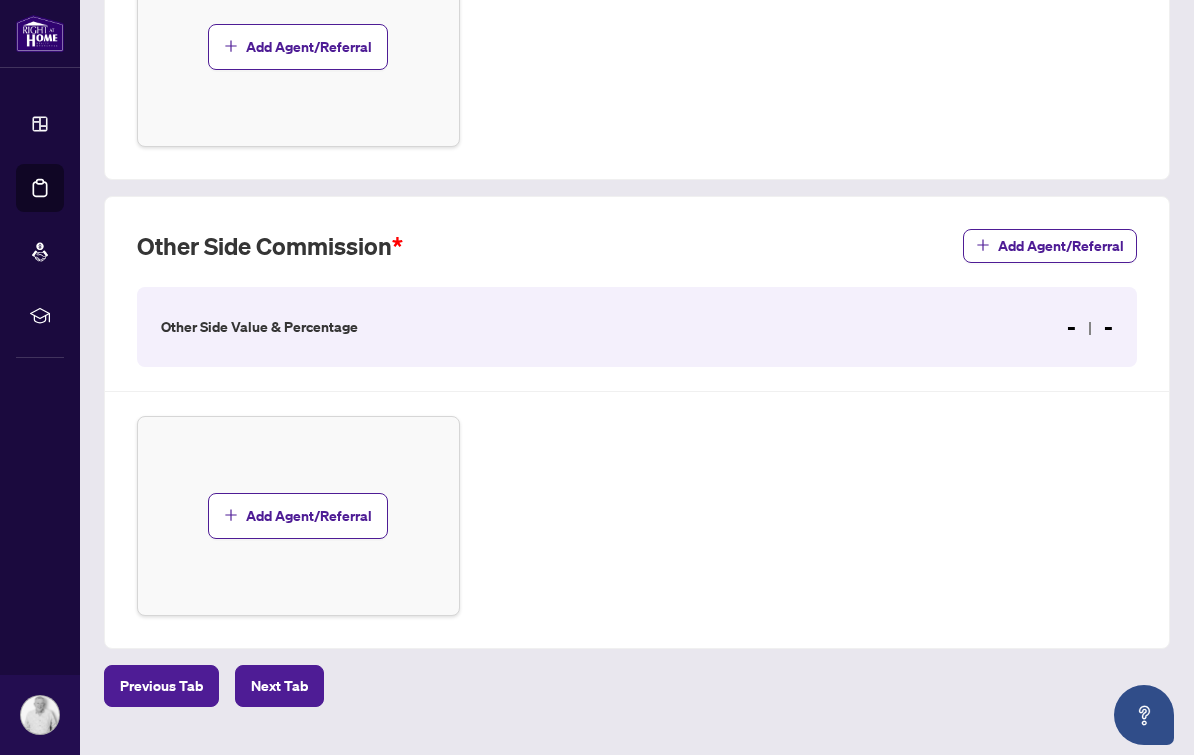 scroll, scrollTop: 1125, scrollLeft: 0, axis: vertical 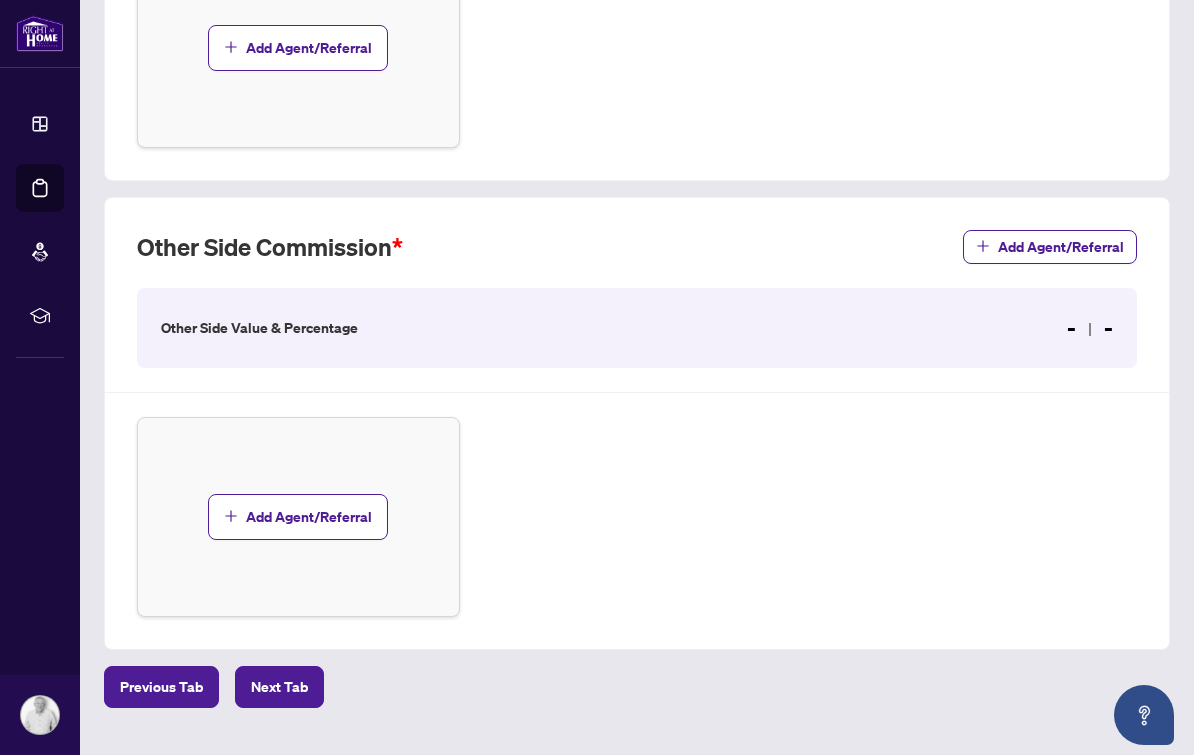 click on "Add Agent/Referral" at bounding box center [309, 517] 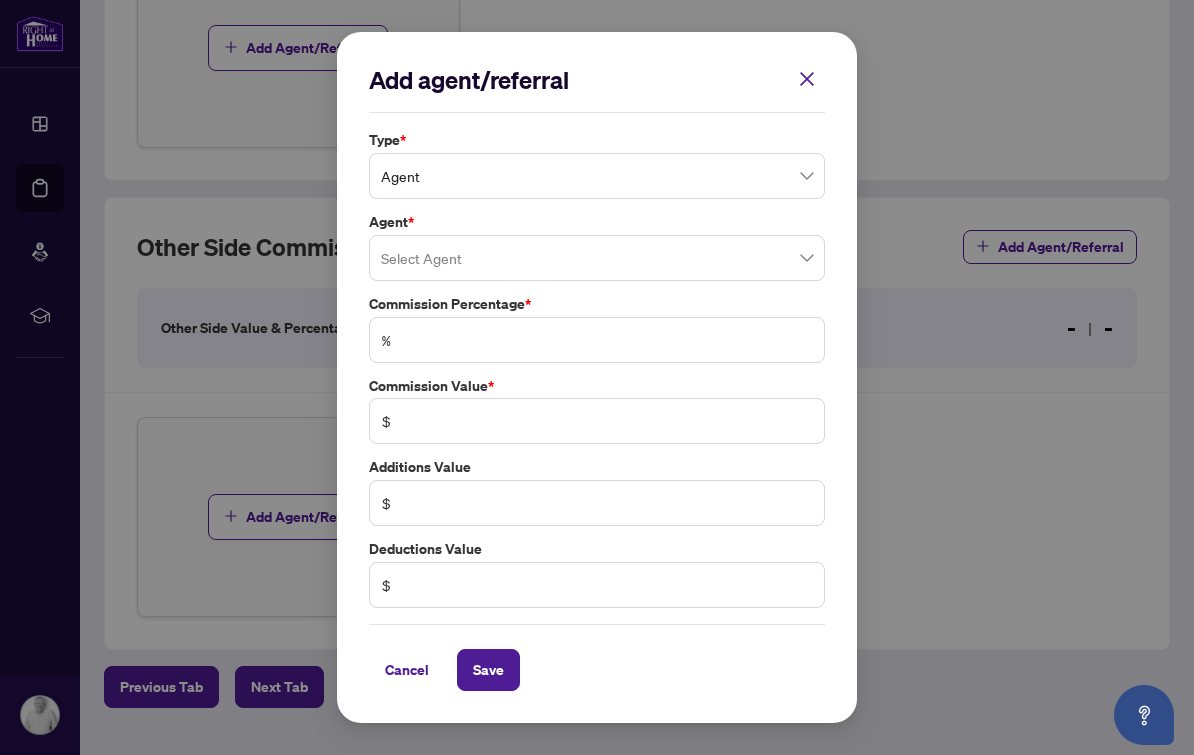 click on "Agent" at bounding box center [597, 176] 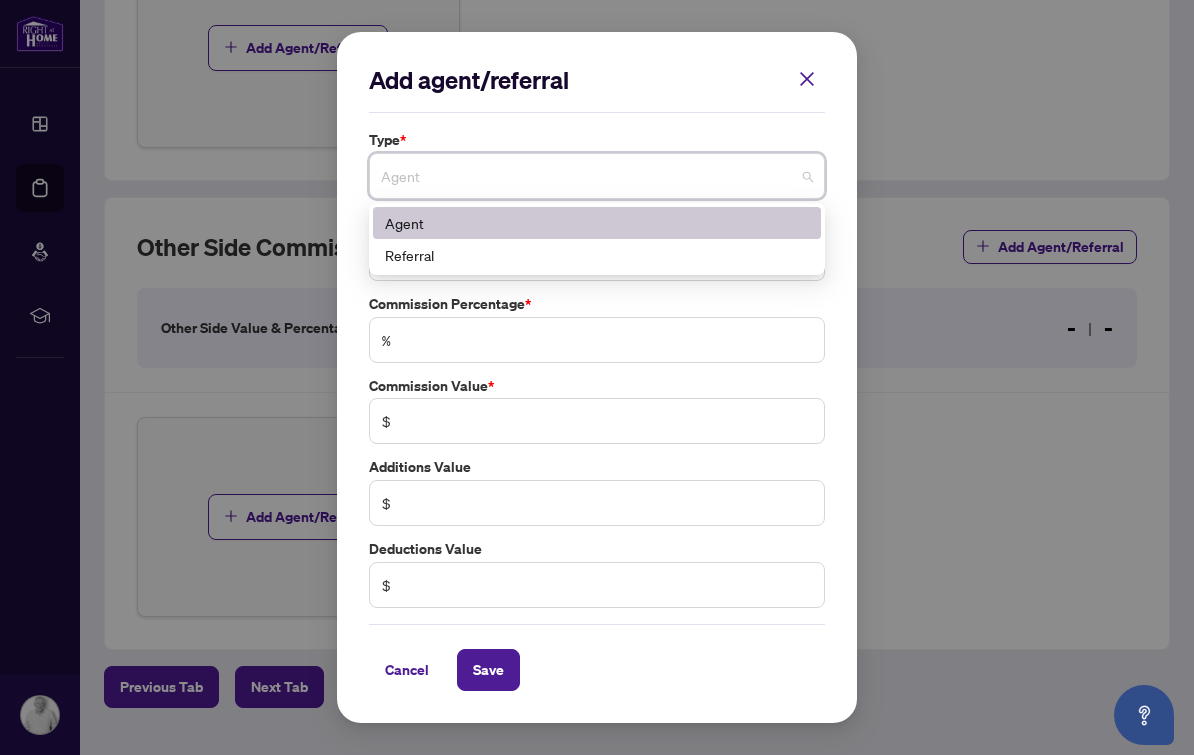 click on "Commission Percentage *" at bounding box center [597, 304] 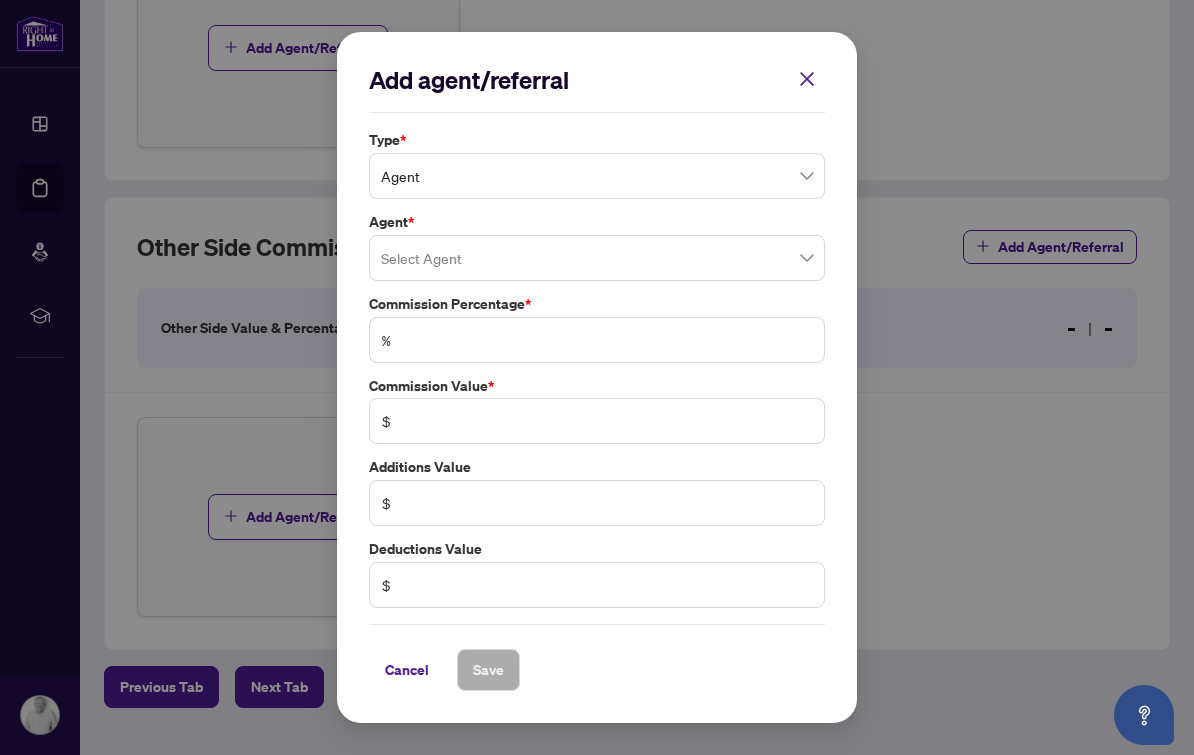 click at bounding box center (597, 258) 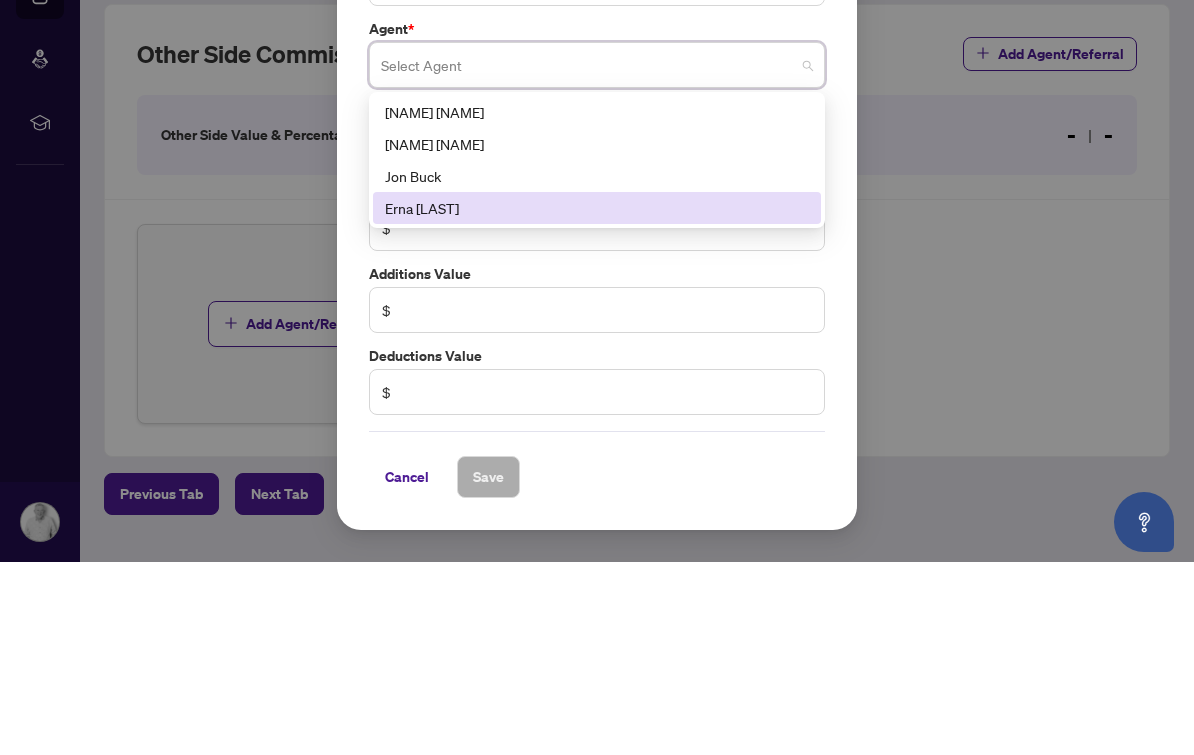 click on "Erna [LAST]" at bounding box center (597, 401) 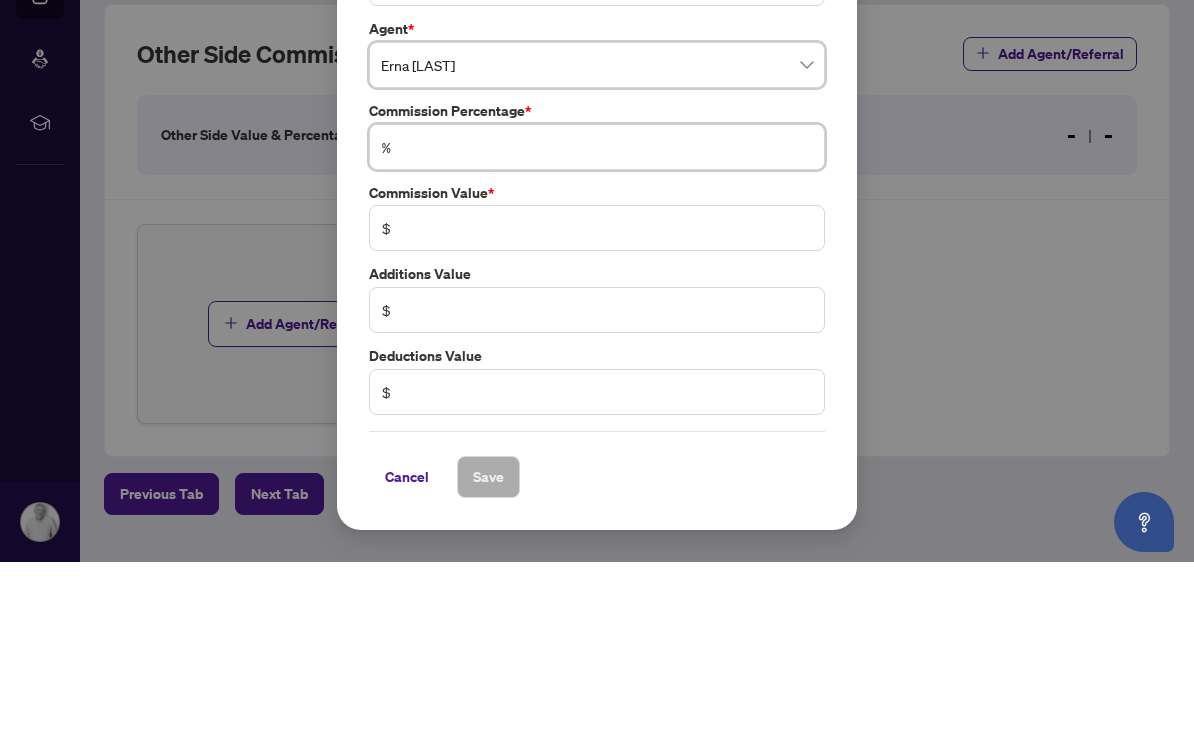 click at bounding box center (607, 340) 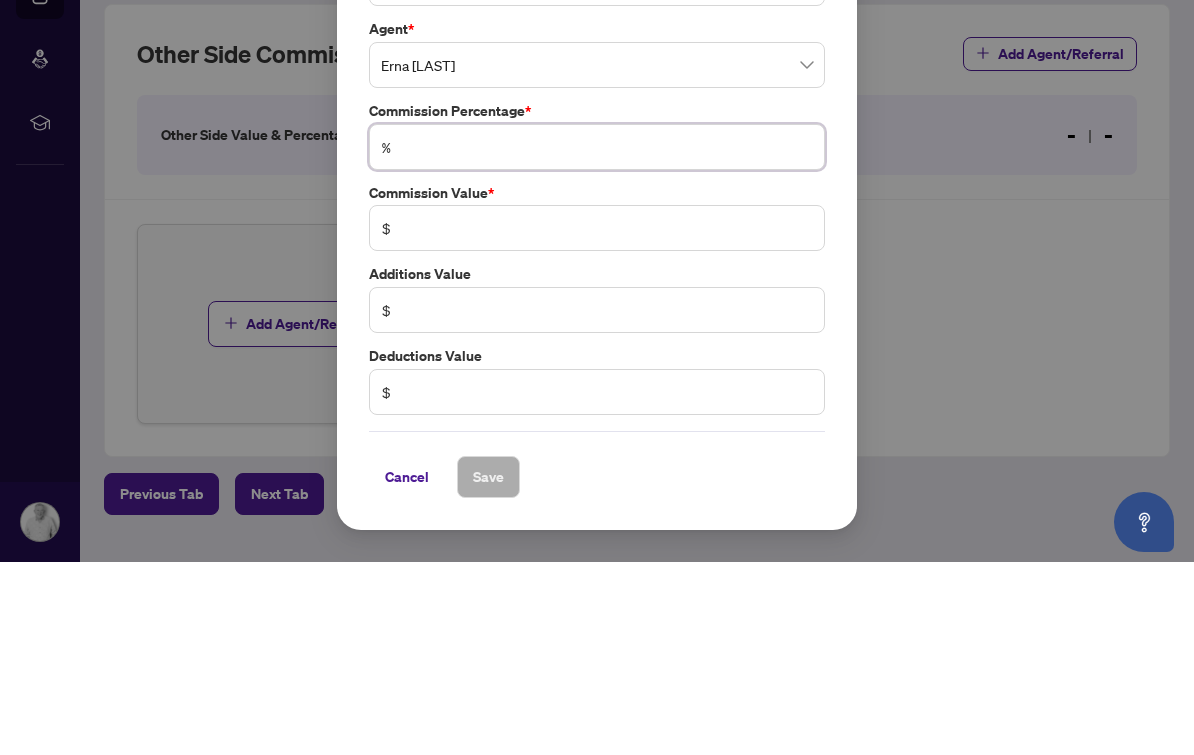 type on "*" 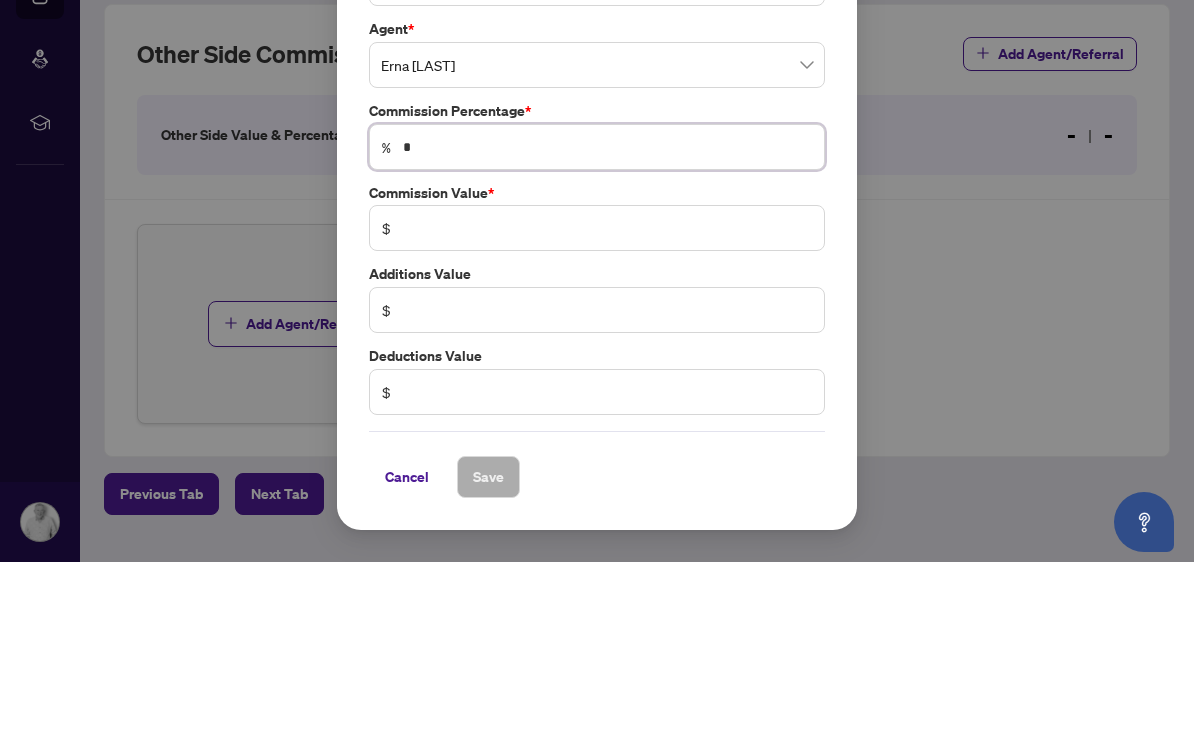 type on "******" 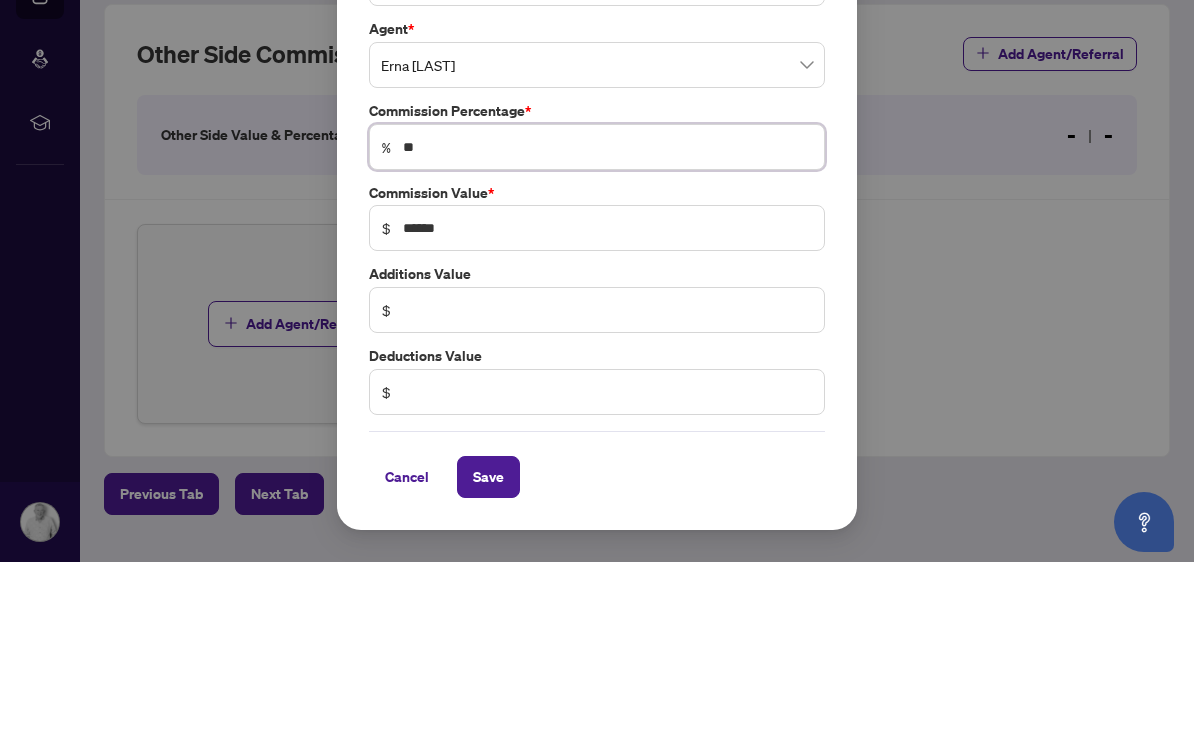 type on "***" 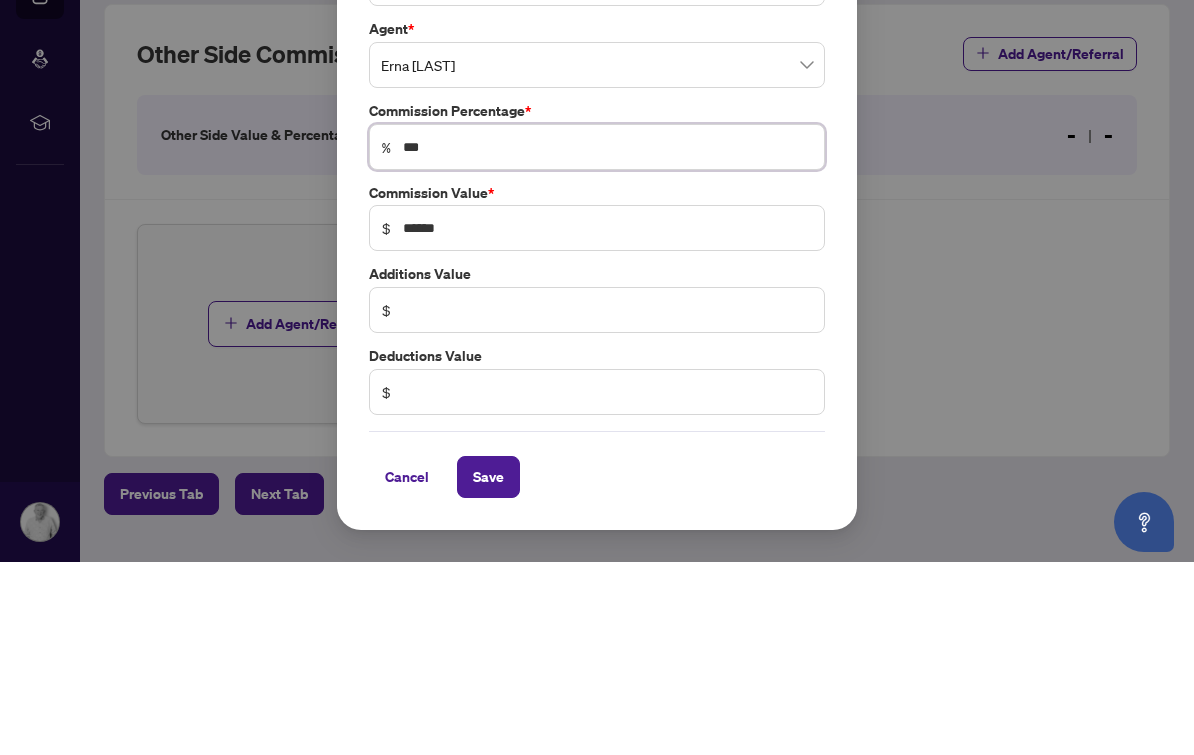 type on "******" 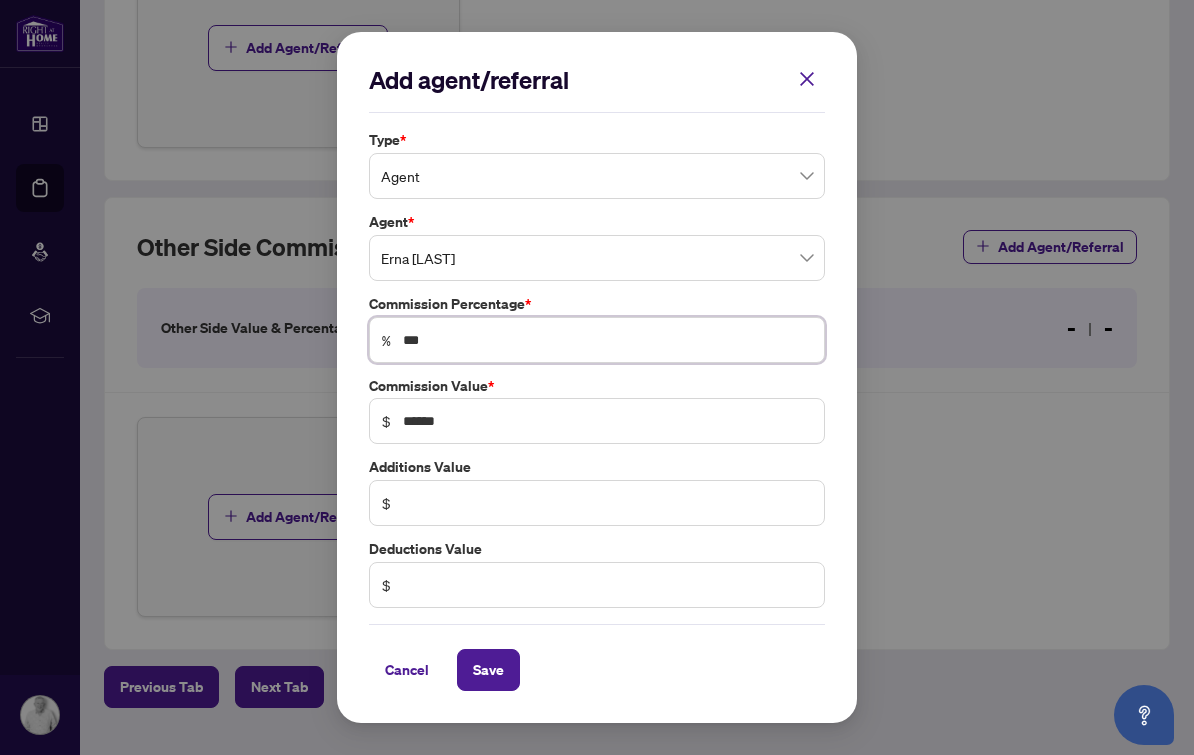 type on "***" 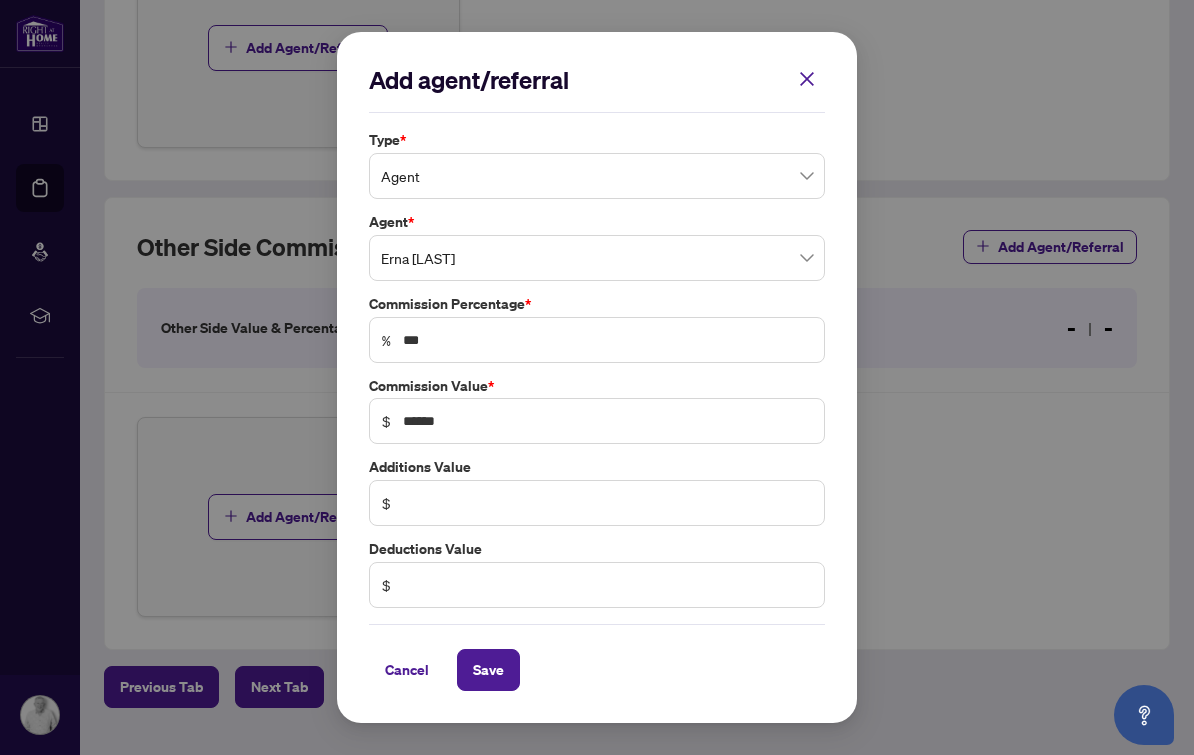 click on "Save" at bounding box center [488, 670] 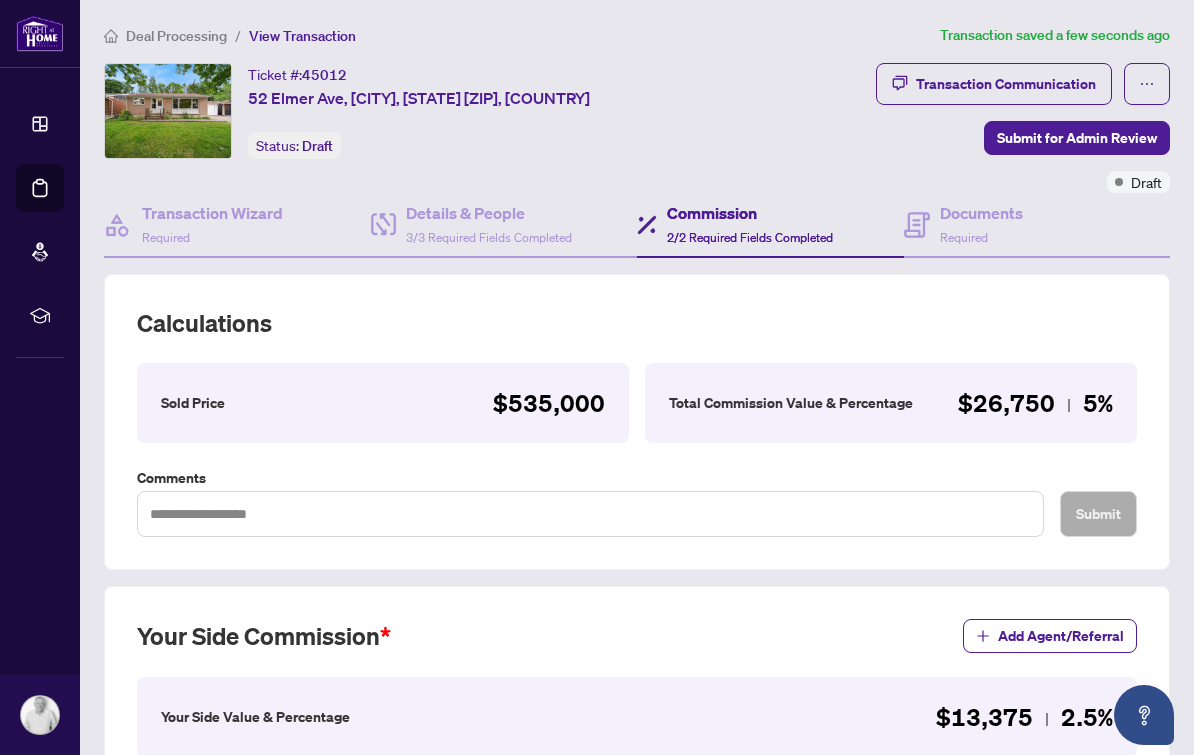 scroll, scrollTop: 0, scrollLeft: 0, axis: both 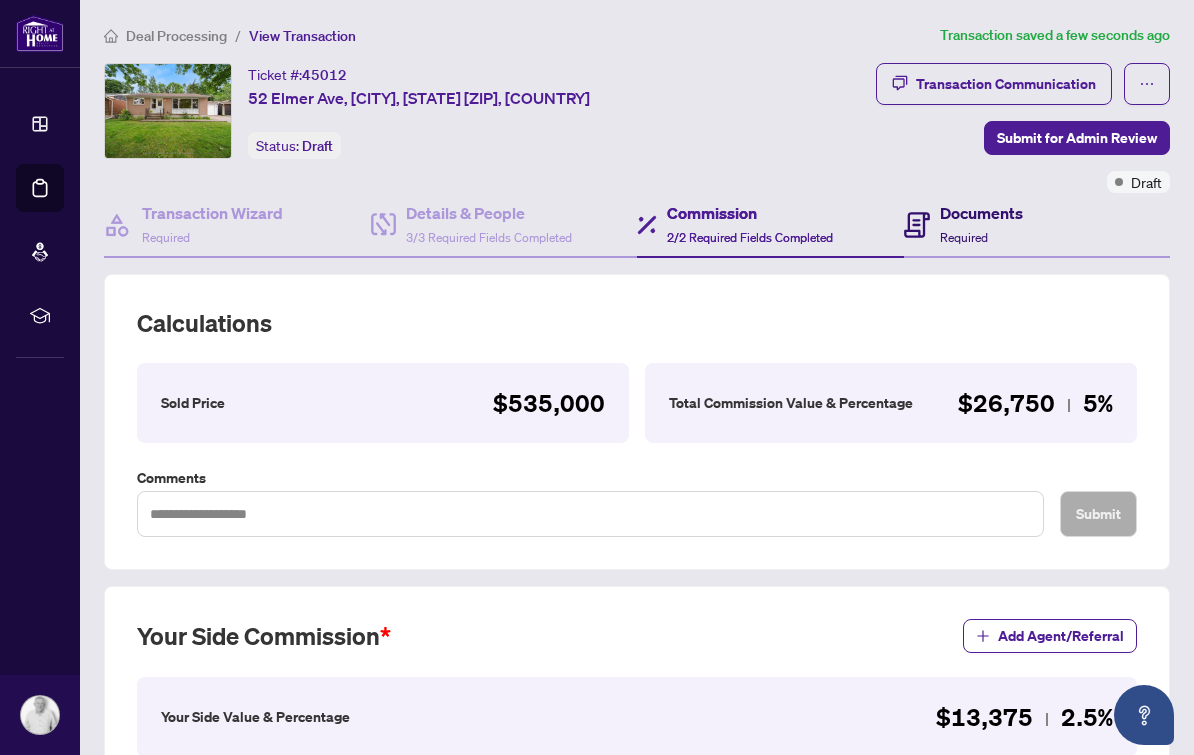 click on "Documents" at bounding box center [981, 213] 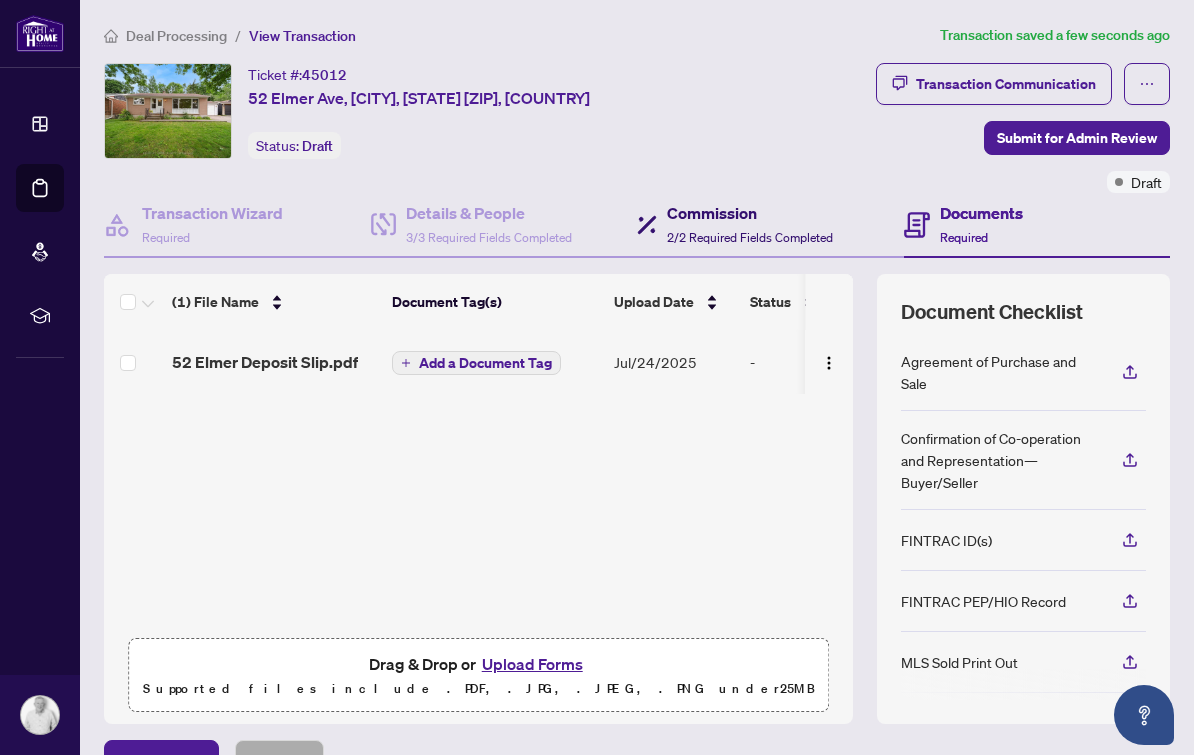 click on "2/2 Required Fields Completed" at bounding box center [750, 237] 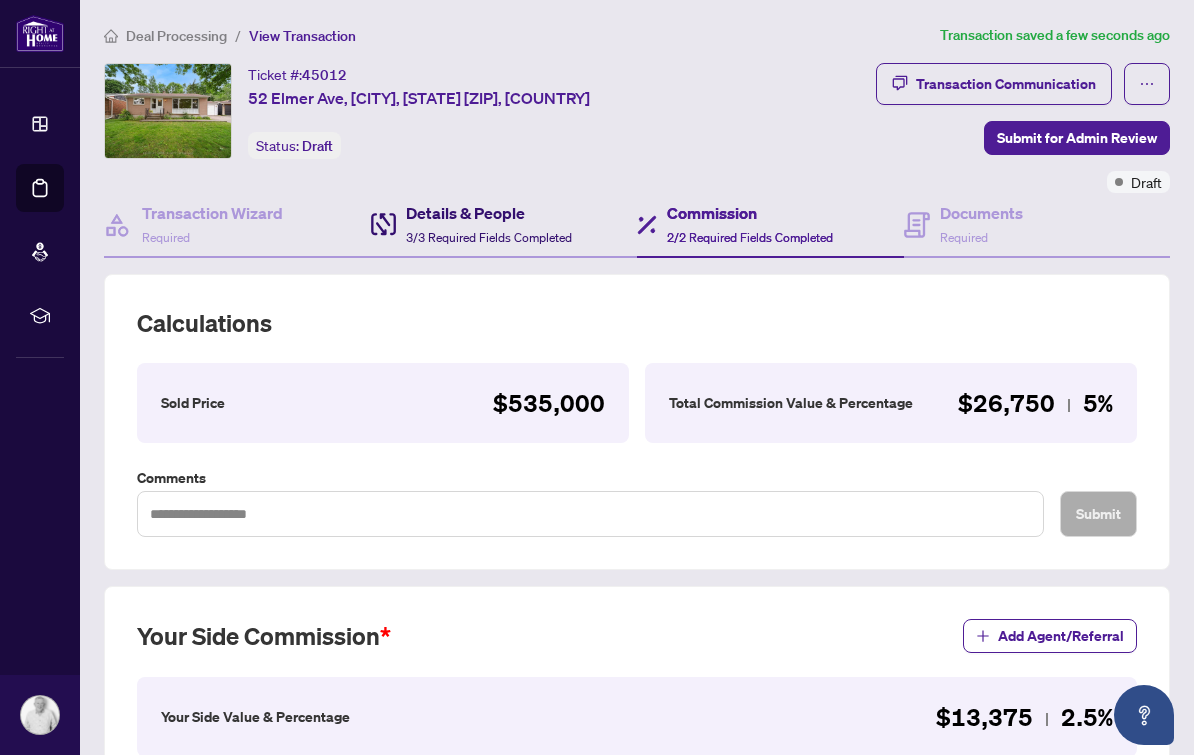 click on "Details & People 3/3 Required Fields Completed" at bounding box center (489, 224) 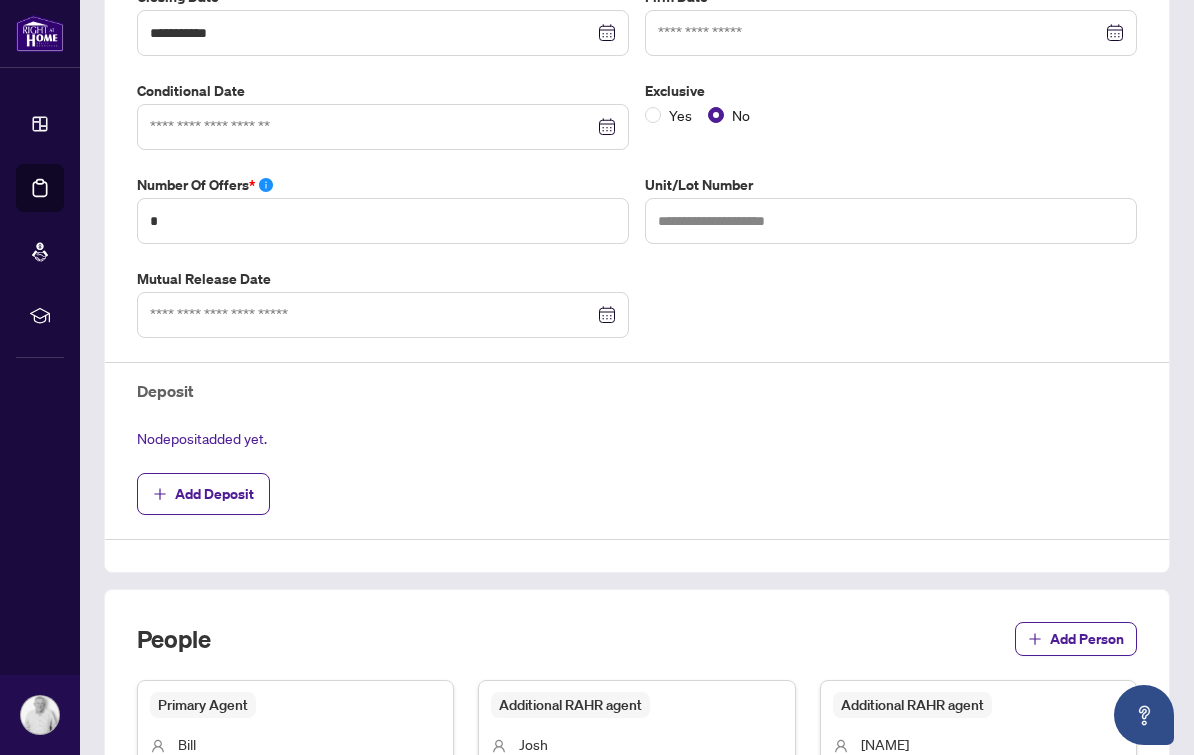 scroll, scrollTop: 490, scrollLeft: 0, axis: vertical 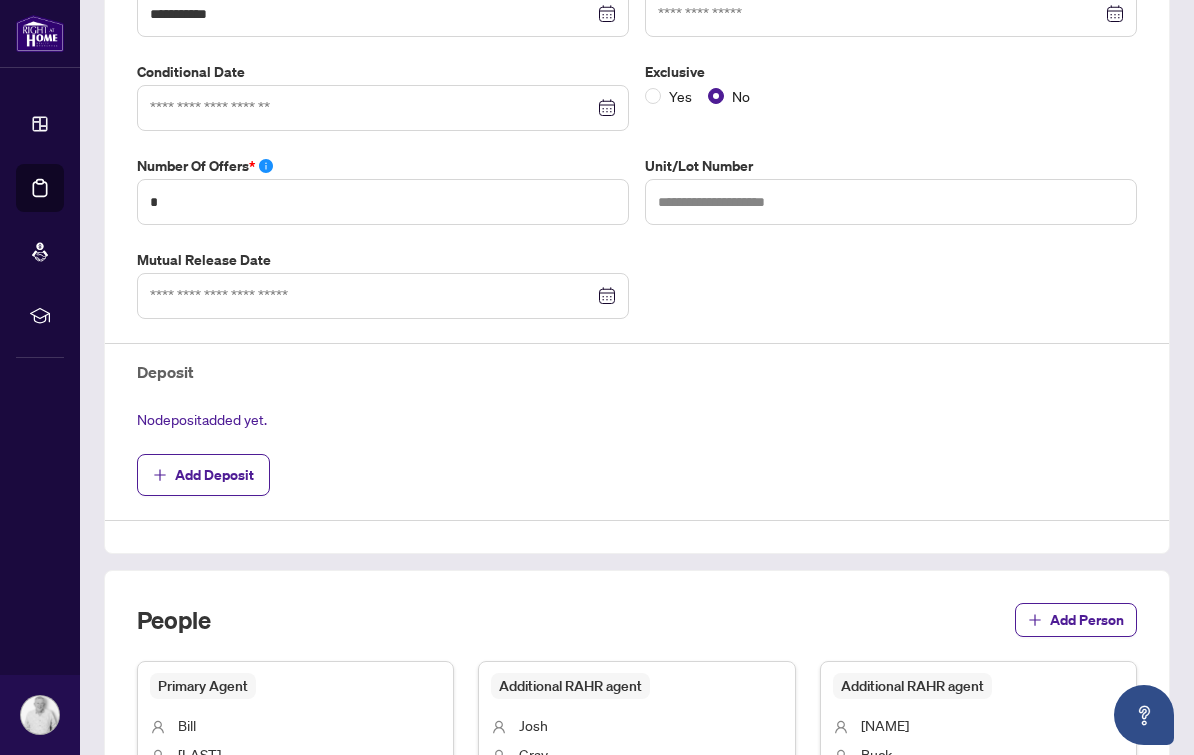 click on "Add Deposit" at bounding box center (203, 475) 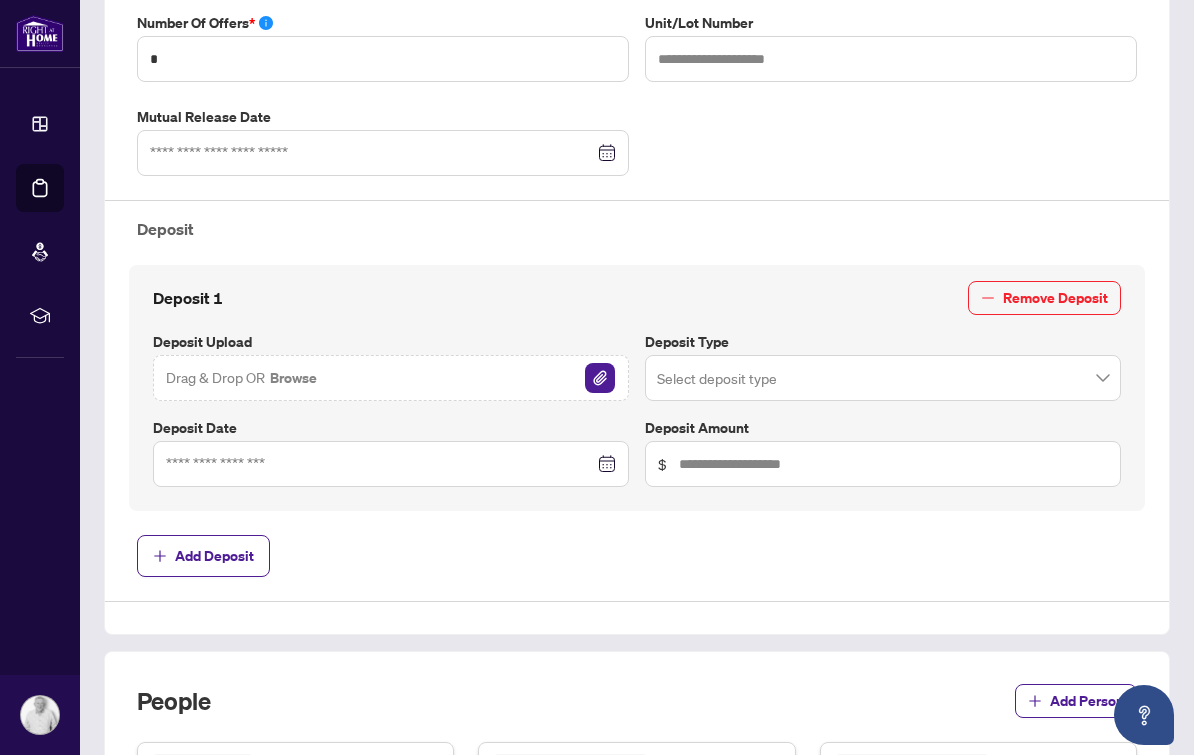 scroll, scrollTop: 647, scrollLeft: 0, axis: vertical 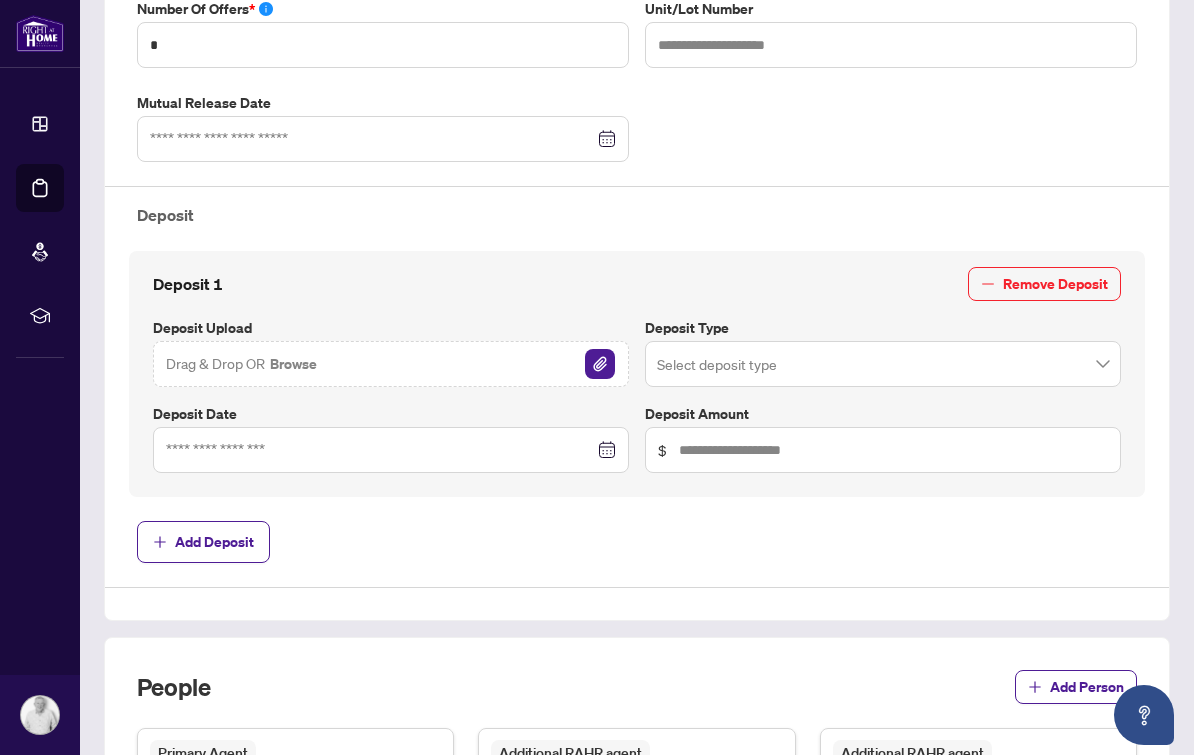 click at bounding box center (600, 364) 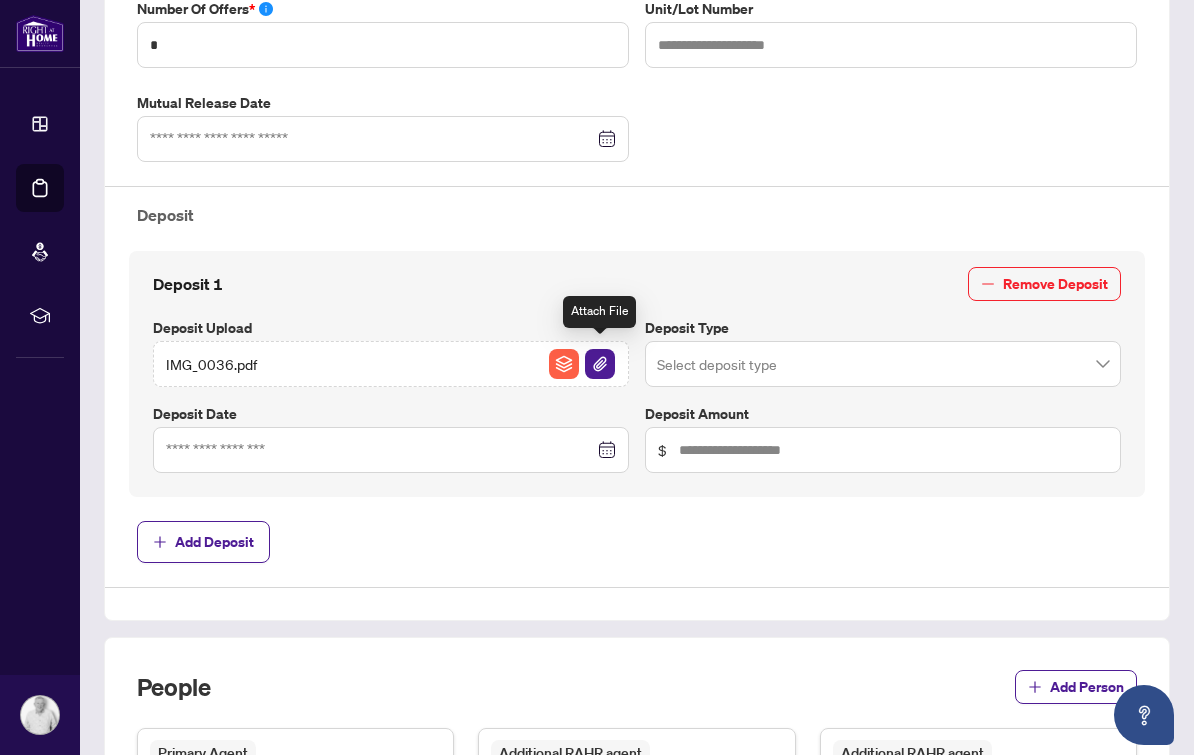 click at bounding box center [883, 364] 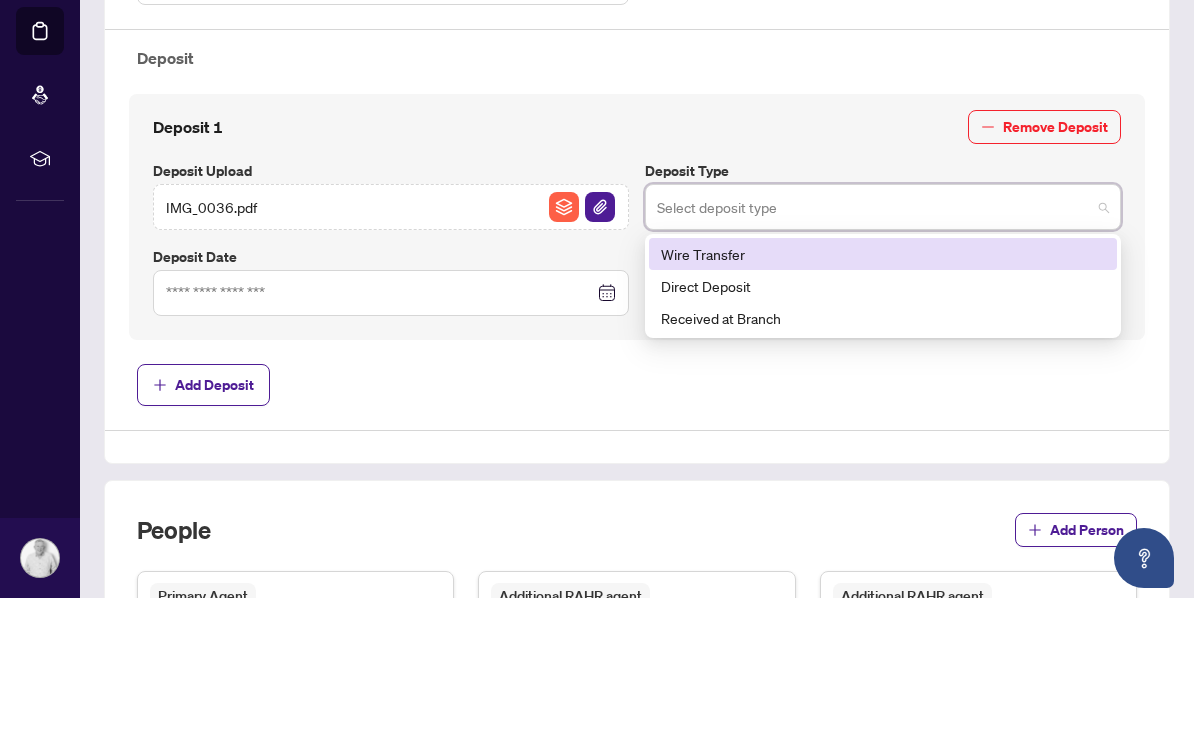 click on "Deposit 1 Remove Deposit Deposit Upload IMG_0036.pdf Deposit Type Select deposit type 96 97 Wire Transfer Direct Deposit Received at Branch Deposit Date Deposit Amount $" at bounding box center (637, 374) 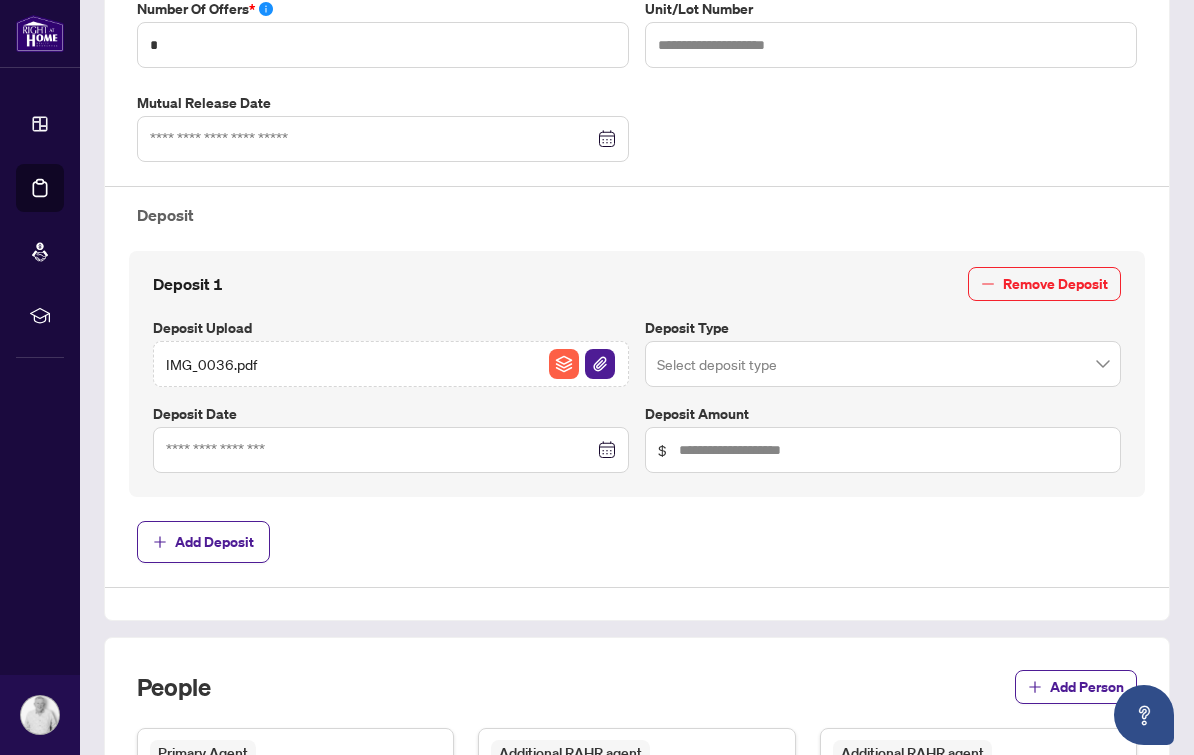 click at bounding box center (883, 364) 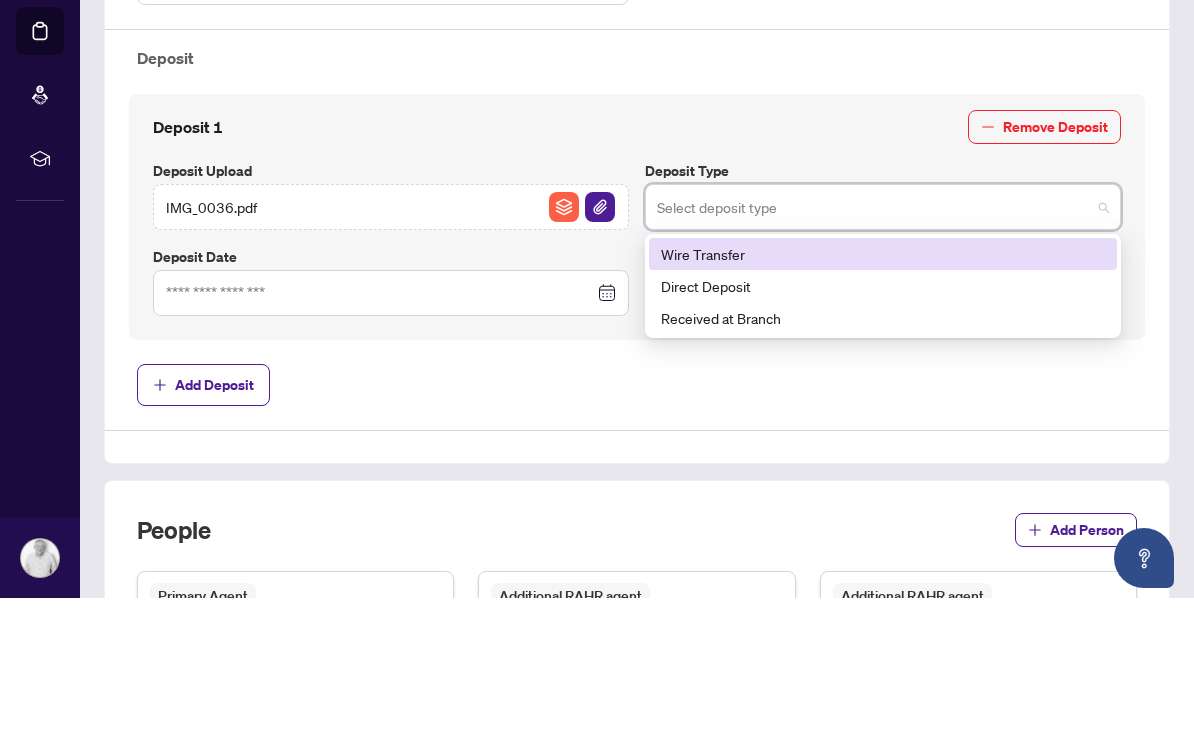 click on "Direct Deposit" at bounding box center [883, 443] 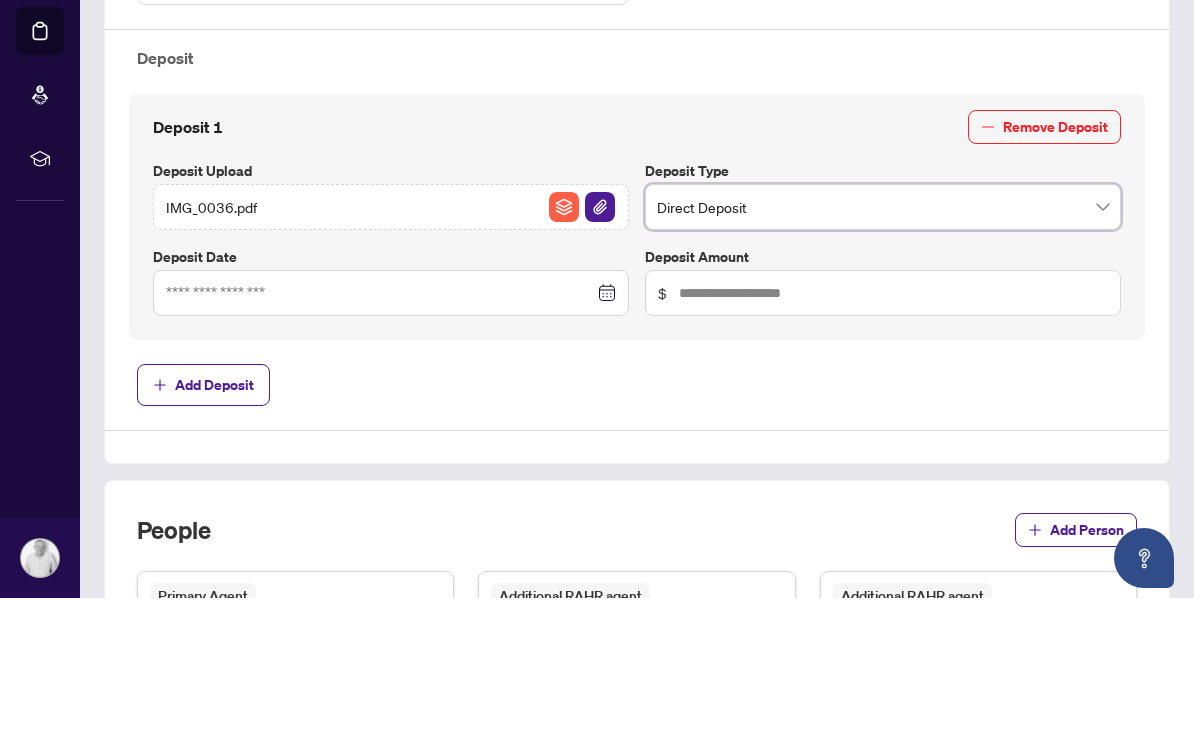 click on "IMG_0036.pdf" at bounding box center [391, 364] 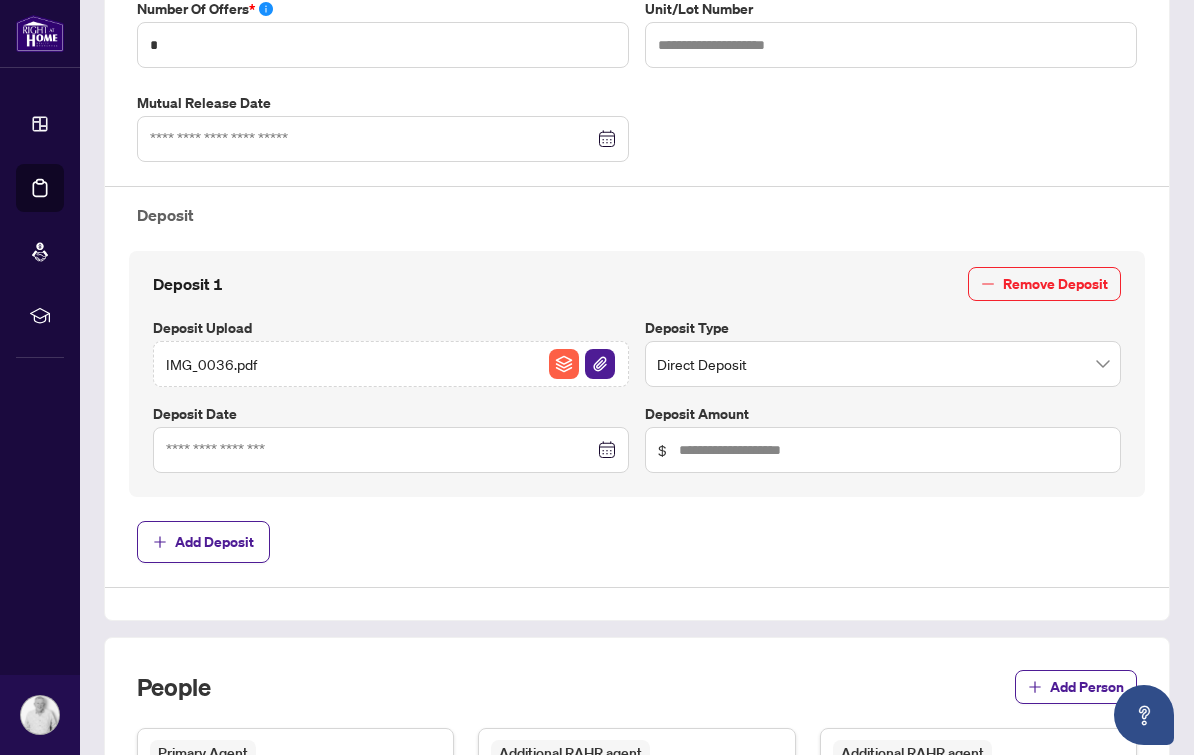 click at bounding box center [564, 364] 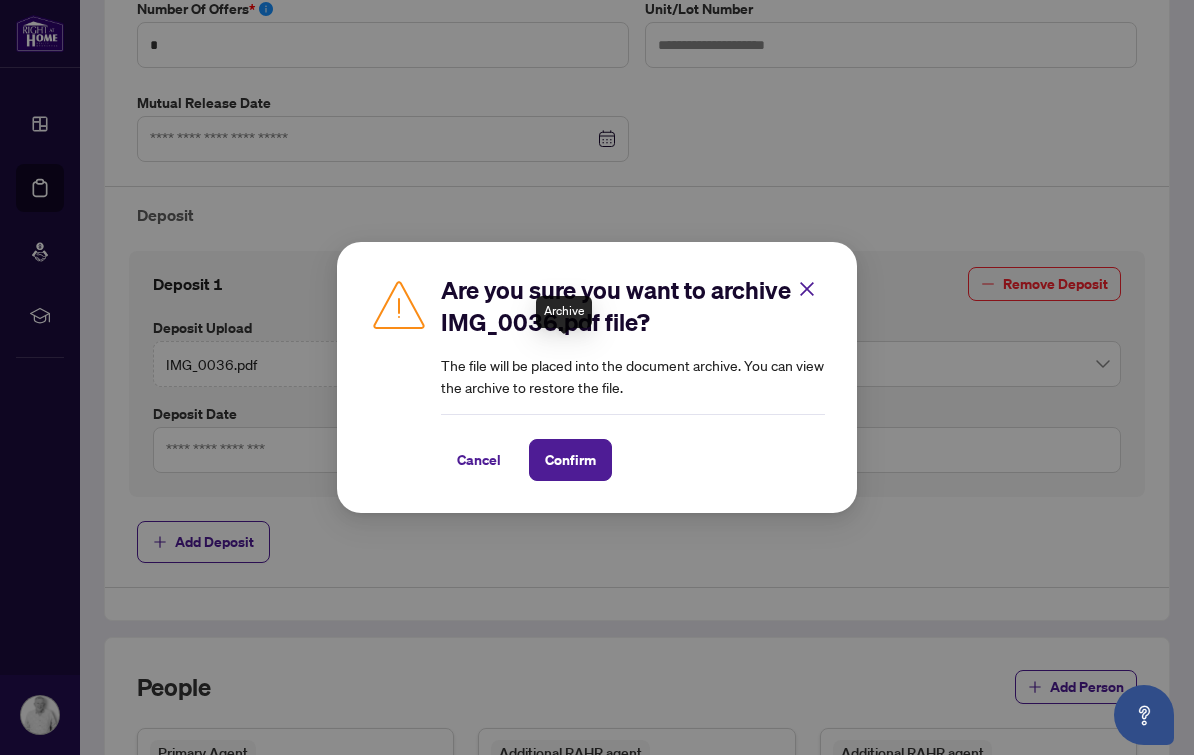 click at bounding box center (807, 289) 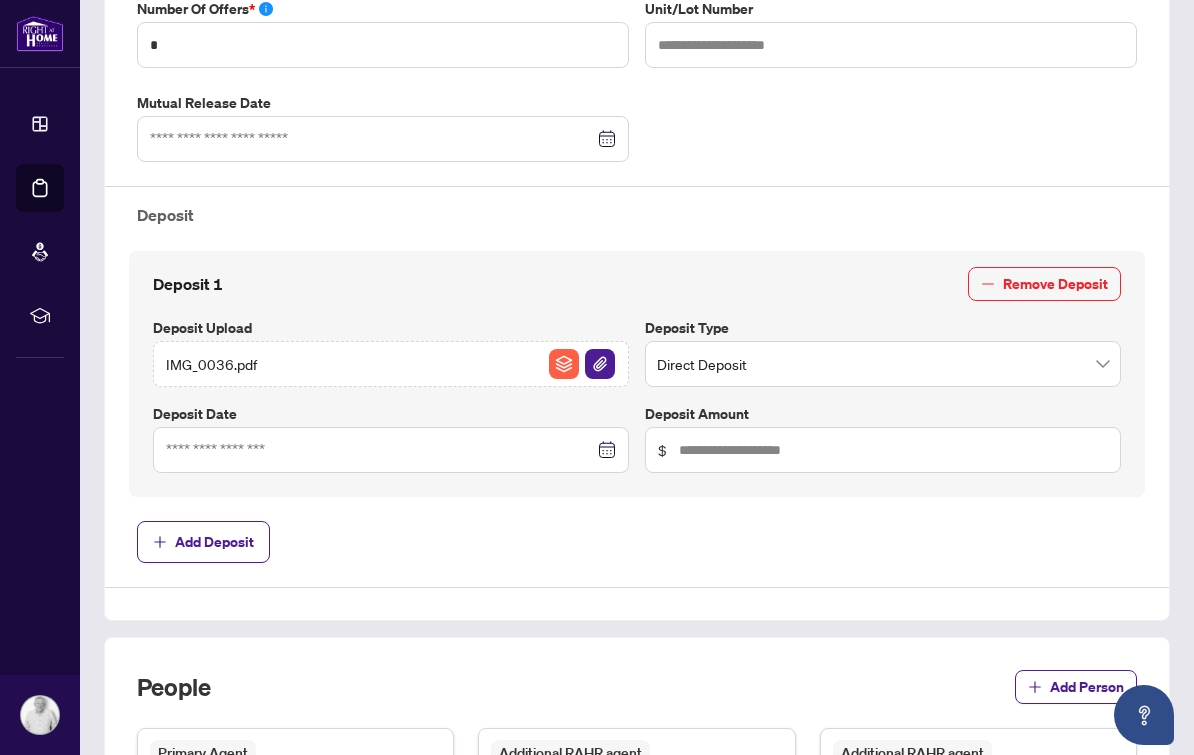 click on "IMG_0036.pdf" at bounding box center (391, 364) 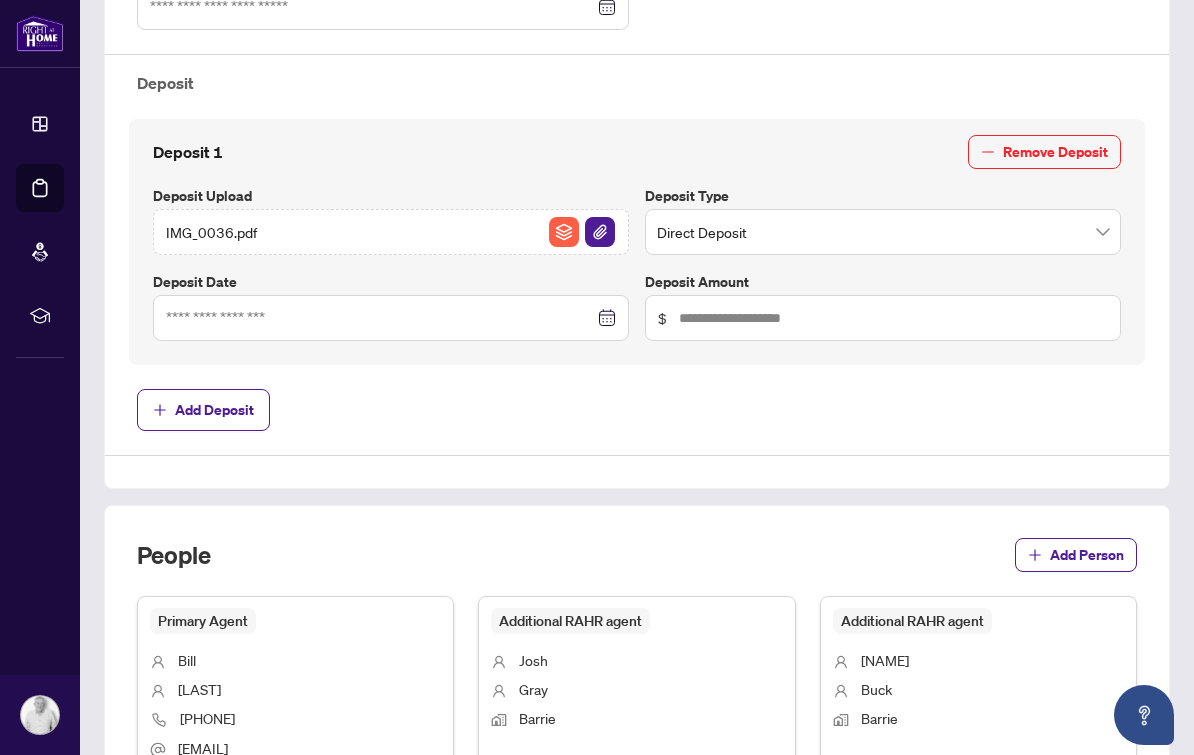 scroll, scrollTop: 781, scrollLeft: 0, axis: vertical 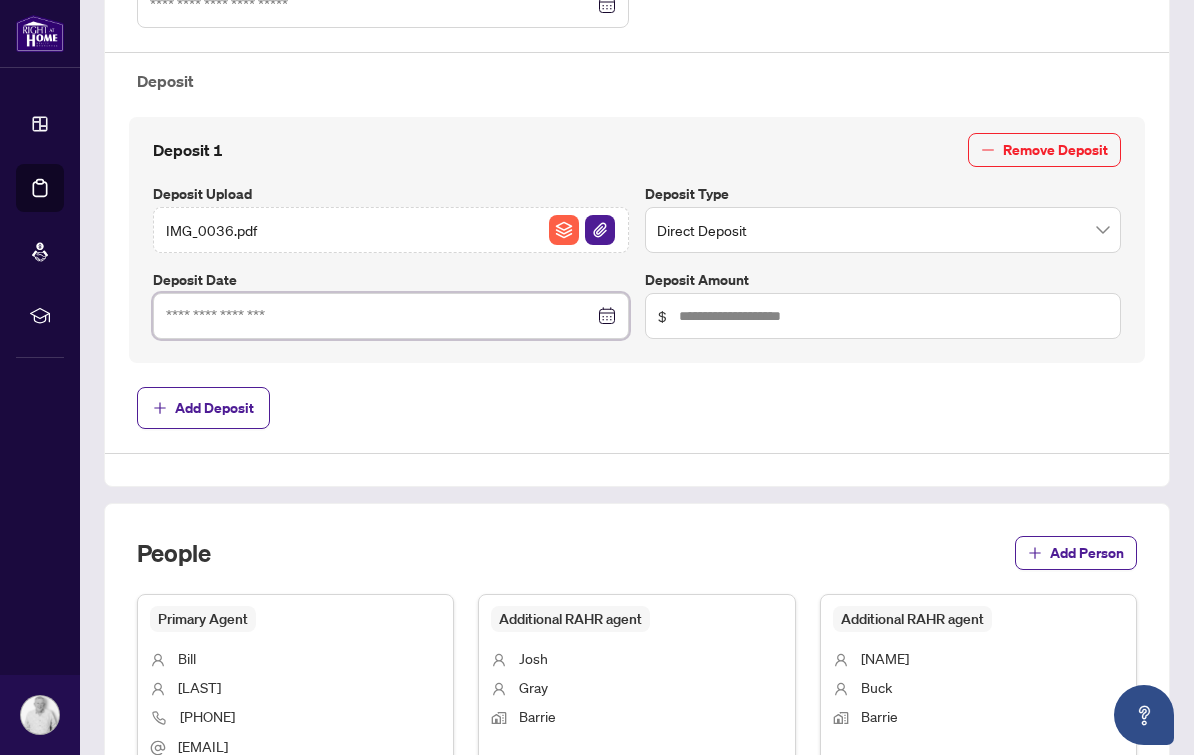 click at bounding box center [380, 316] 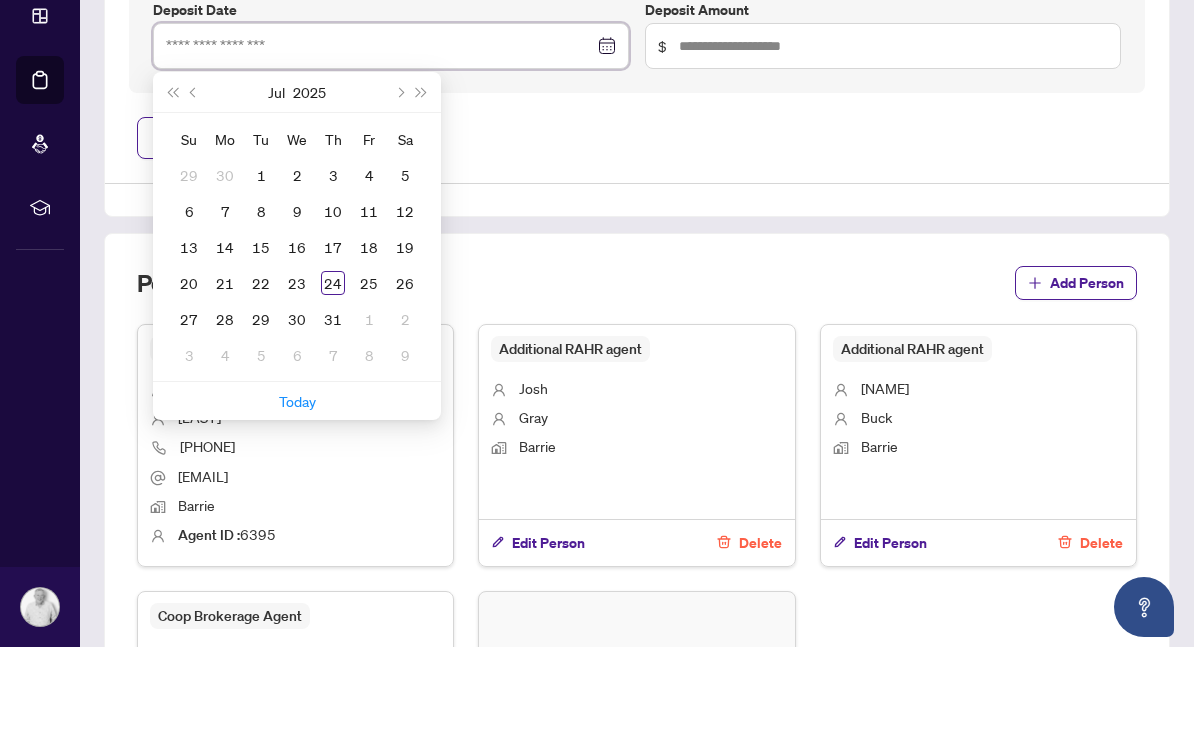 scroll, scrollTop: 941, scrollLeft: 0, axis: vertical 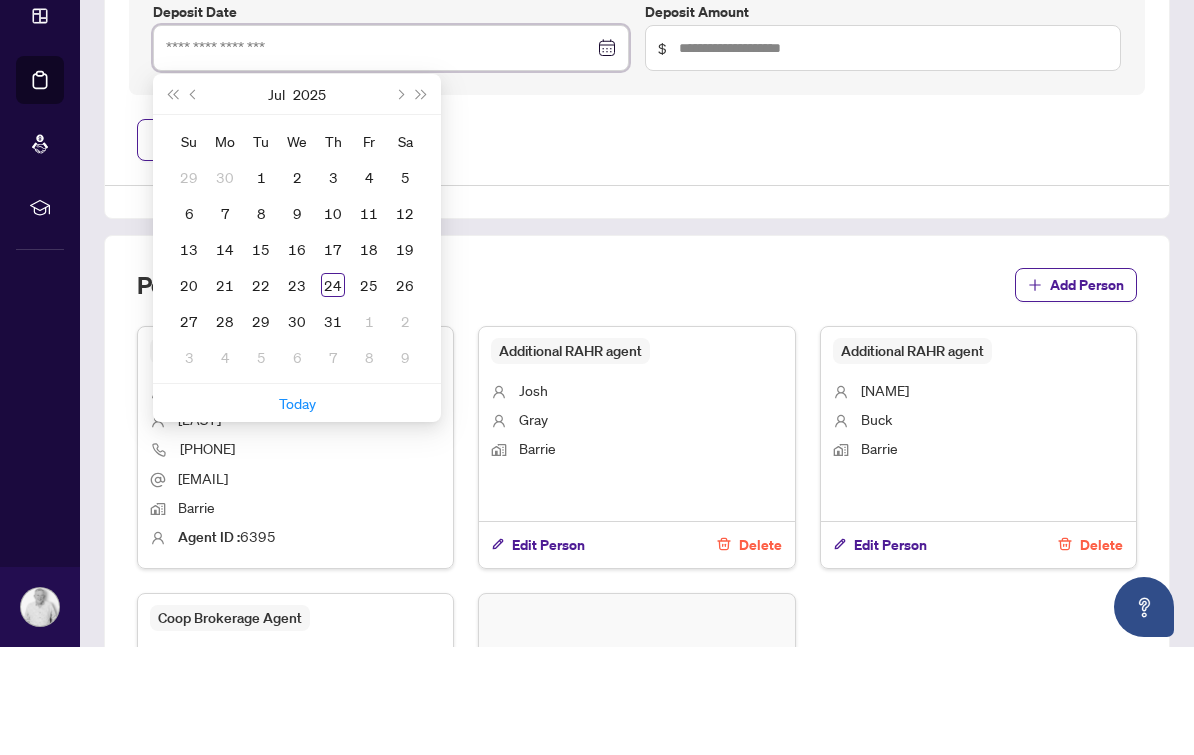 type on "**********" 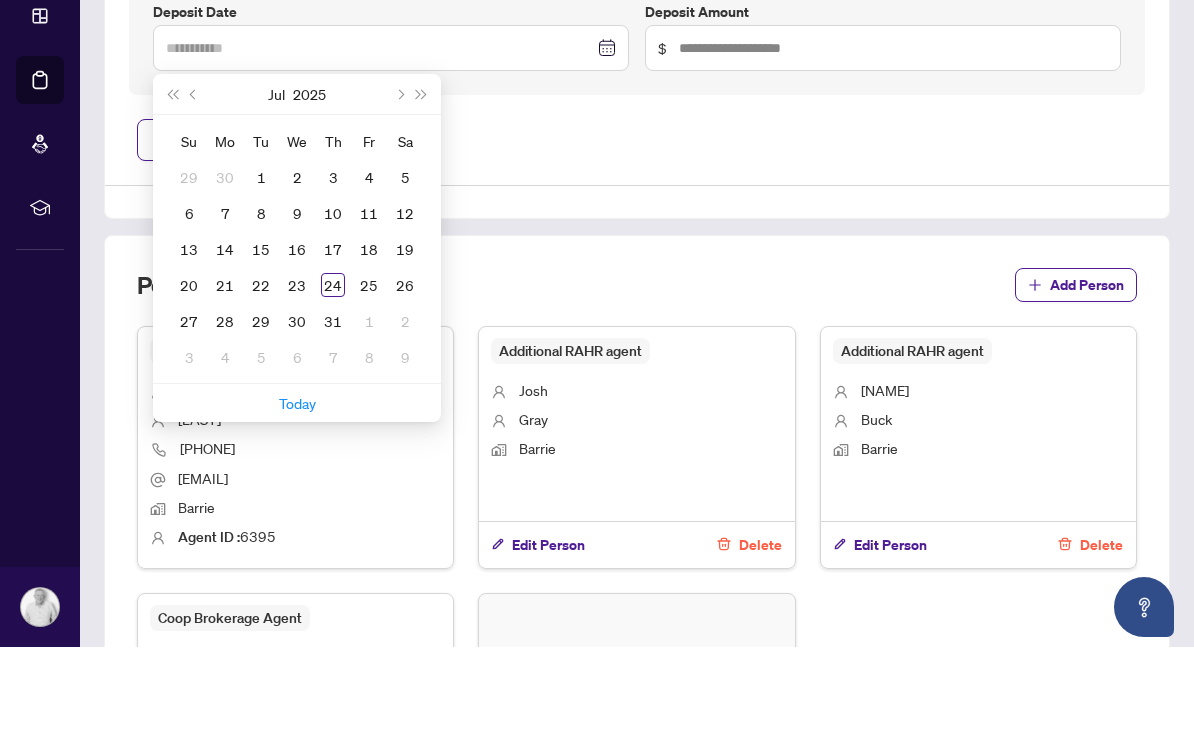 click on "21" at bounding box center [225, 393] 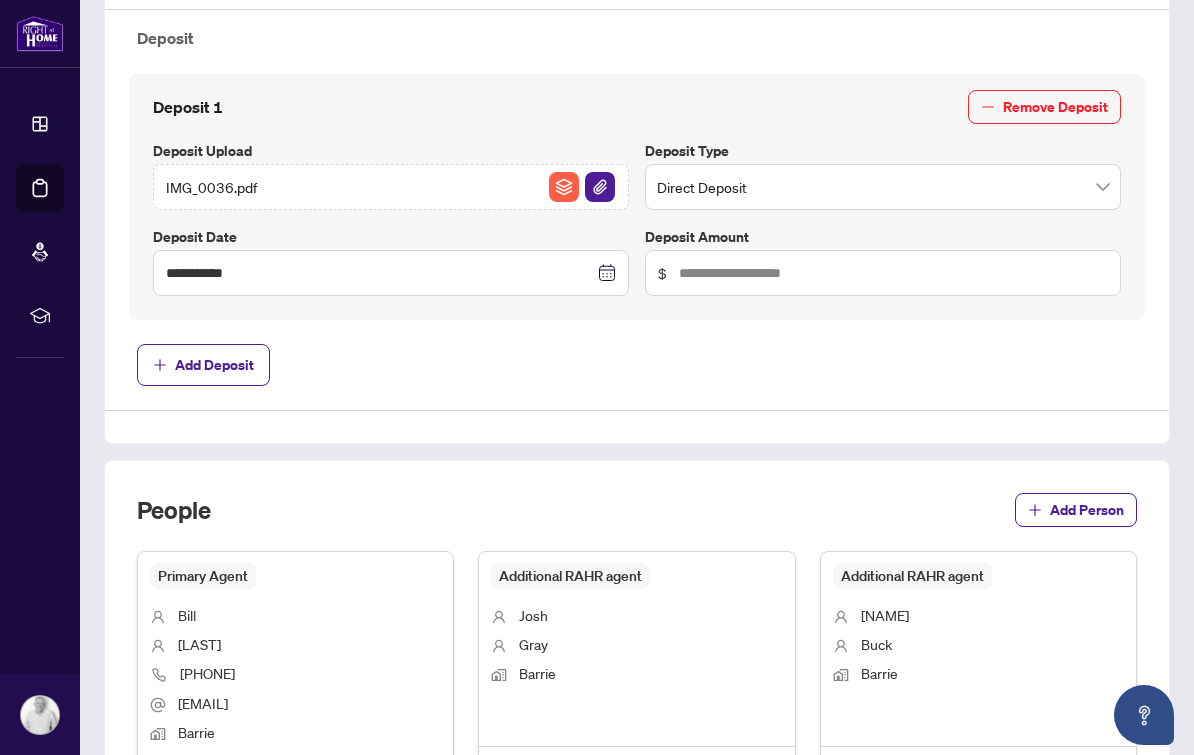 scroll, scrollTop: 826, scrollLeft: 0, axis: vertical 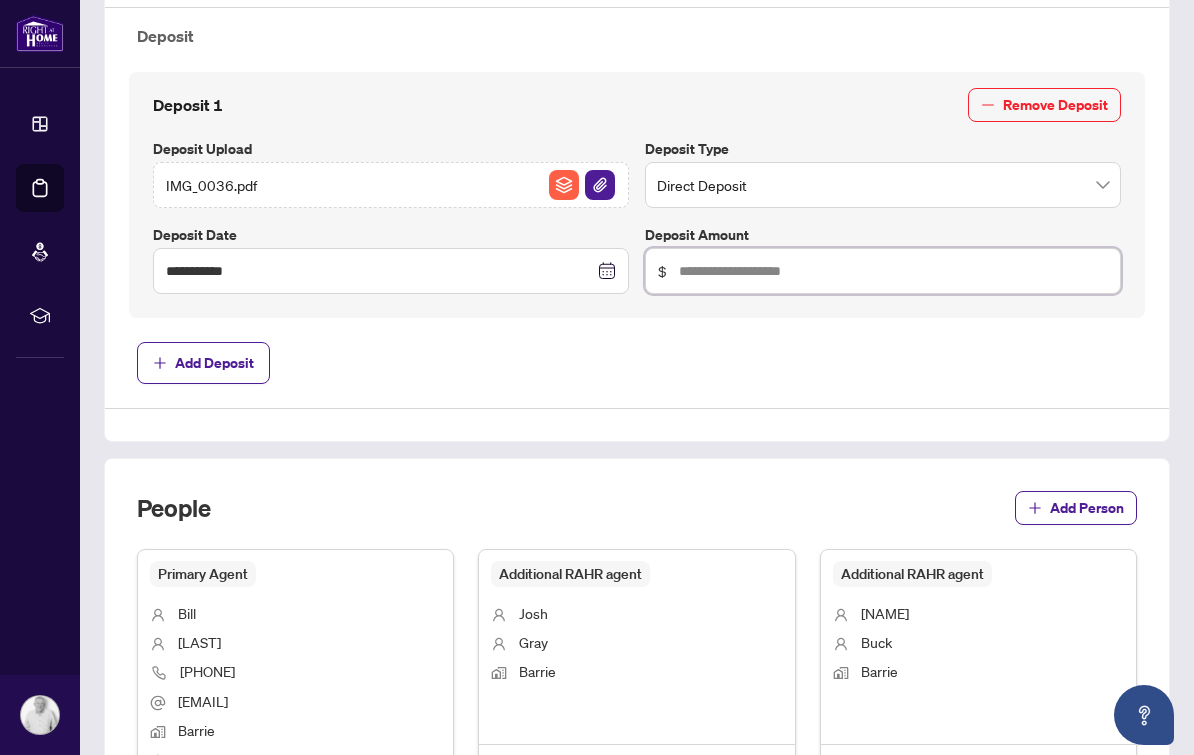 click at bounding box center (893, 271) 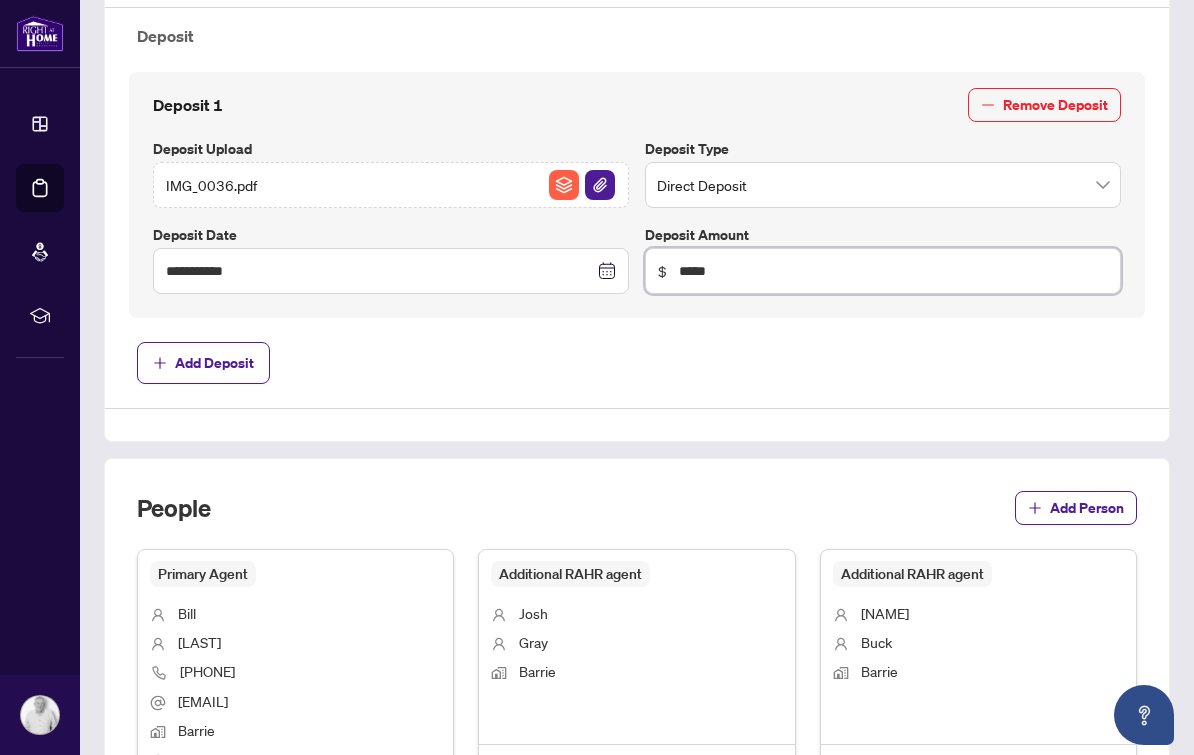 type on "******" 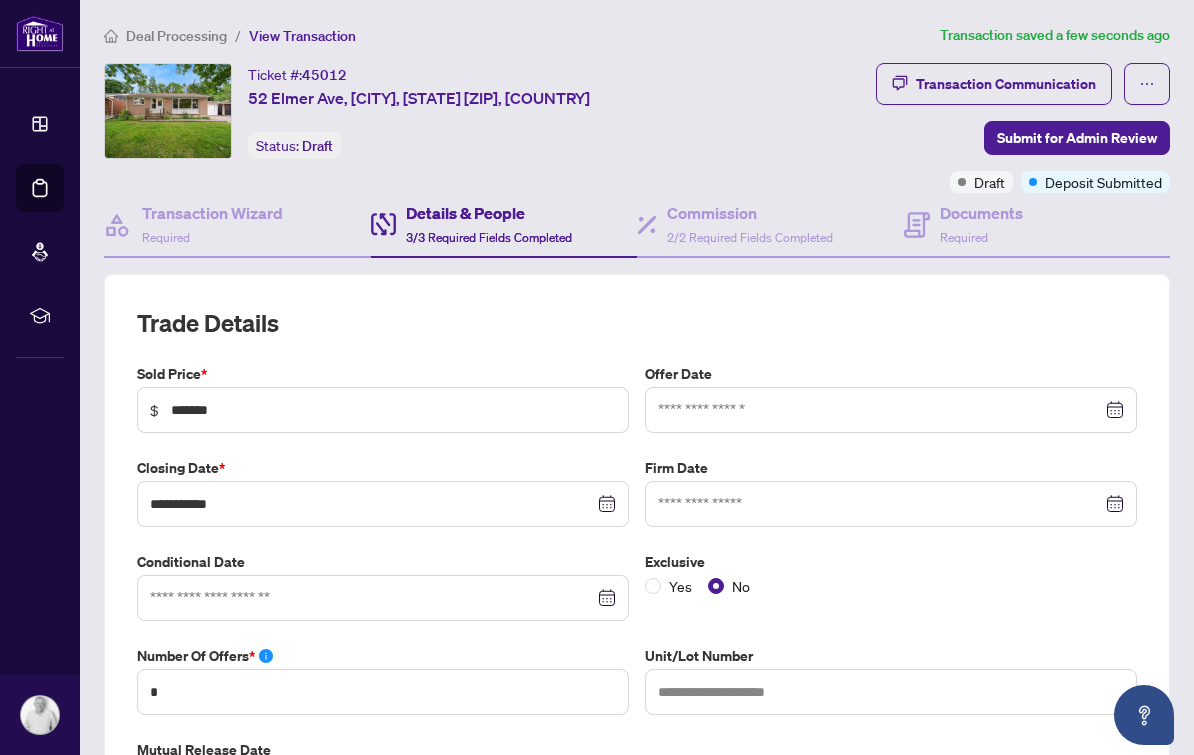 scroll, scrollTop: 0, scrollLeft: 0, axis: both 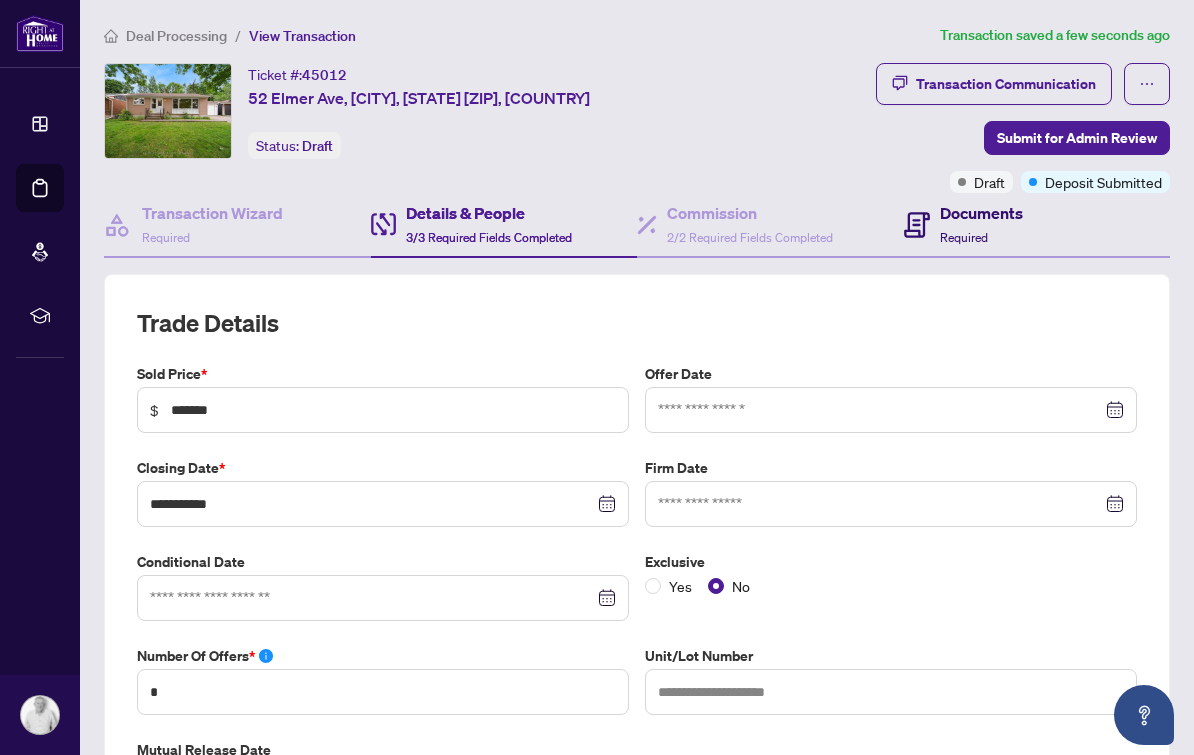click on "Documents Required" at bounding box center [981, 224] 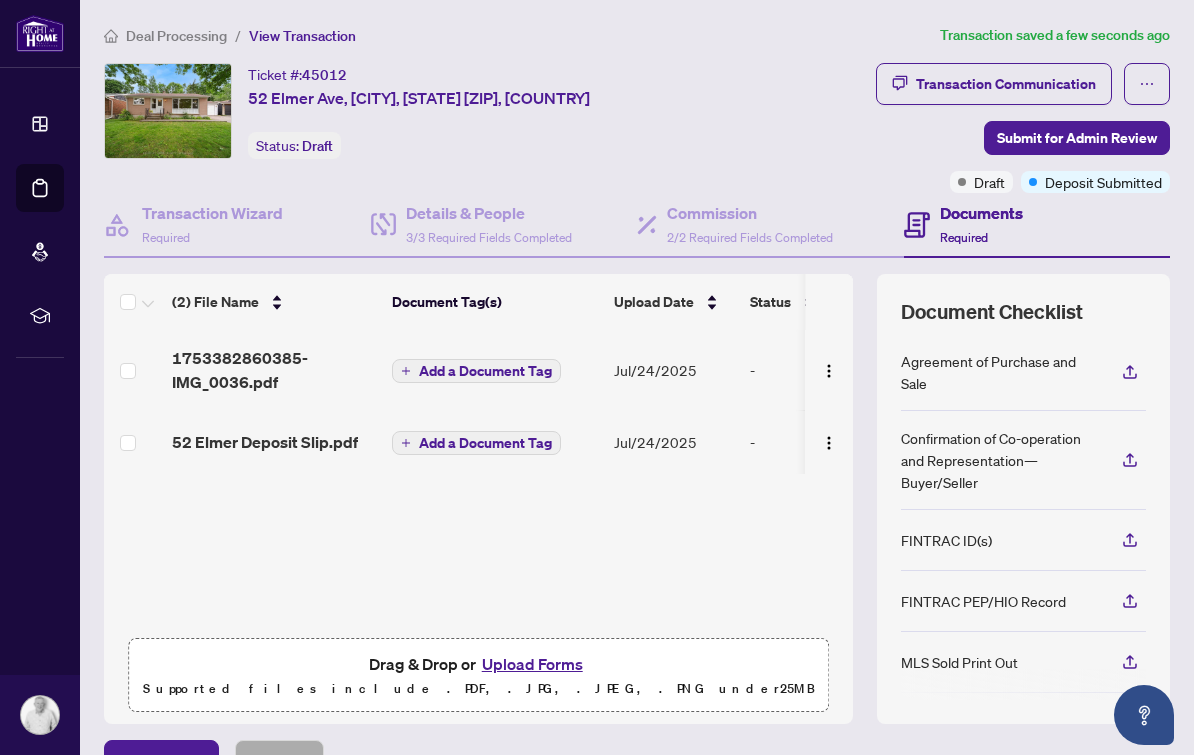 click on "Submit for Admin Review" at bounding box center (1077, 138) 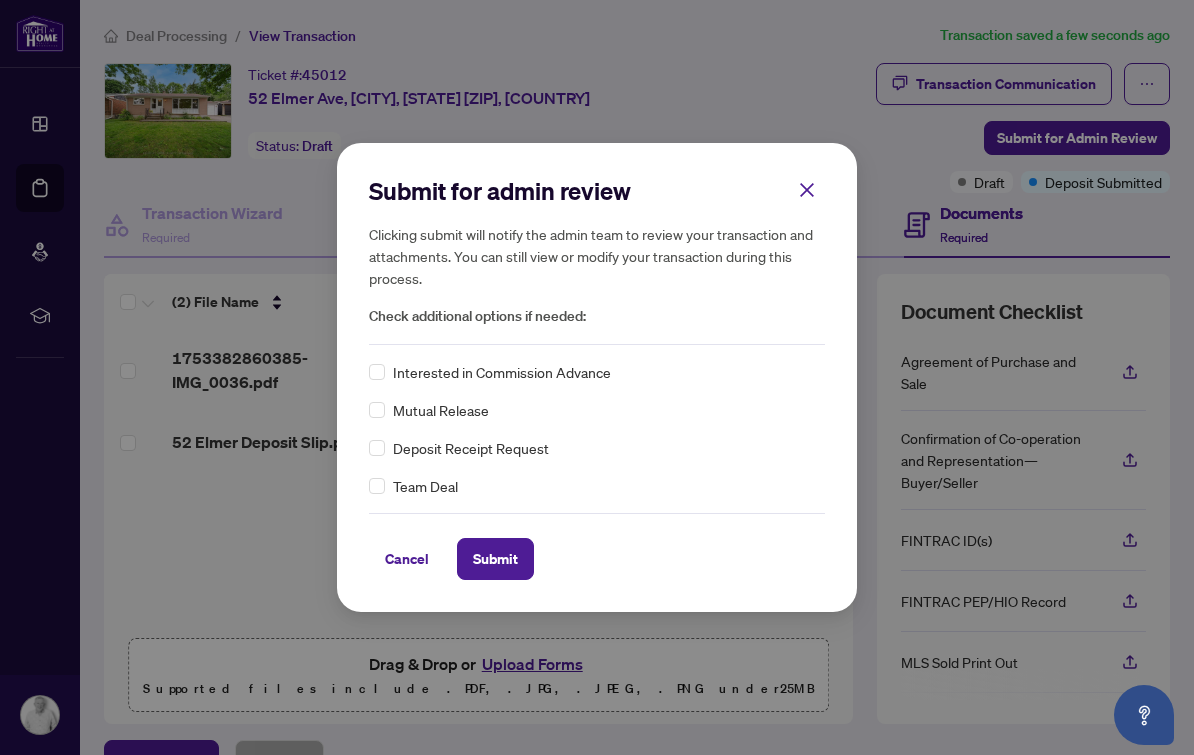 click on "Team Deal" at bounding box center (425, 486) 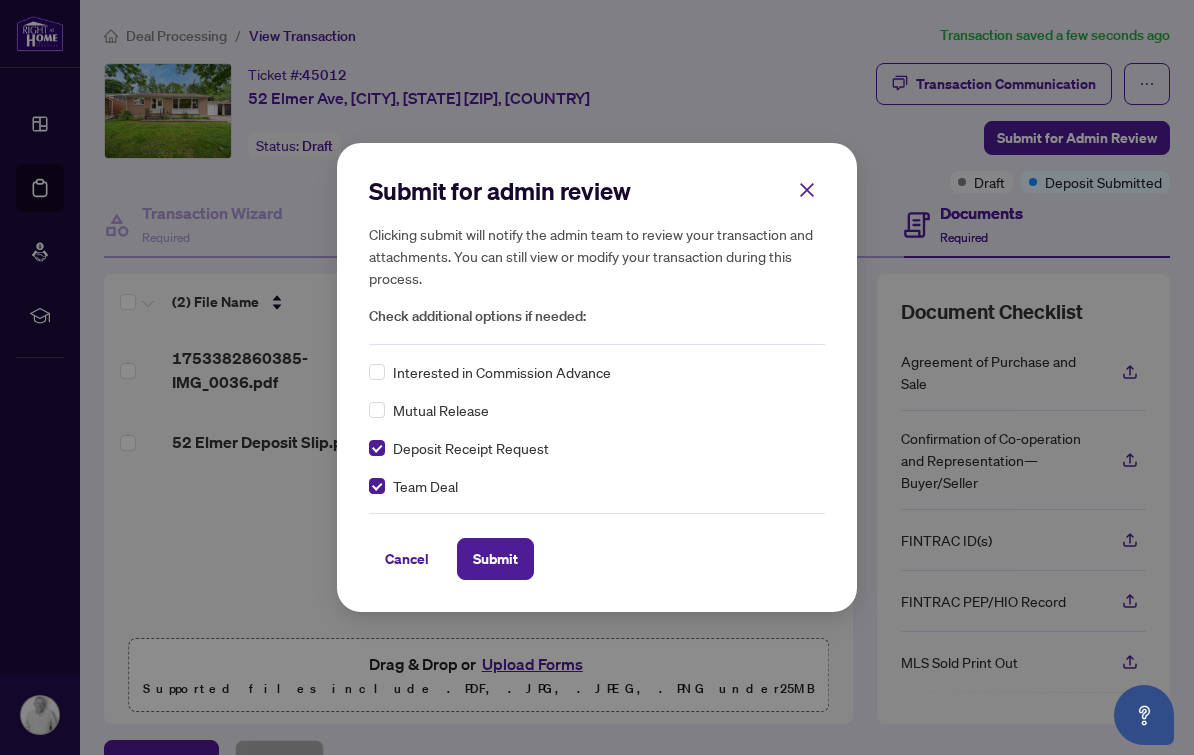 click on "Submit" at bounding box center (495, 559) 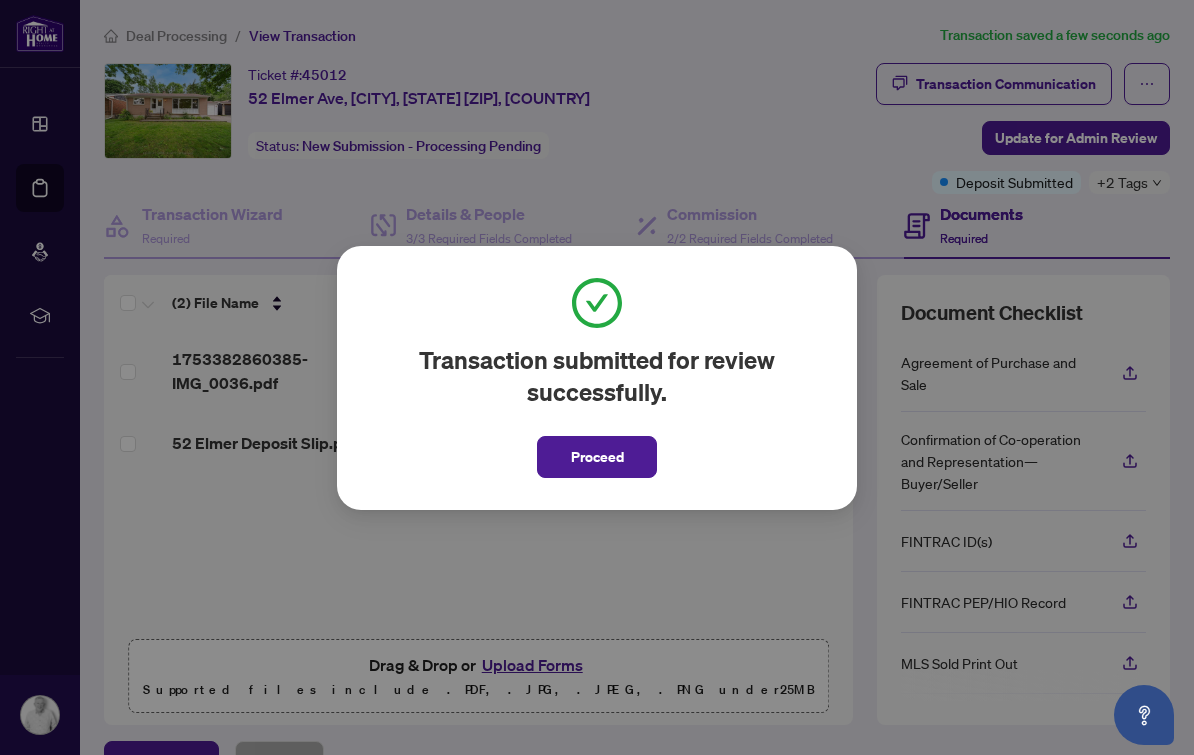 click on "Proceed" at bounding box center [597, 457] 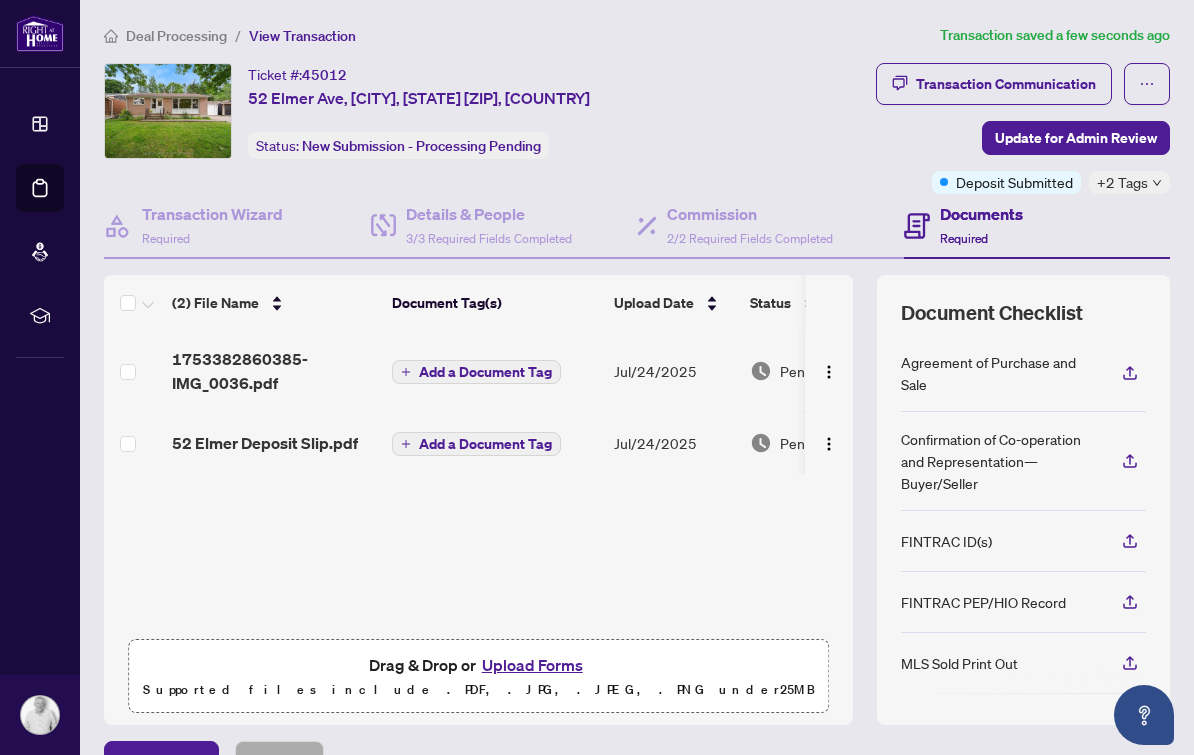 scroll, scrollTop: 0, scrollLeft: 0, axis: both 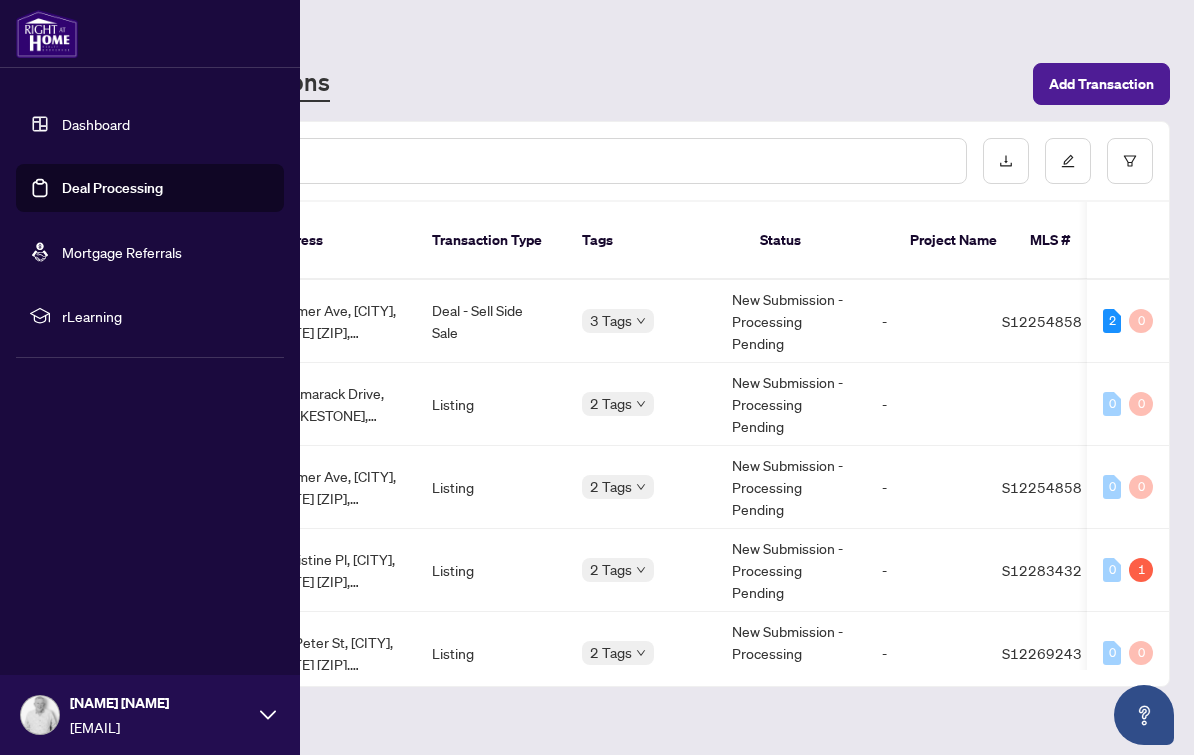 click on "[NAME] [EMAIL]" at bounding box center (150, 715) 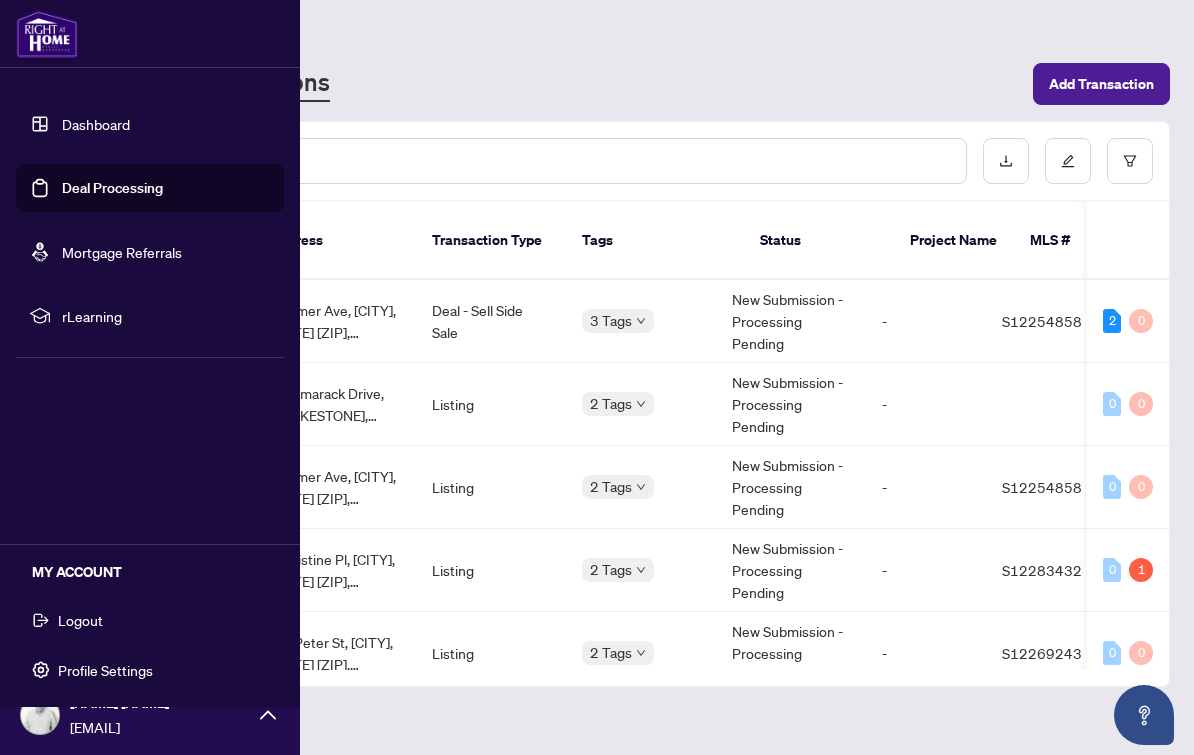 click on "Logout" at bounding box center (150, 620) 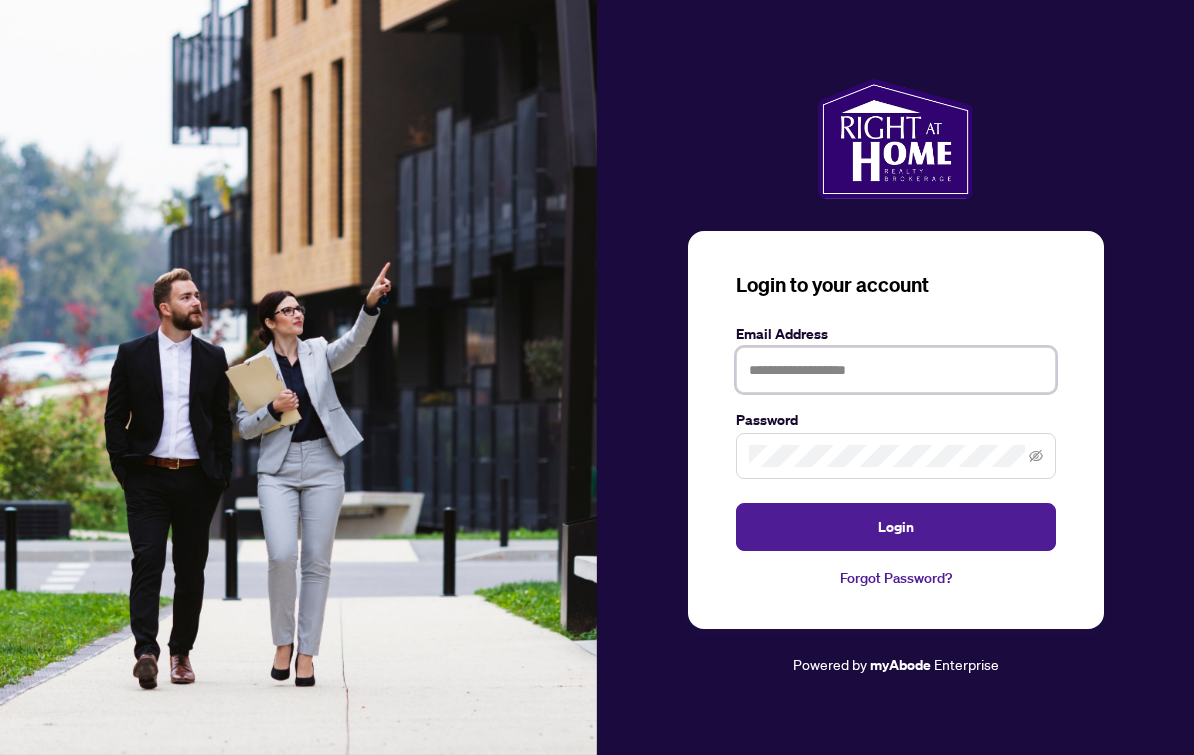 click at bounding box center (896, 370) 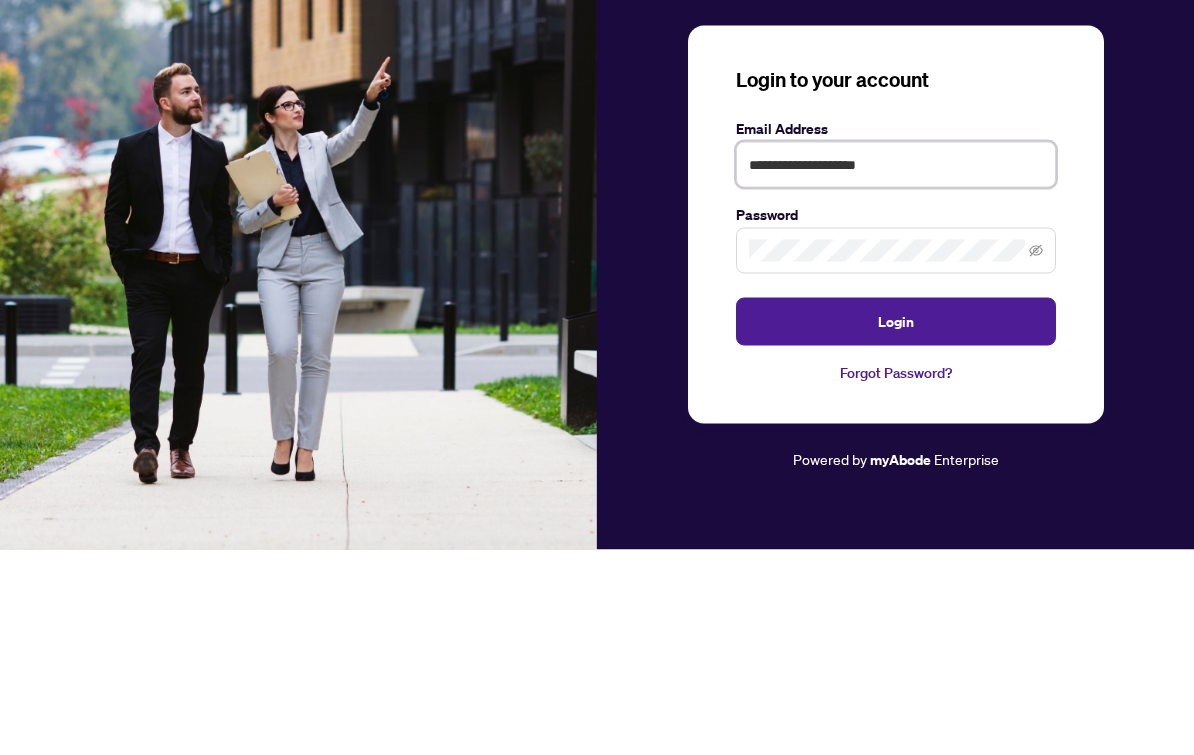 type on "**********" 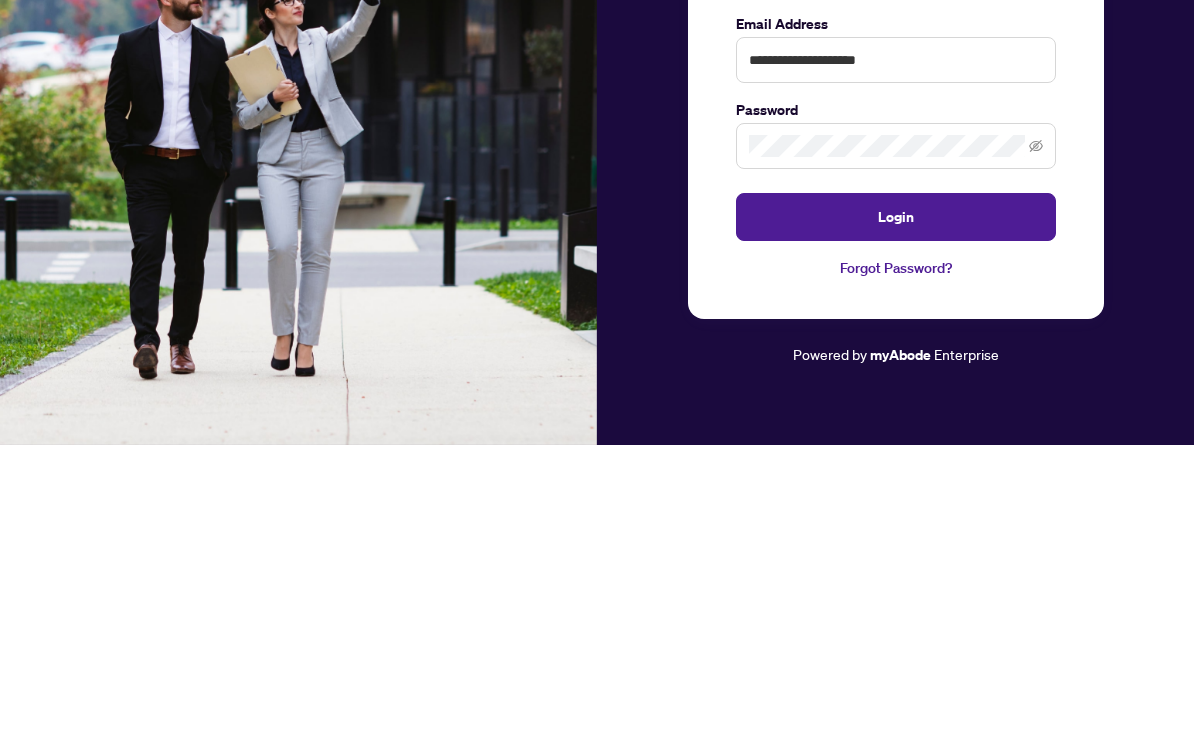 click on "Login" at bounding box center (896, 527) 